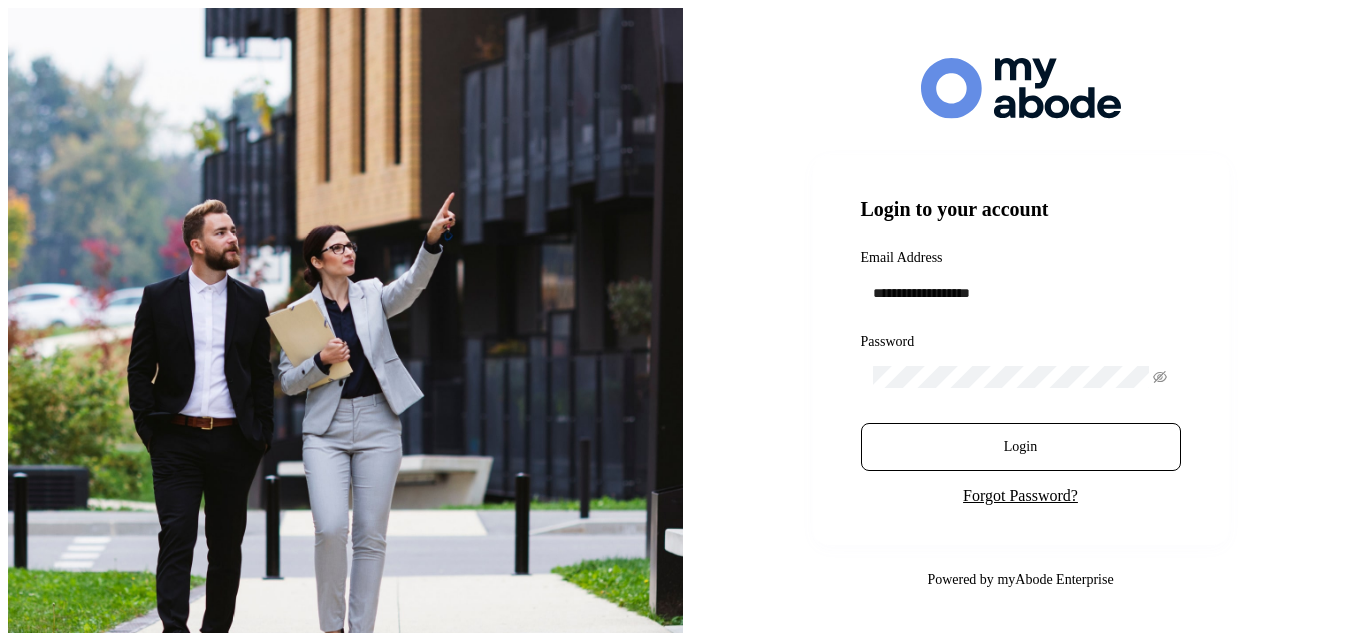 scroll, scrollTop: 0, scrollLeft: 0, axis: both 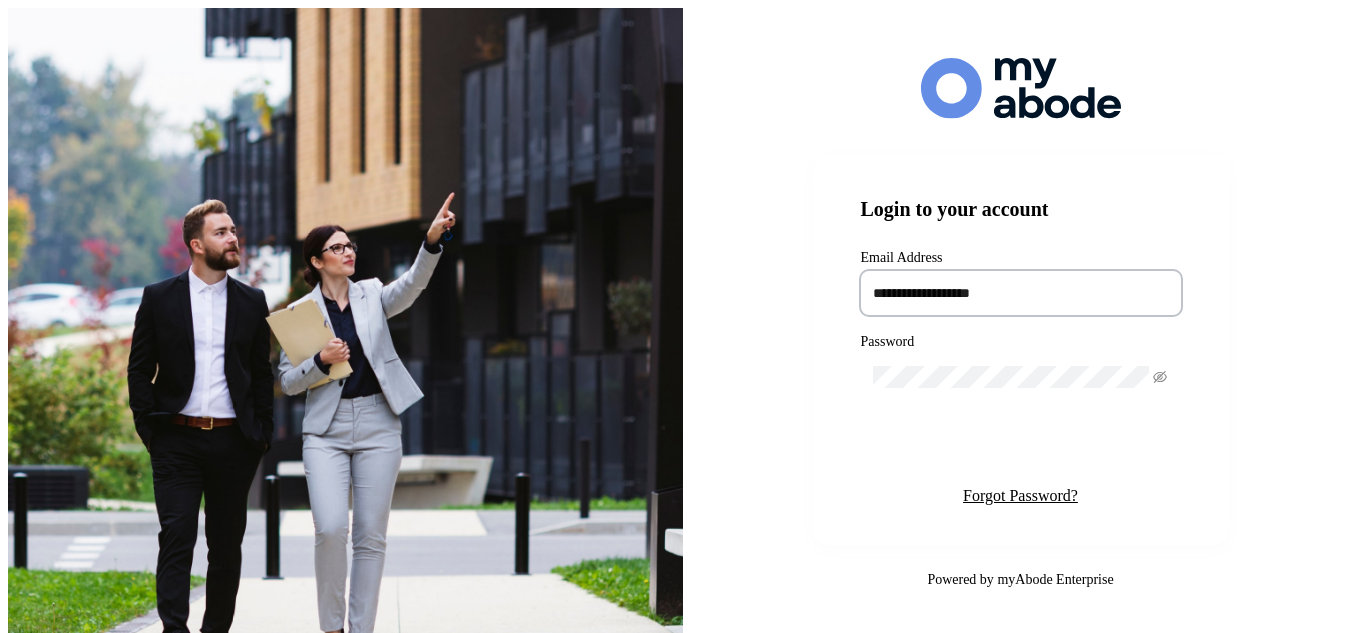 type on "**********" 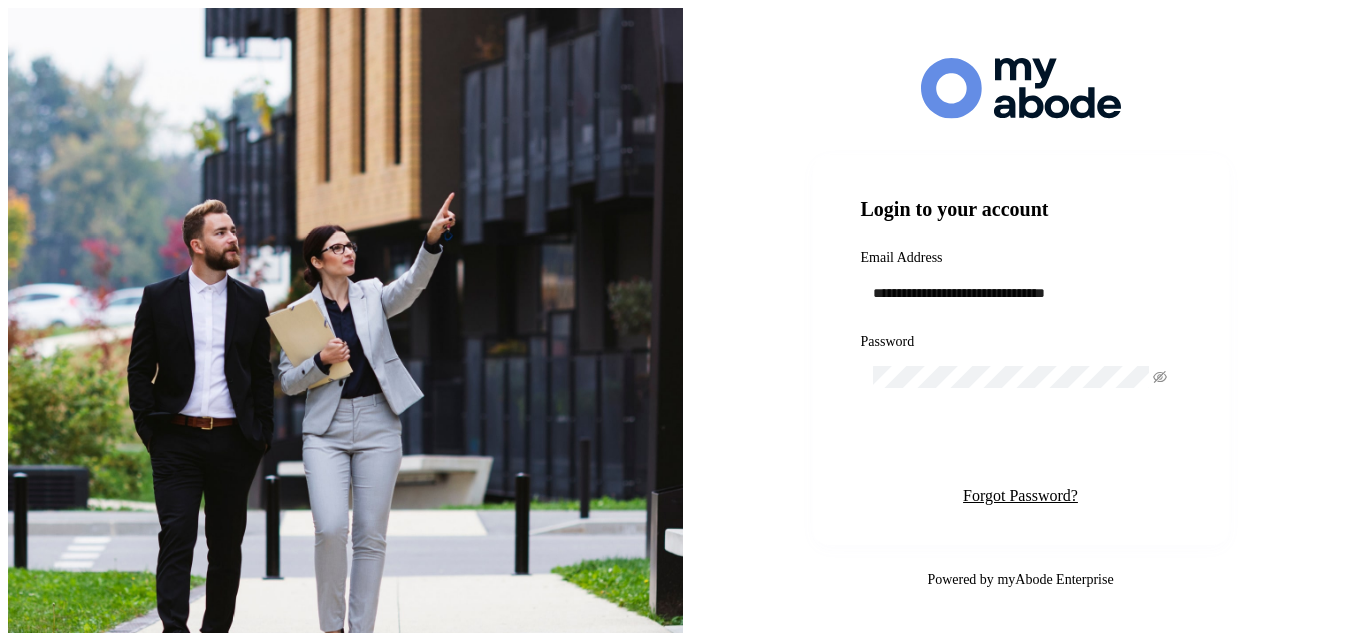 click on "Login" at bounding box center [1021, 447] 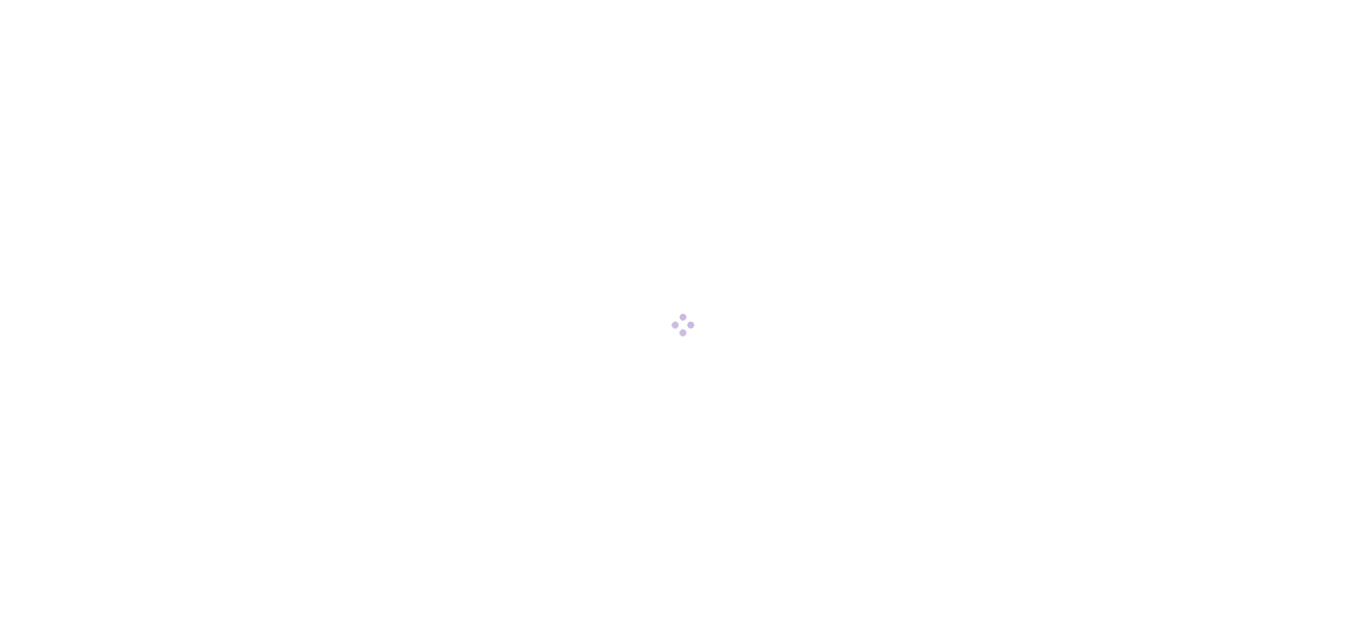 scroll, scrollTop: 0, scrollLeft: 0, axis: both 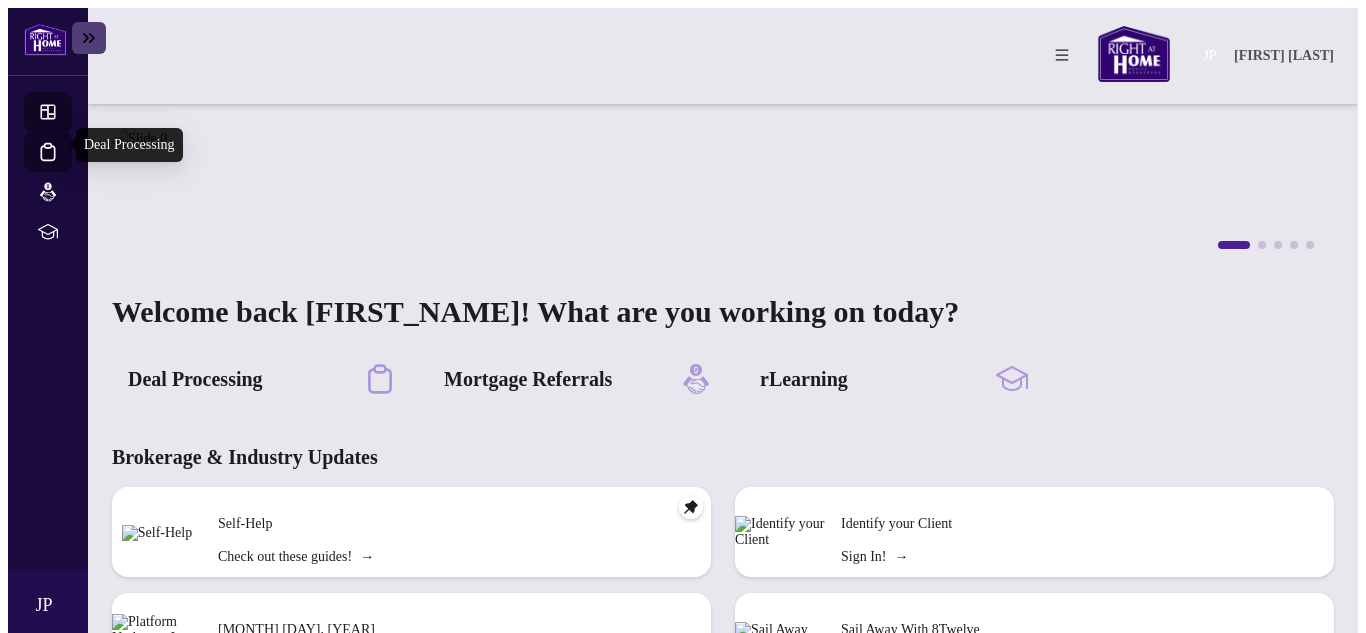 click on "Deal Processing" at bounding box center (66, 165) 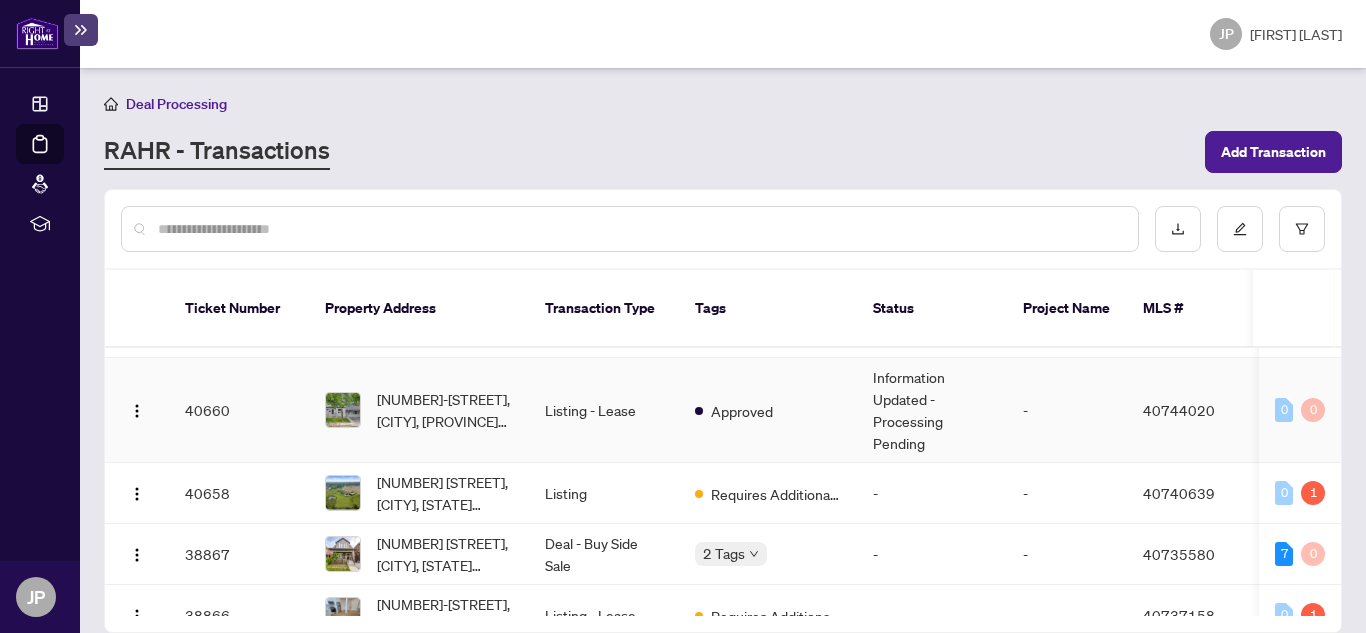 scroll, scrollTop: 300, scrollLeft: 0, axis: vertical 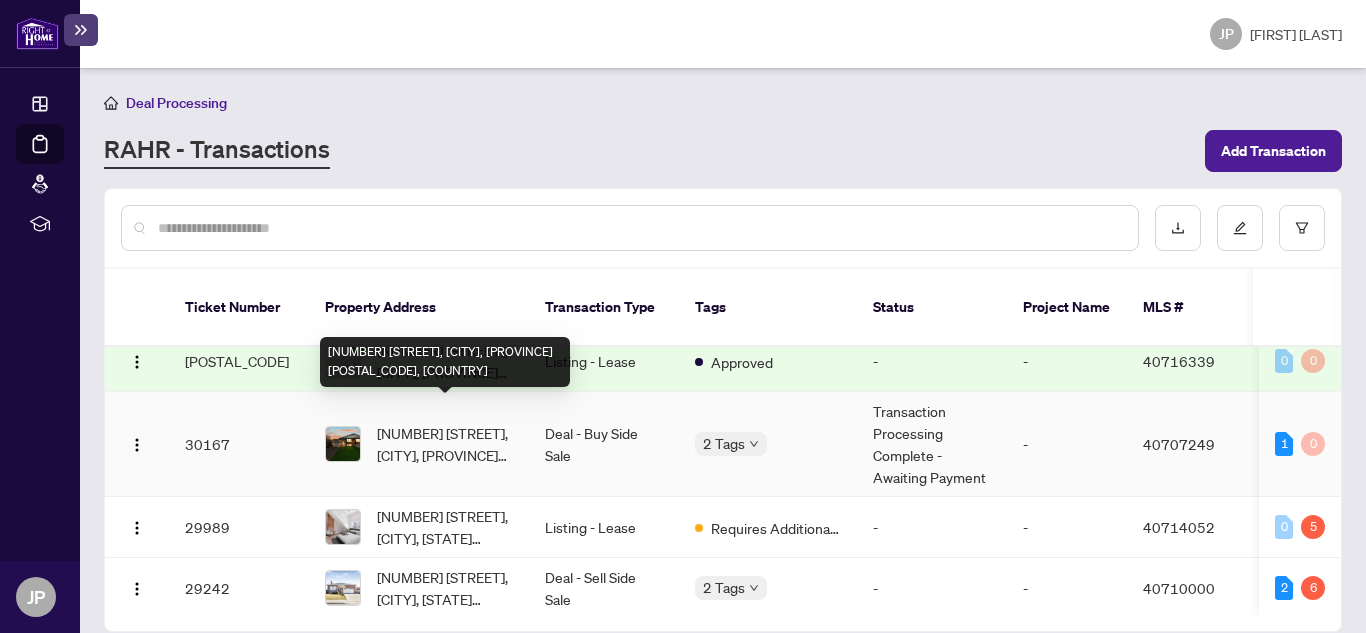 click on "[NUMBER] [STREET], [CITY], [PROVINCE] [POSTAL_CODE], [COUNTRY]" at bounding box center [445, 444] 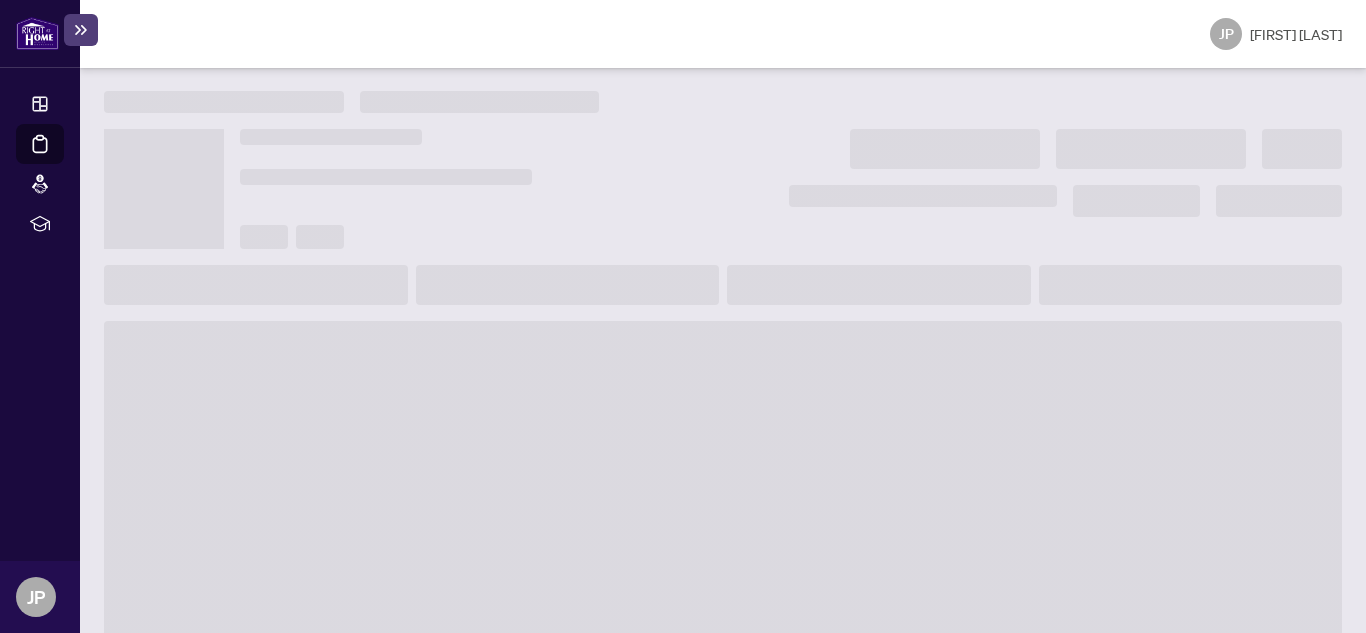 scroll, scrollTop: 0, scrollLeft: 0, axis: both 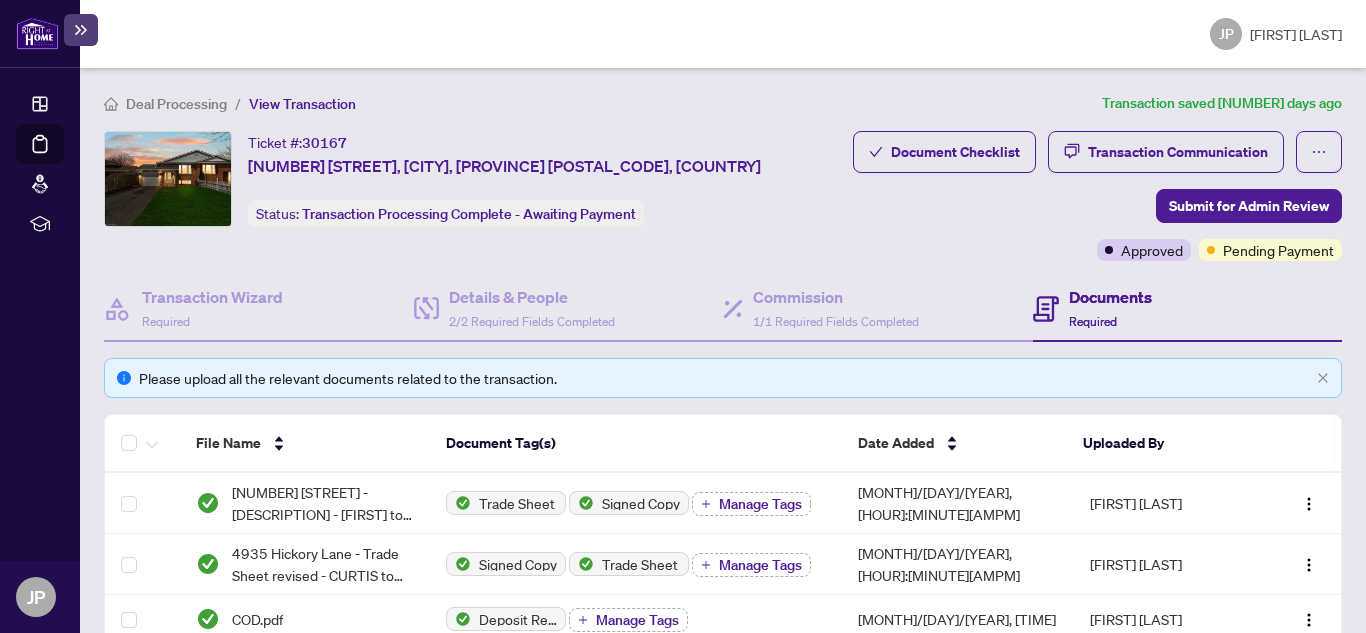 click on "Deal Processing" at bounding box center [63, 158] 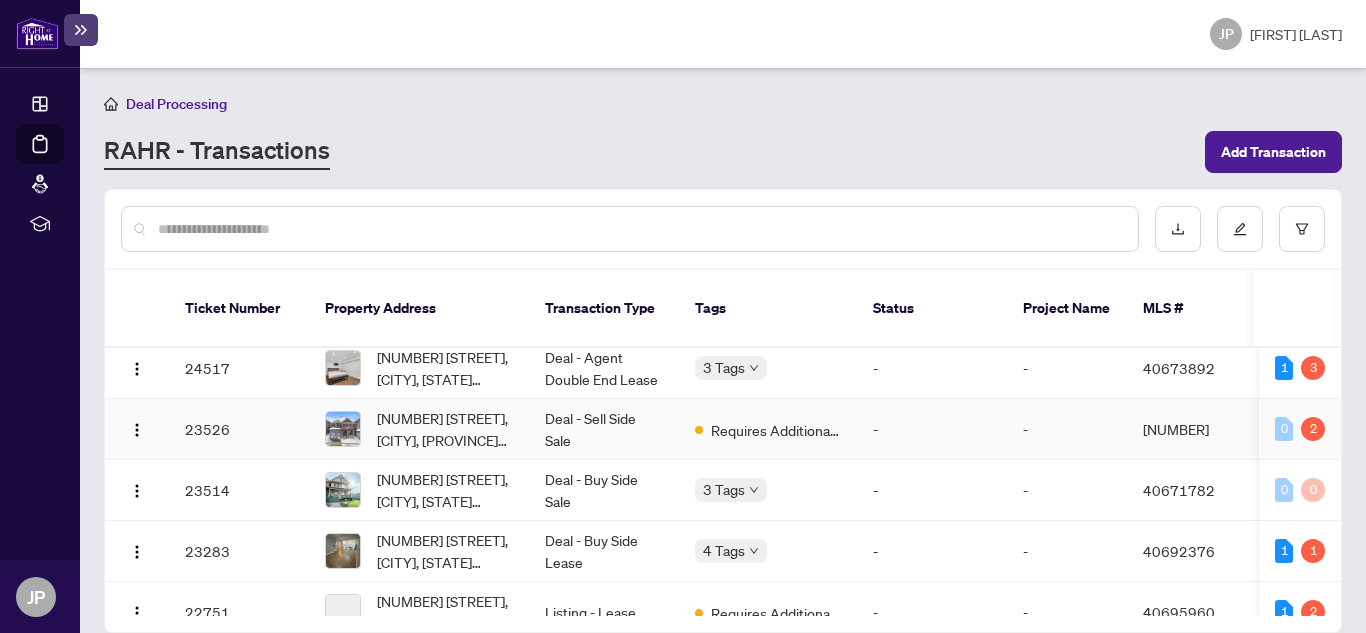 scroll, scrollTop: 1990, scrollLeft: 0, axis: vertical 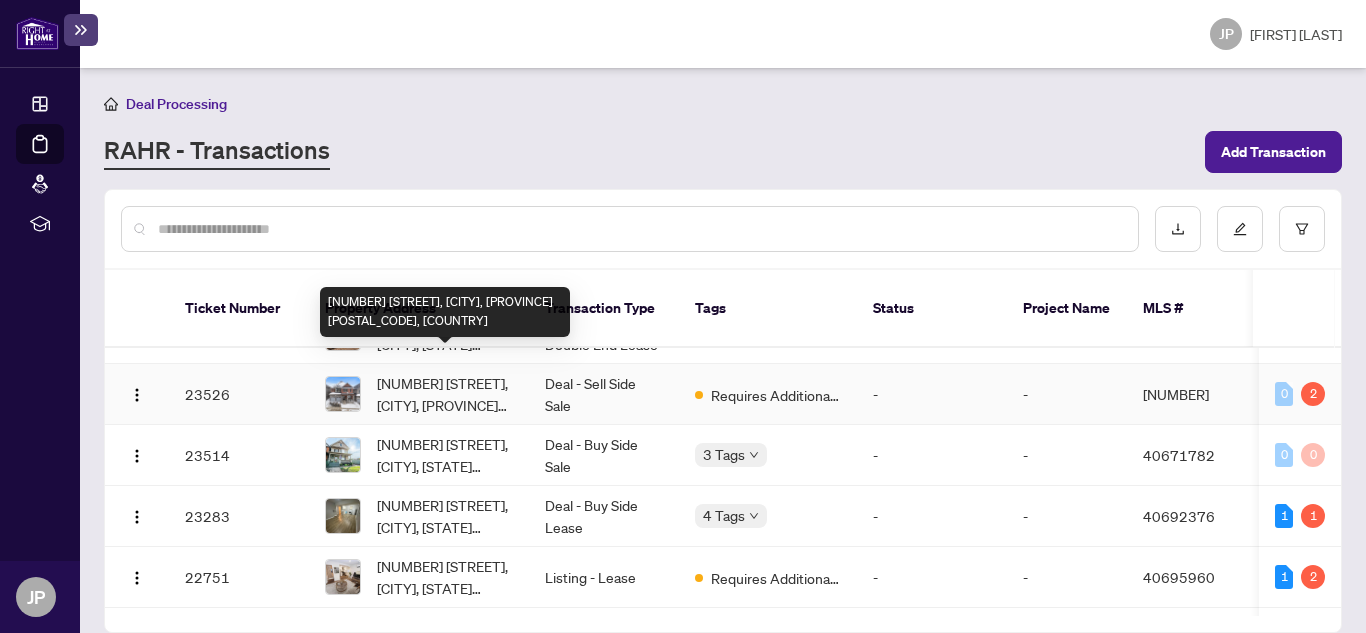 click on "[NUMBER] [STREET], [CITY], [PROVINCE] [POSTAL_CODE], [COUNTRY]" at bounding box center [445, 394] 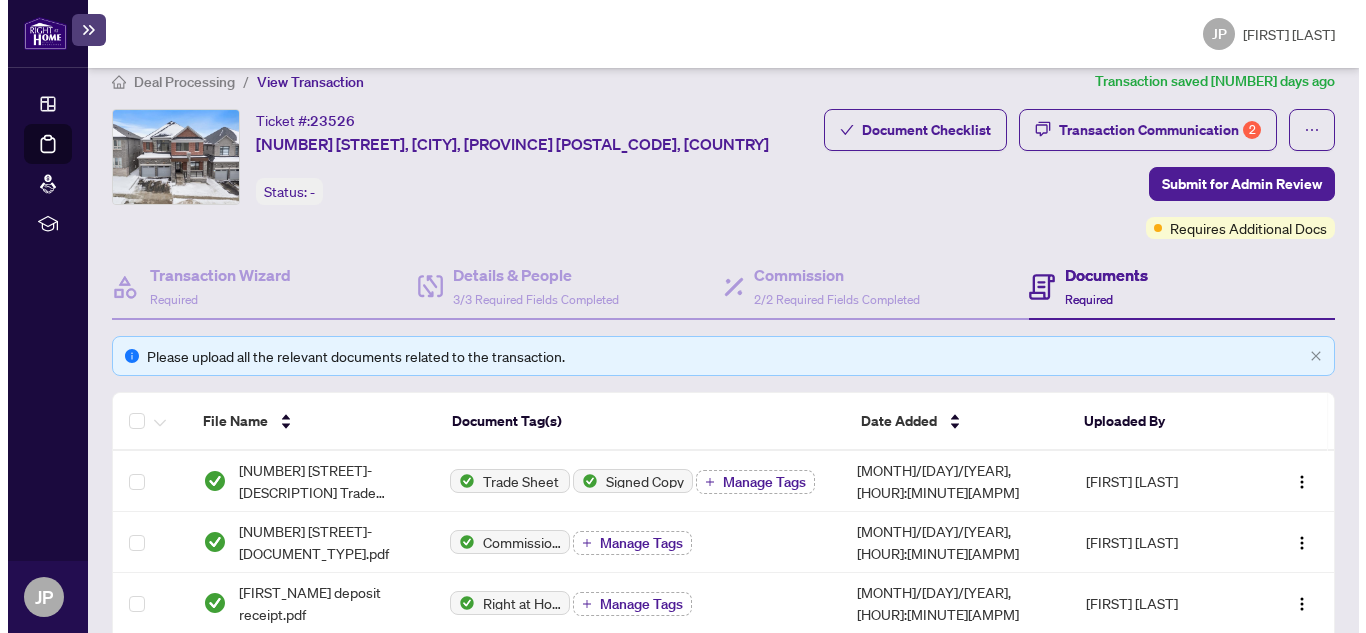 scroll, scrollTop: 0, scrollLeft: 0, axis: both 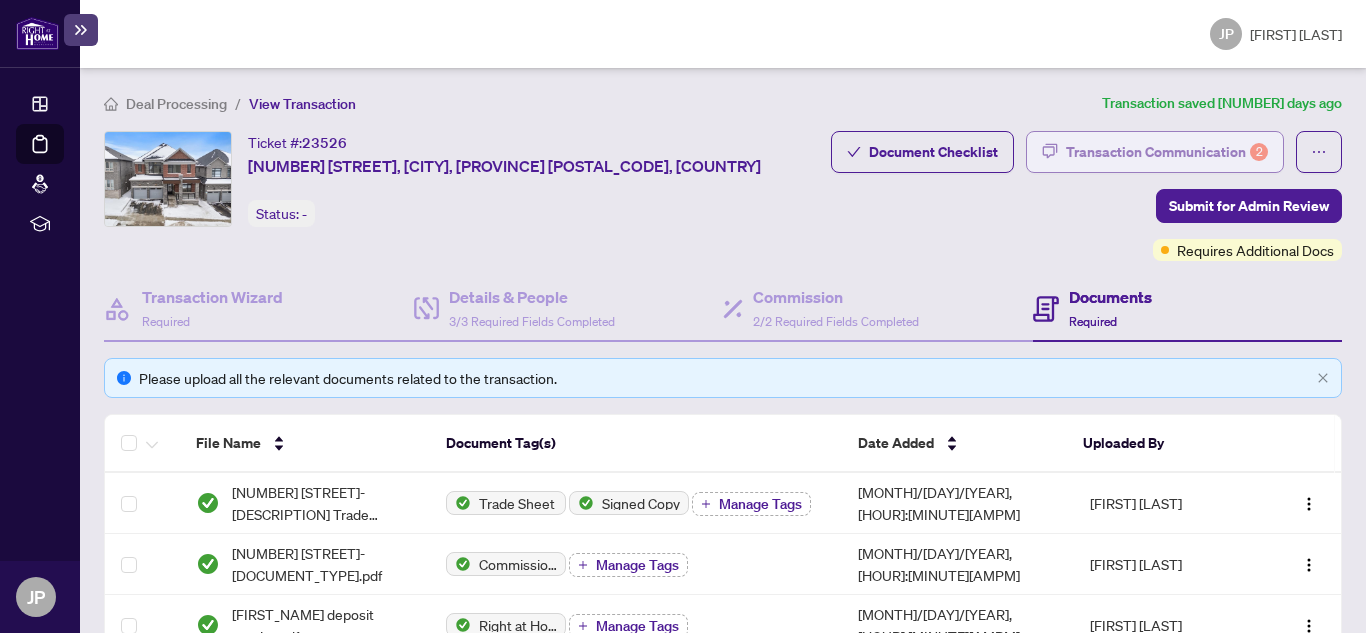 click on "Transaction Communication 2" at bounding box center [1167, 152] 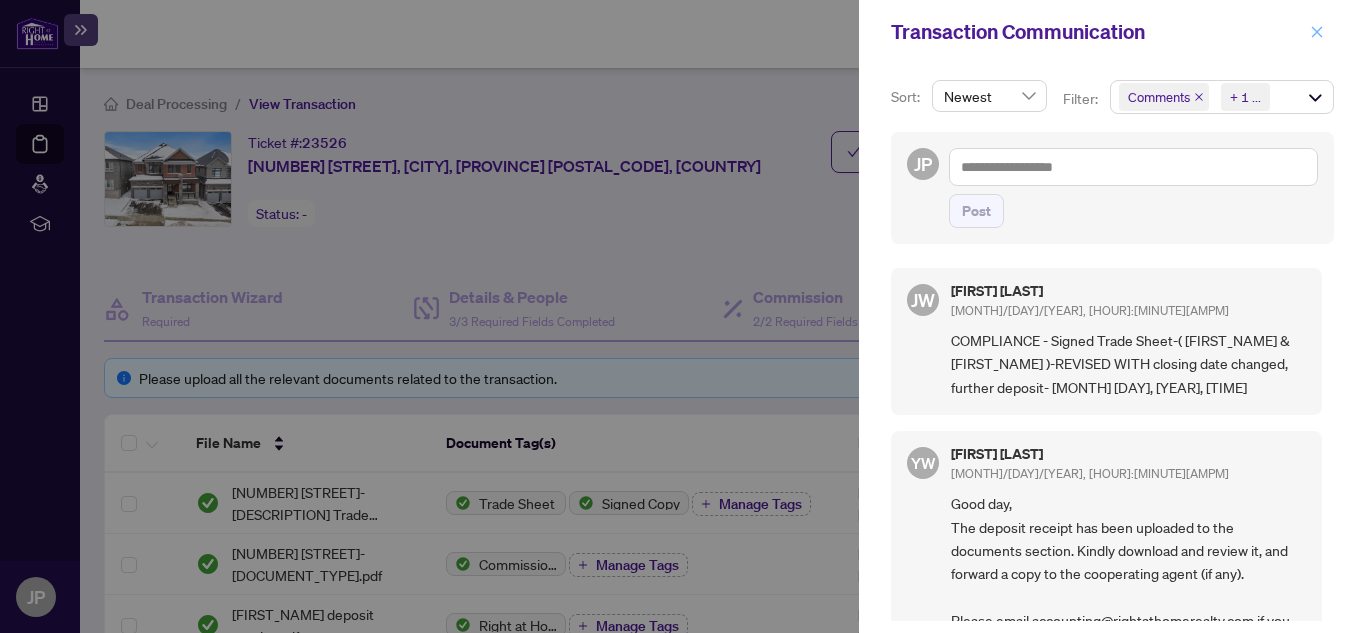click at bounding box center [1317, 32] 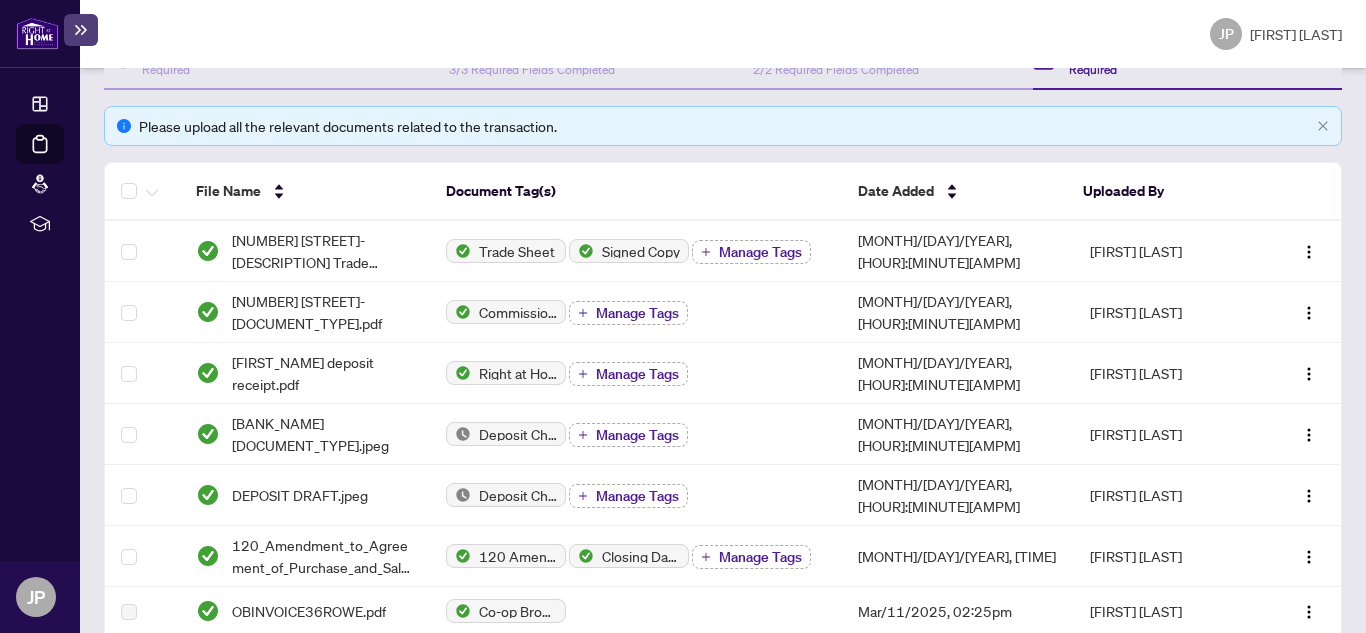 scroll, scrollTop: 0, scrollLeft: 0, axis: both 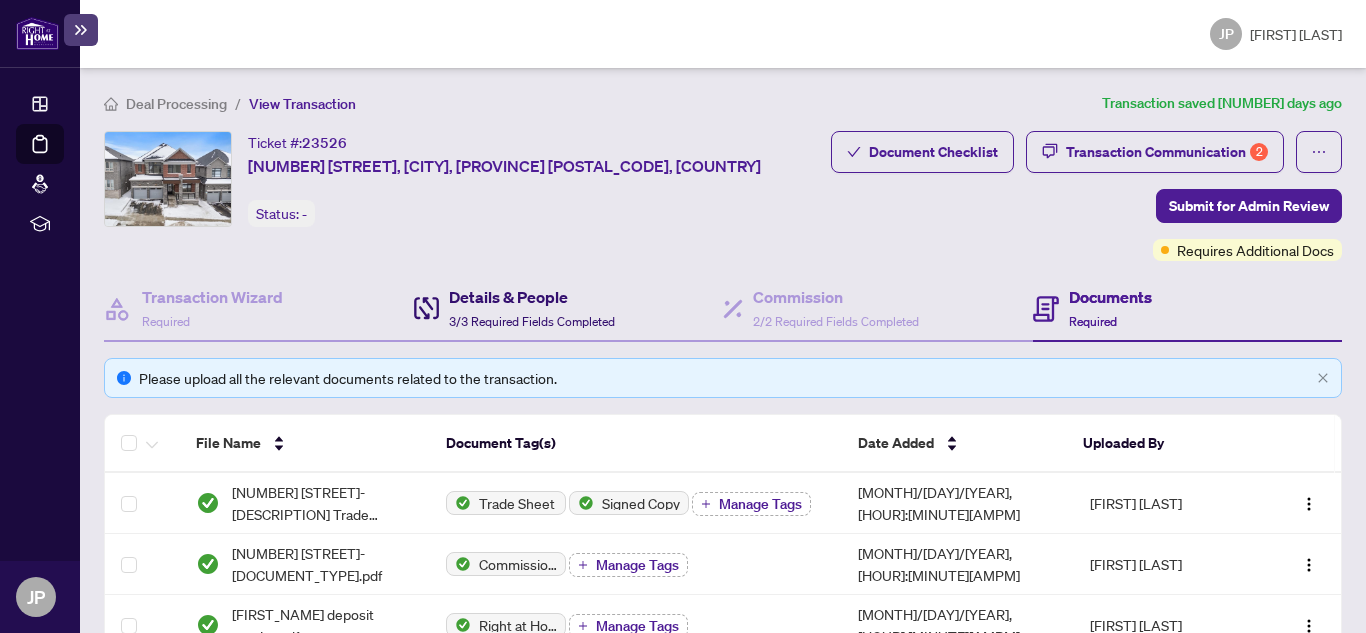 click on "Details & People 3/3 Required Fields Completed" at bounding box center (532, 308) 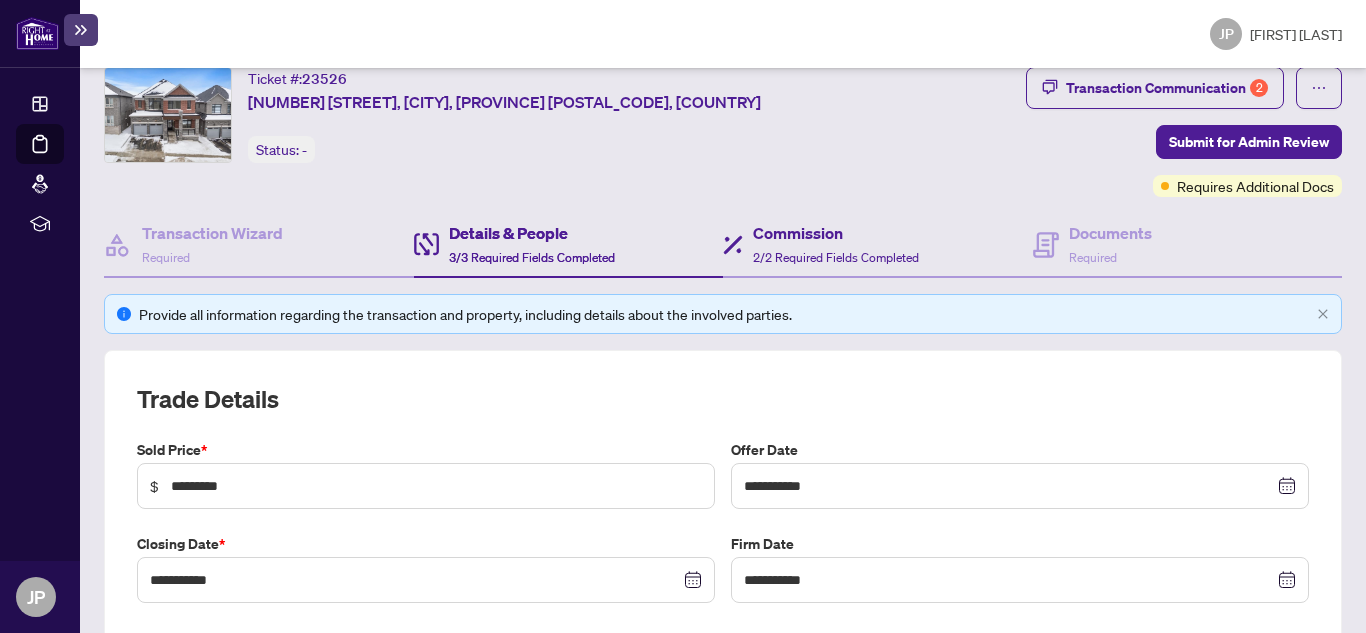 scroll, scrollTop: 0, scrollLeft: 0, axis: both 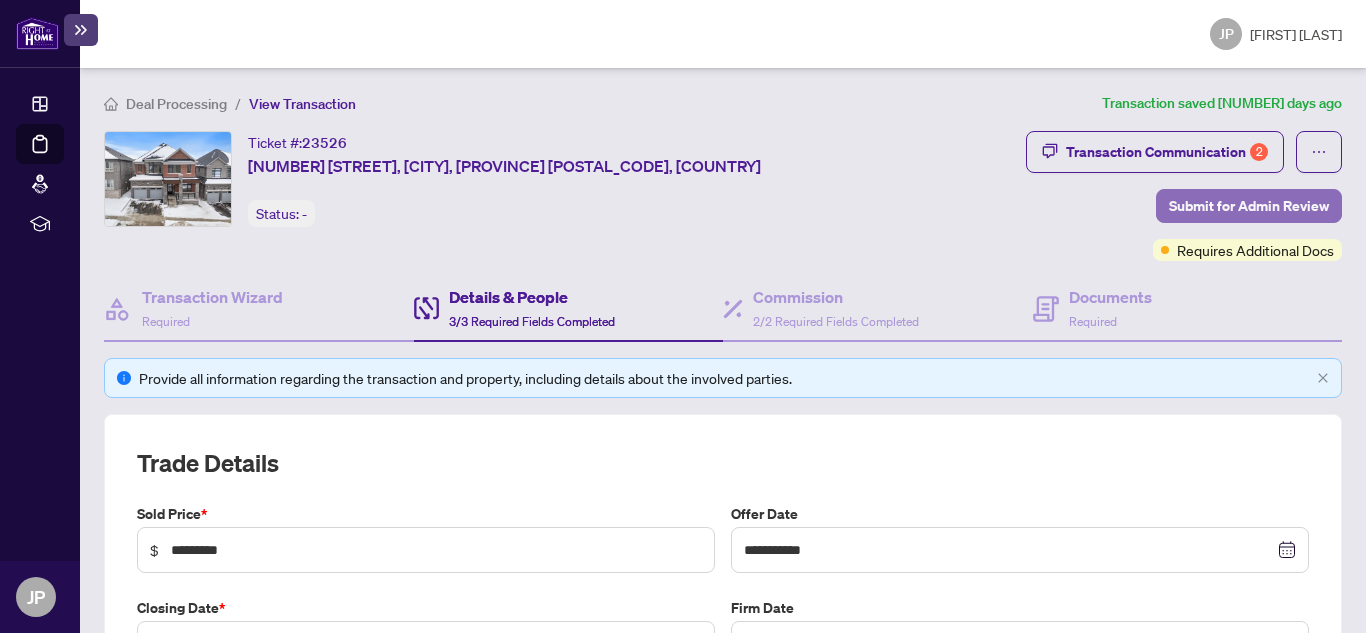 click on "Submit for Admin Review" at bounding box center (1249, 206) 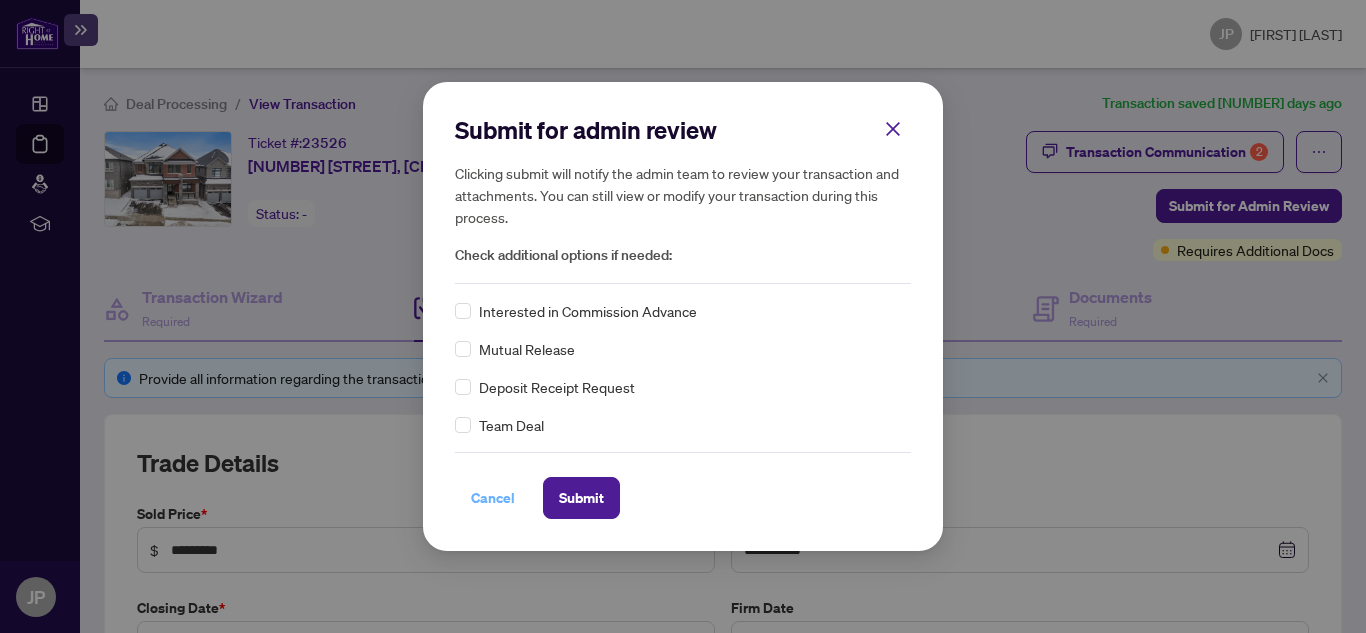 click on "Cancel" at bounding box center [493, 498] 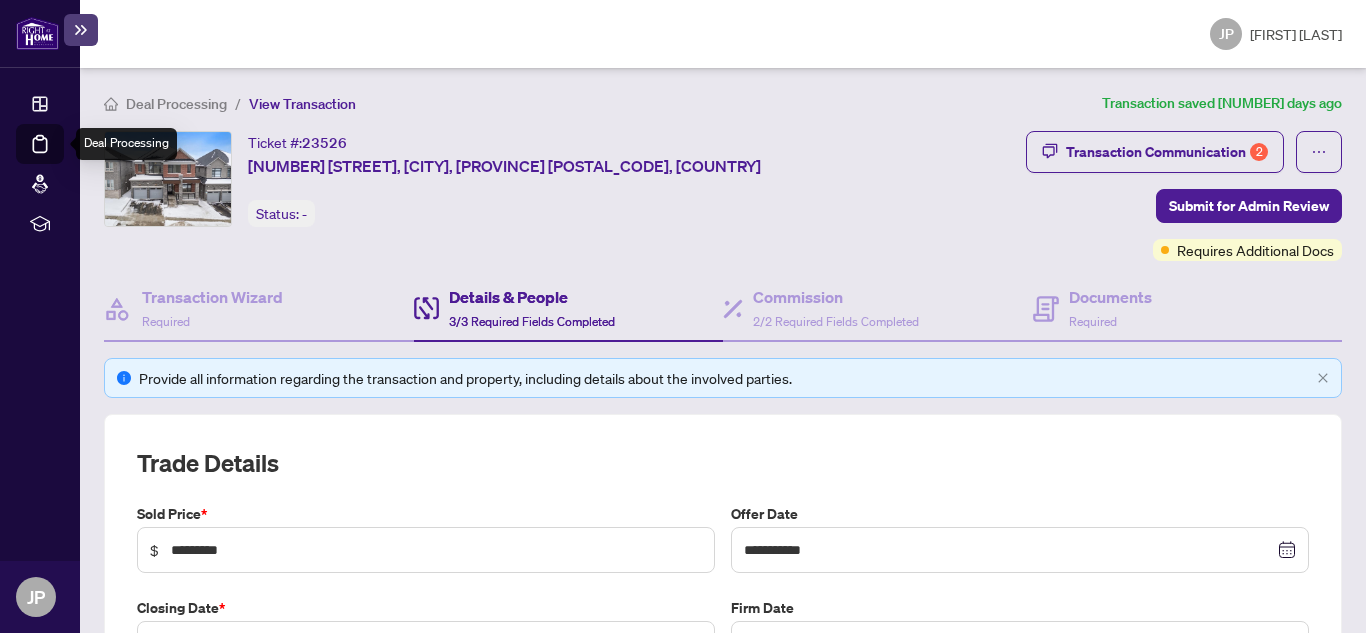 click on "Deal Processing" at bounding box center [63, 158] 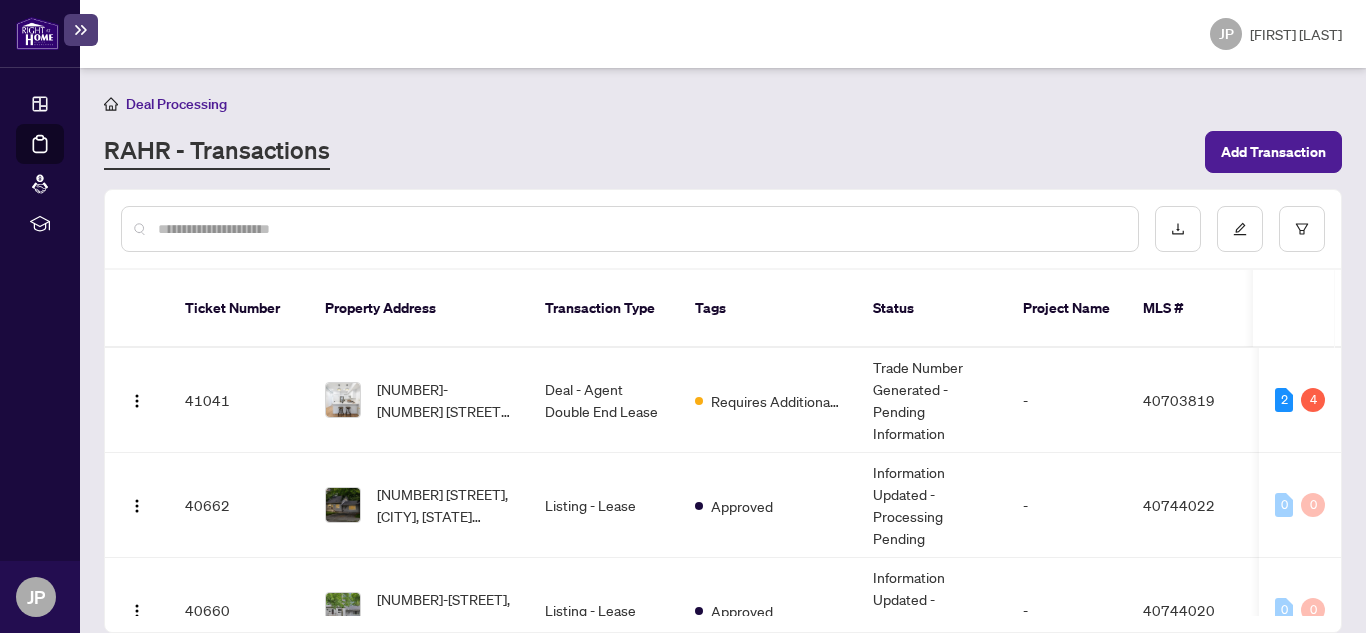 scroll, scrollTop: 1, scrollLeft: 0, axis: vertical 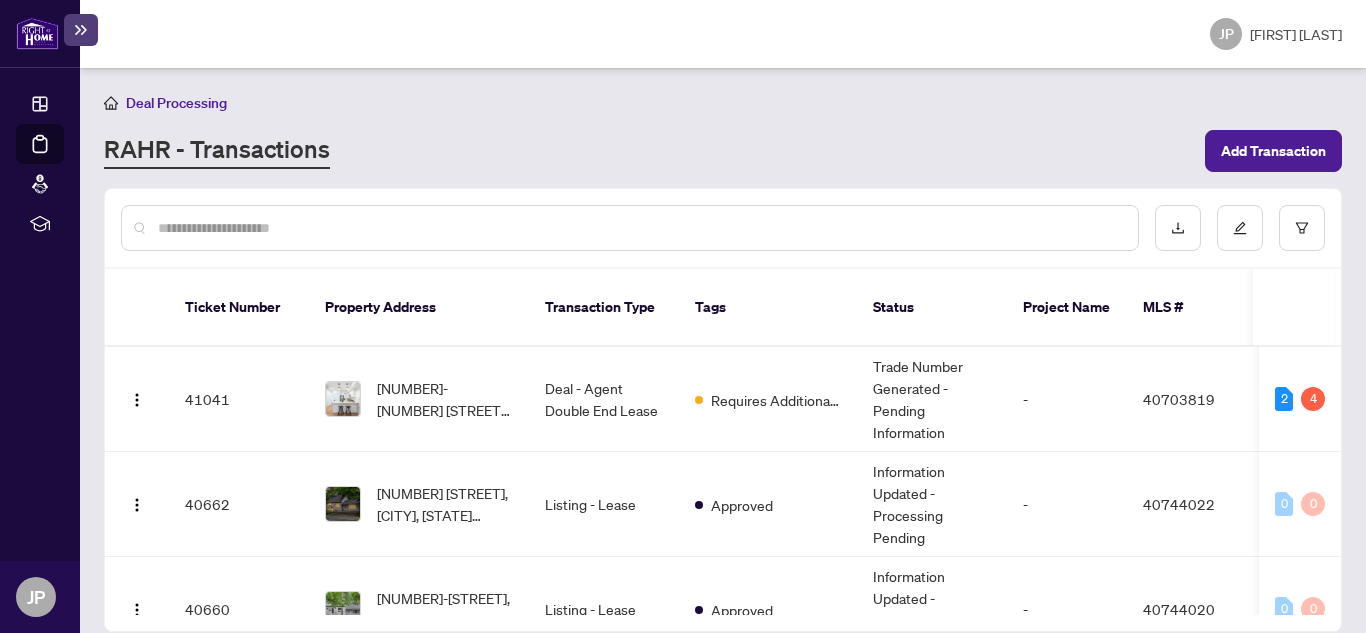 click at bounding box center [640, 228] 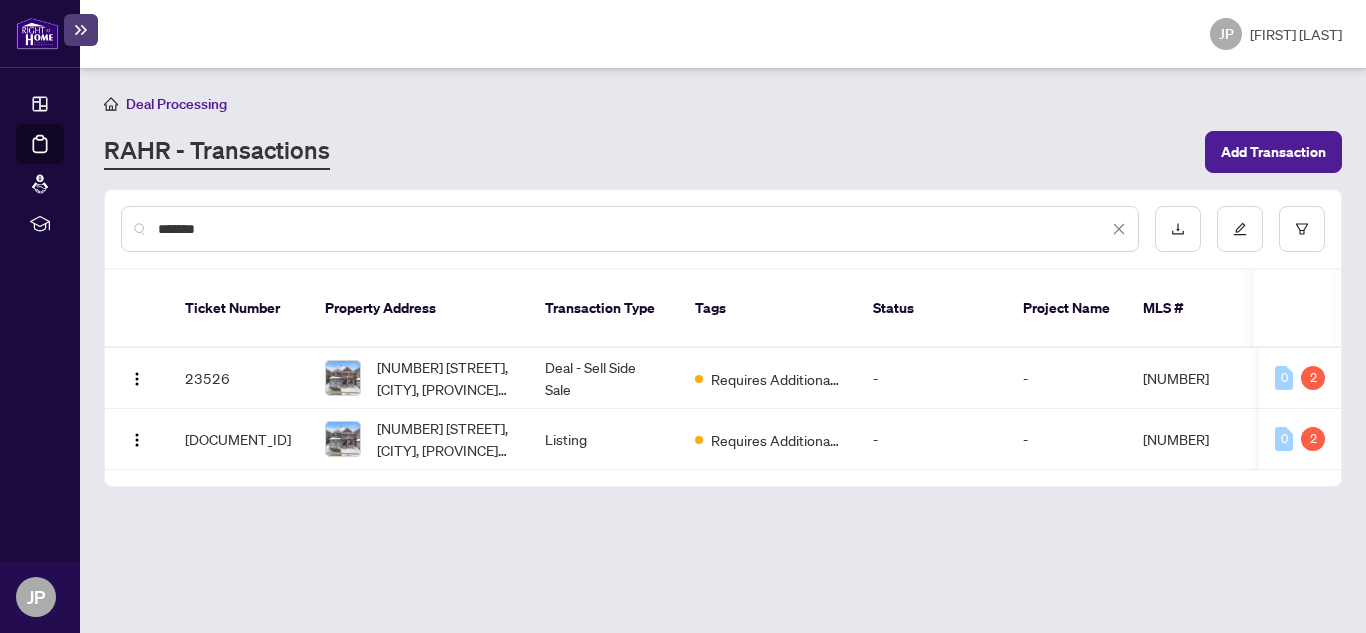 scroll, scrollTop: 0, scrollLeft: 0, axis: both 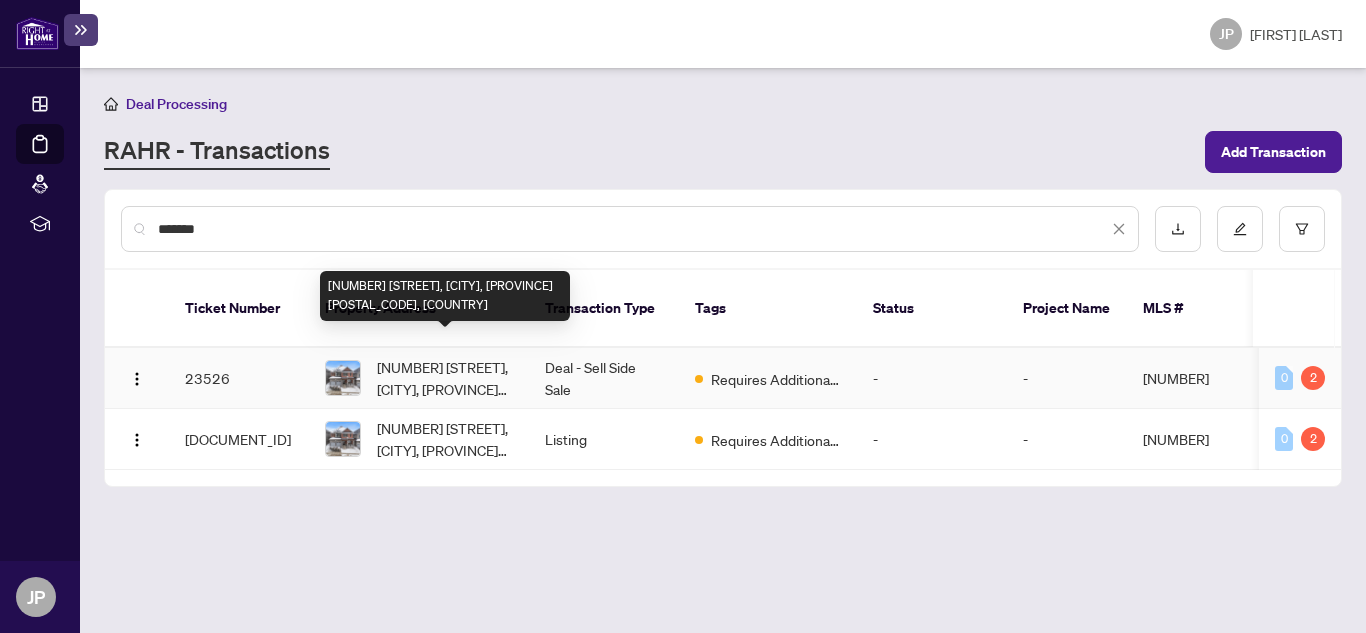 type on "*******" 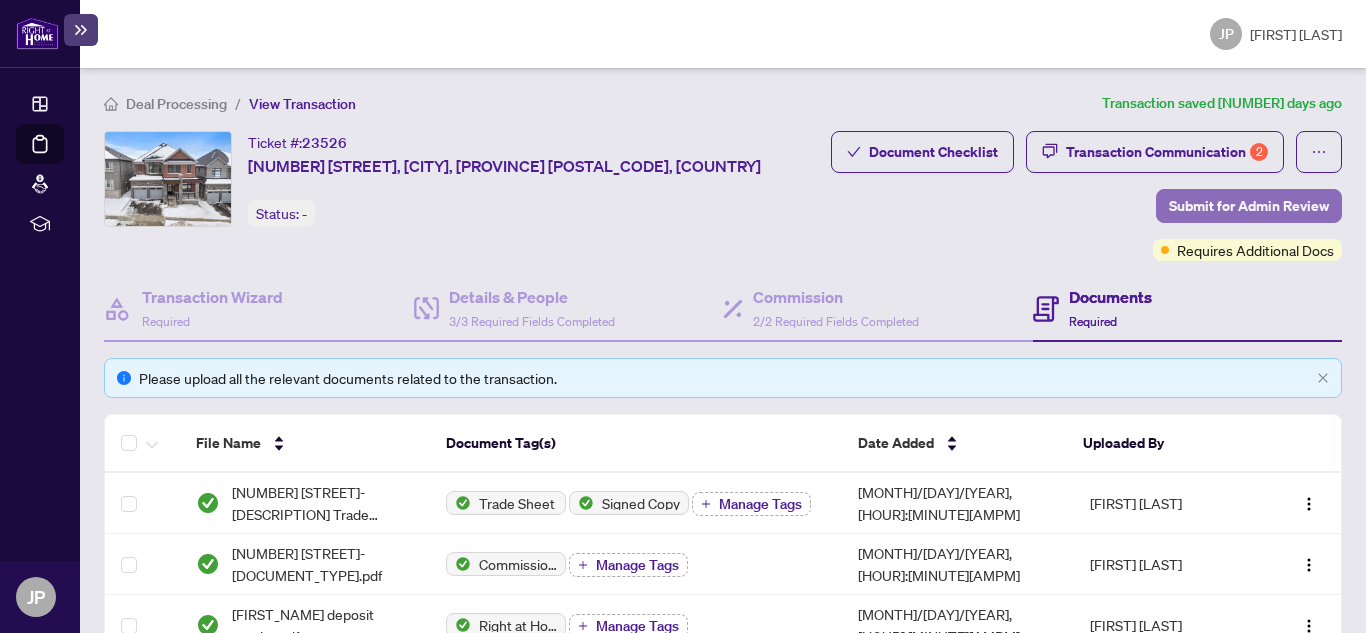 click on "Submit for Admin Review" at bounding box center [1249, 206] 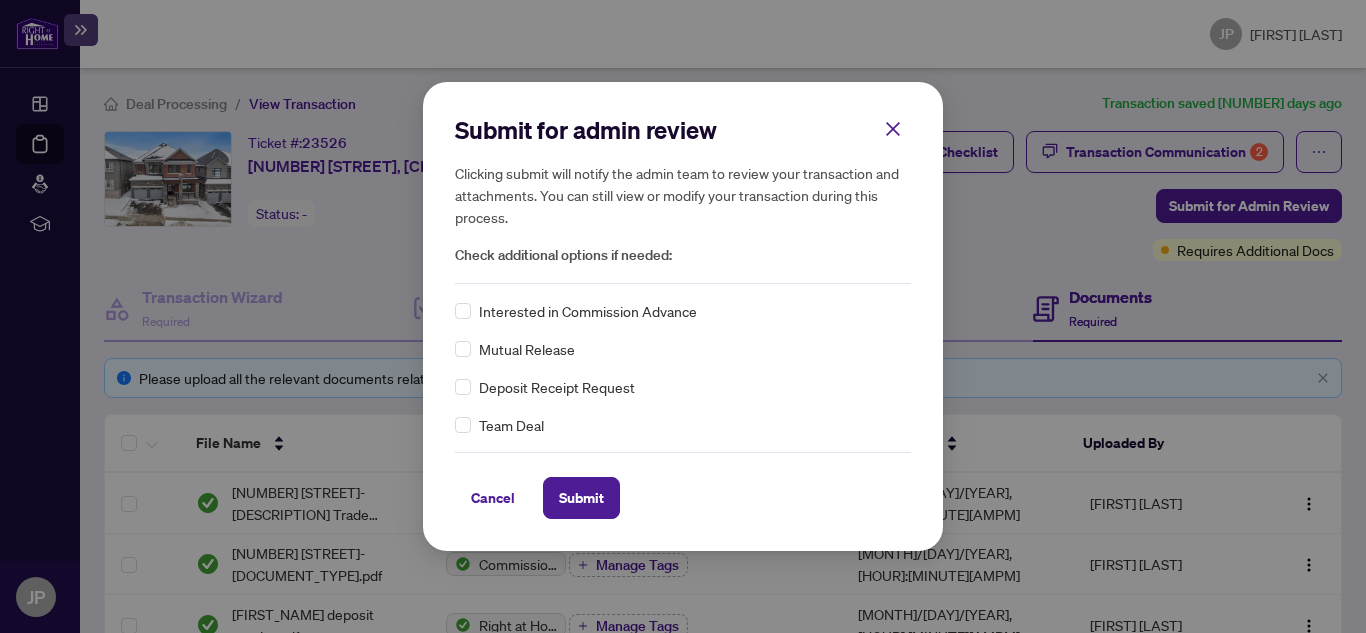 click on "Submit for admin review Clicking submit will notify the admin team to review your transaction and attachments. You can still view or modify your transaction during this process.   Check additional options if needed: Interested in Commission Advance Mutual Release Deposit Receipt Request Team Deal Cancel Submit Cancel OK" at bounding box center [683, 316] 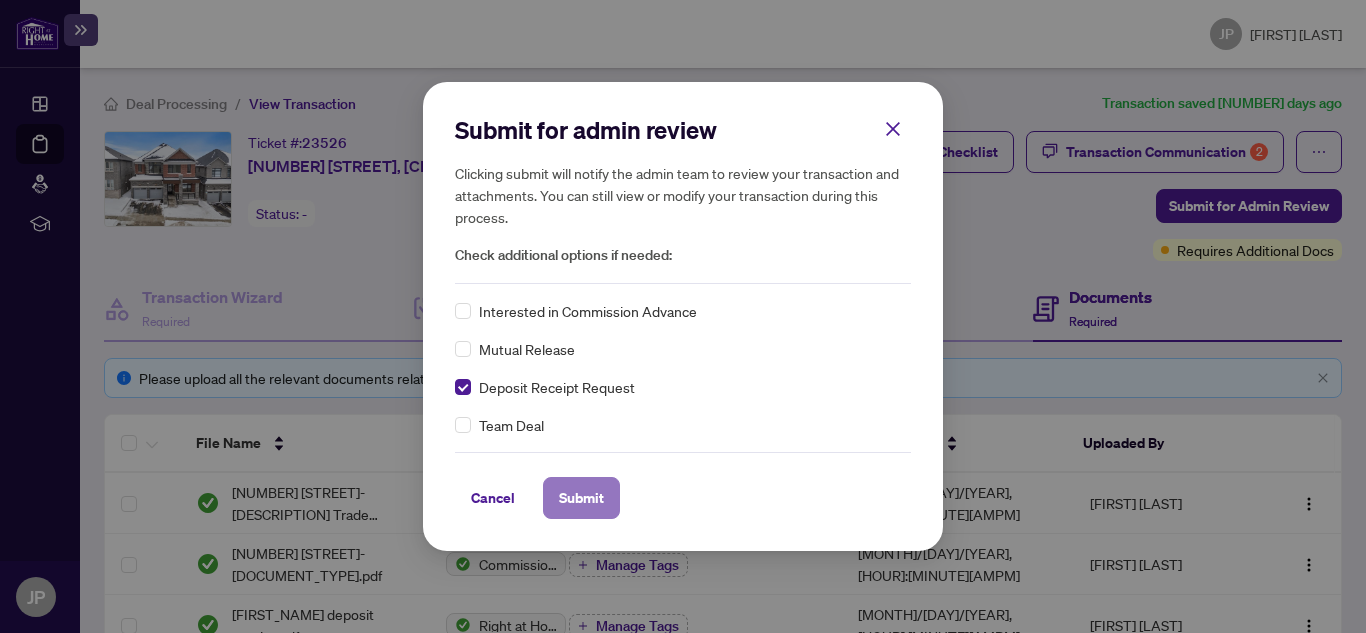 click on "Submit" at bounding box center (581, 498) 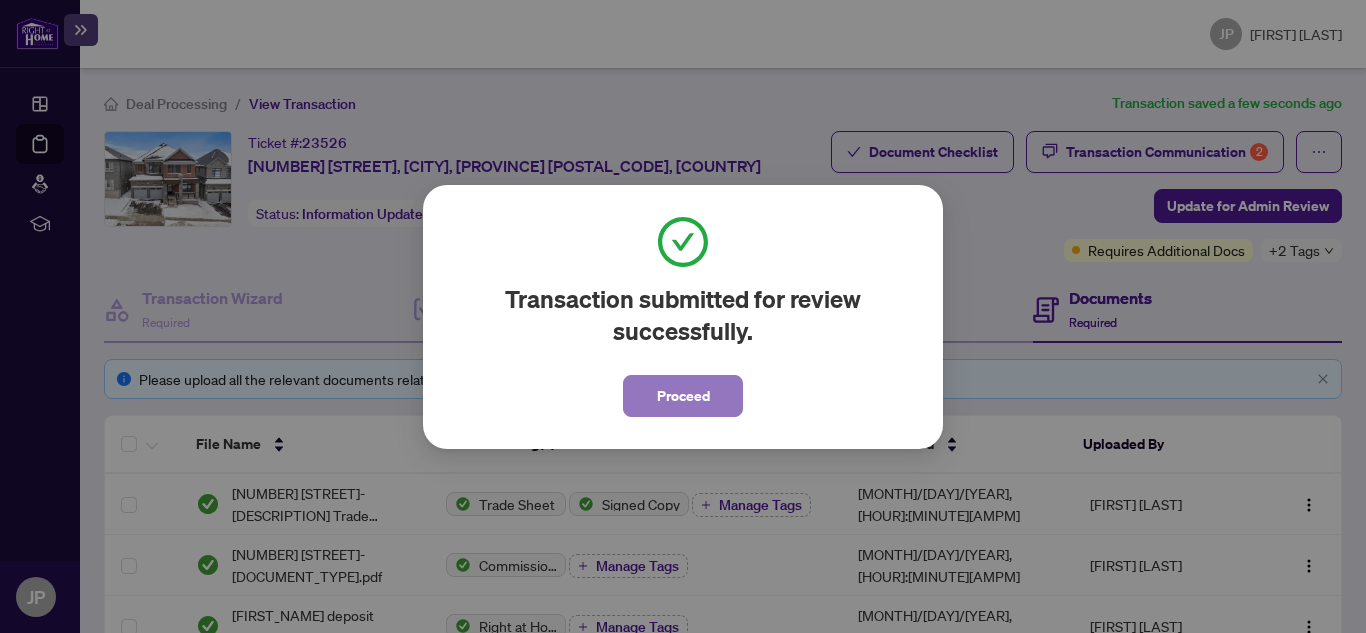 click on "Proceed" at bounding box center (683, 396) 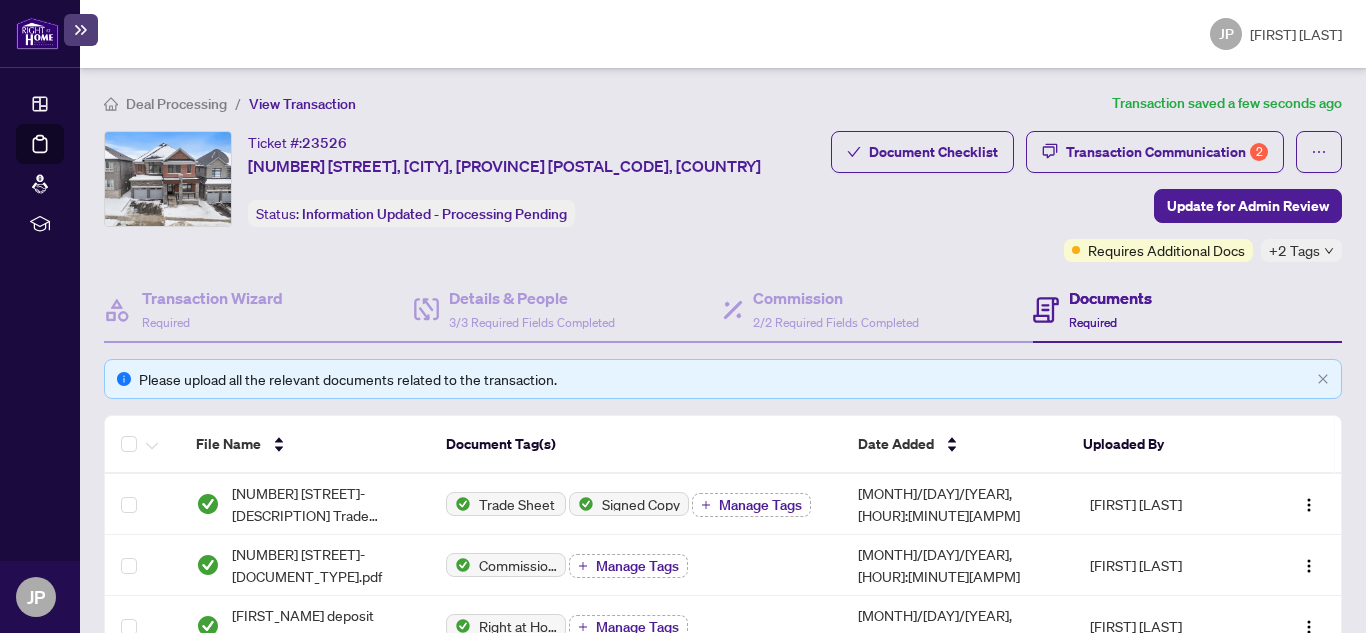 click on "Documents" at bounding box center (1110, 298) 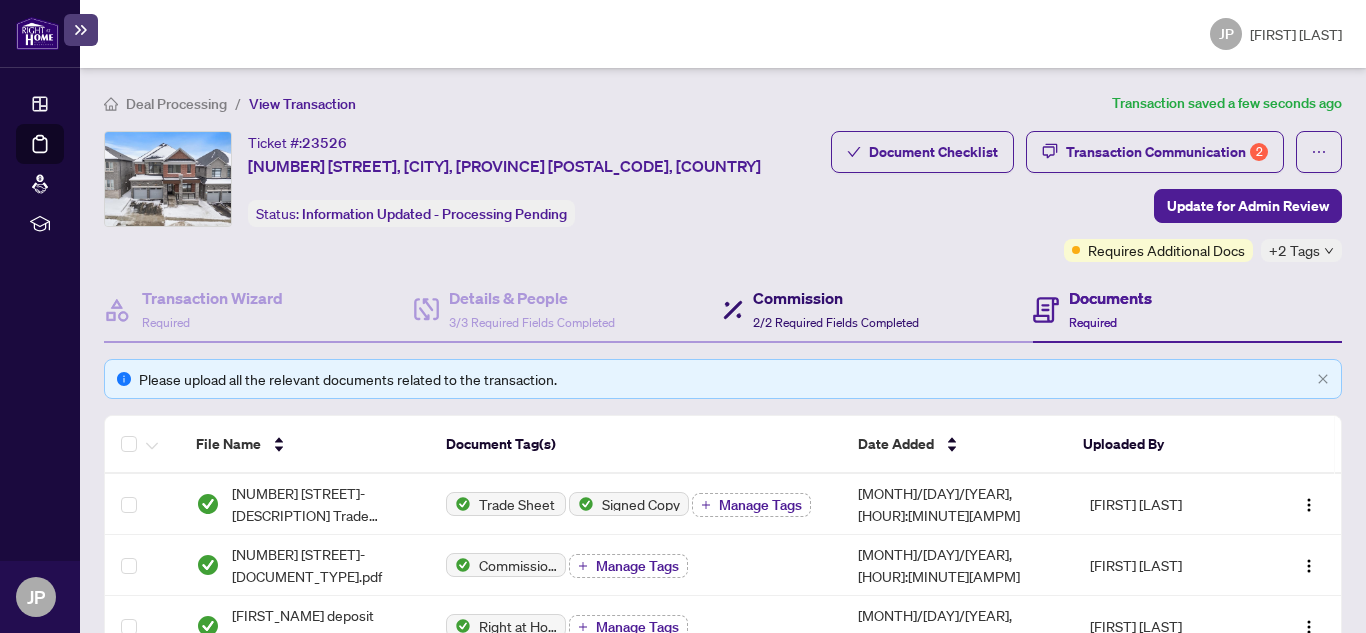 click on "Commission" at bounding box center (836, 298) 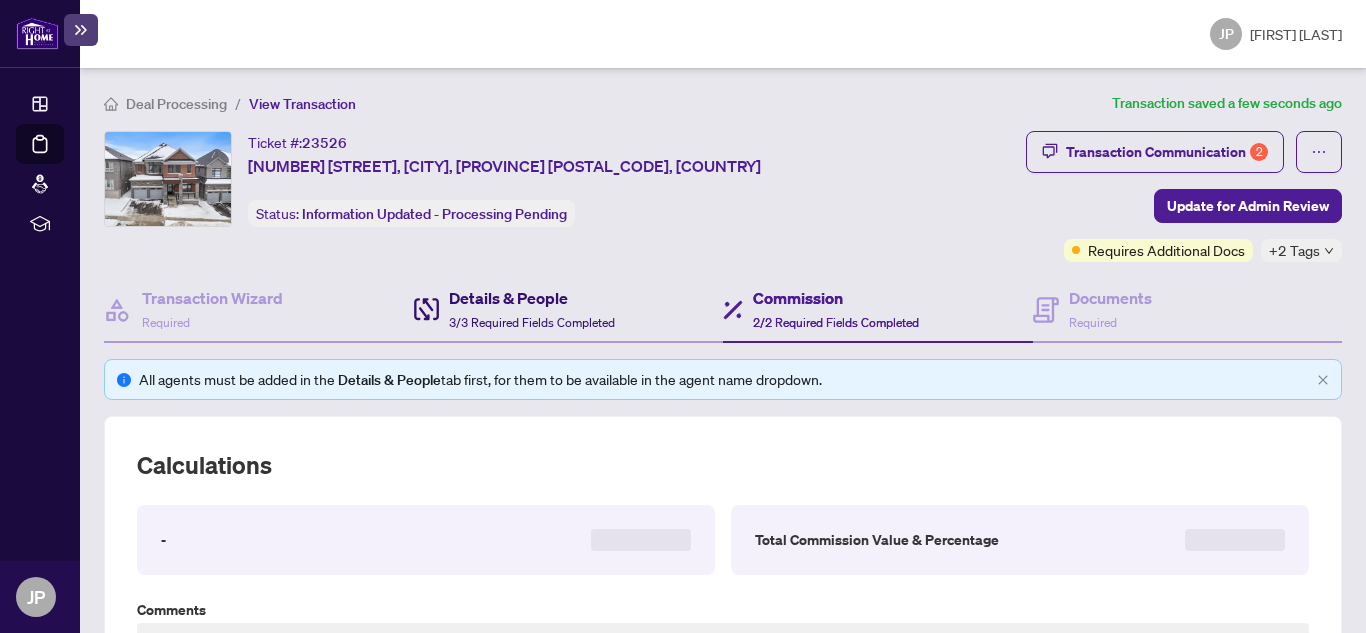 click on "Details & People" at bounding box center (532, 298) 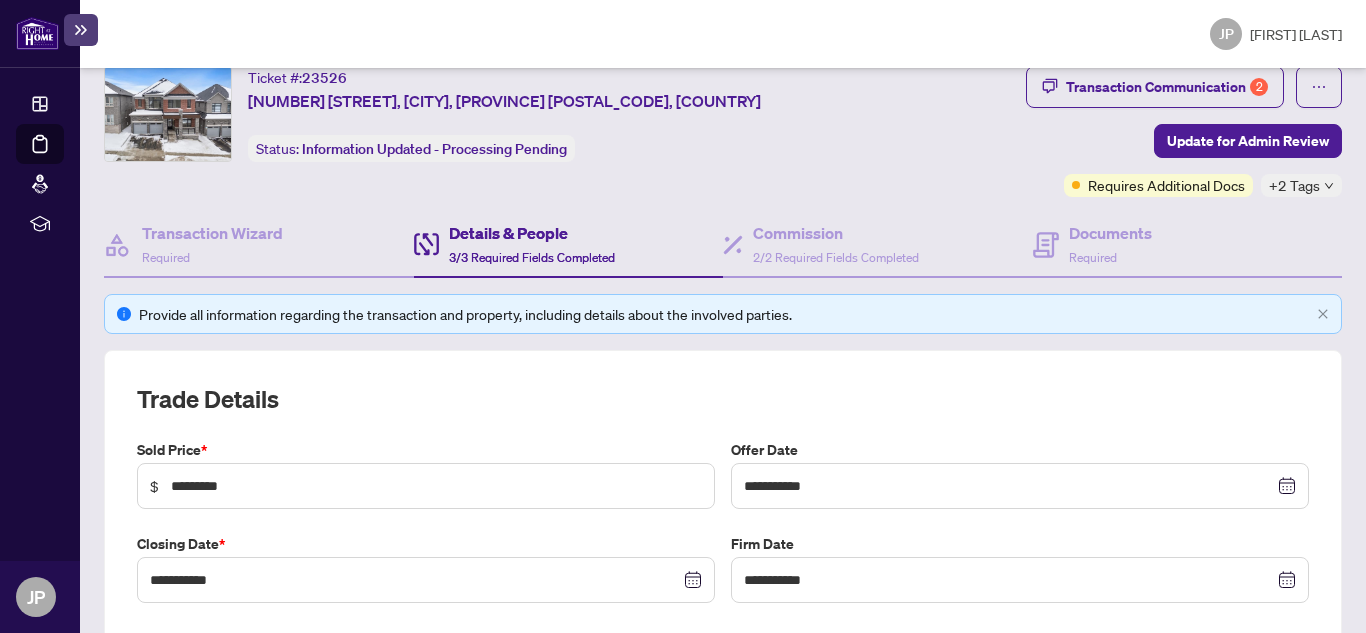 scroll, scrollTop: 100, scrollLeft: 0, axis: vertical 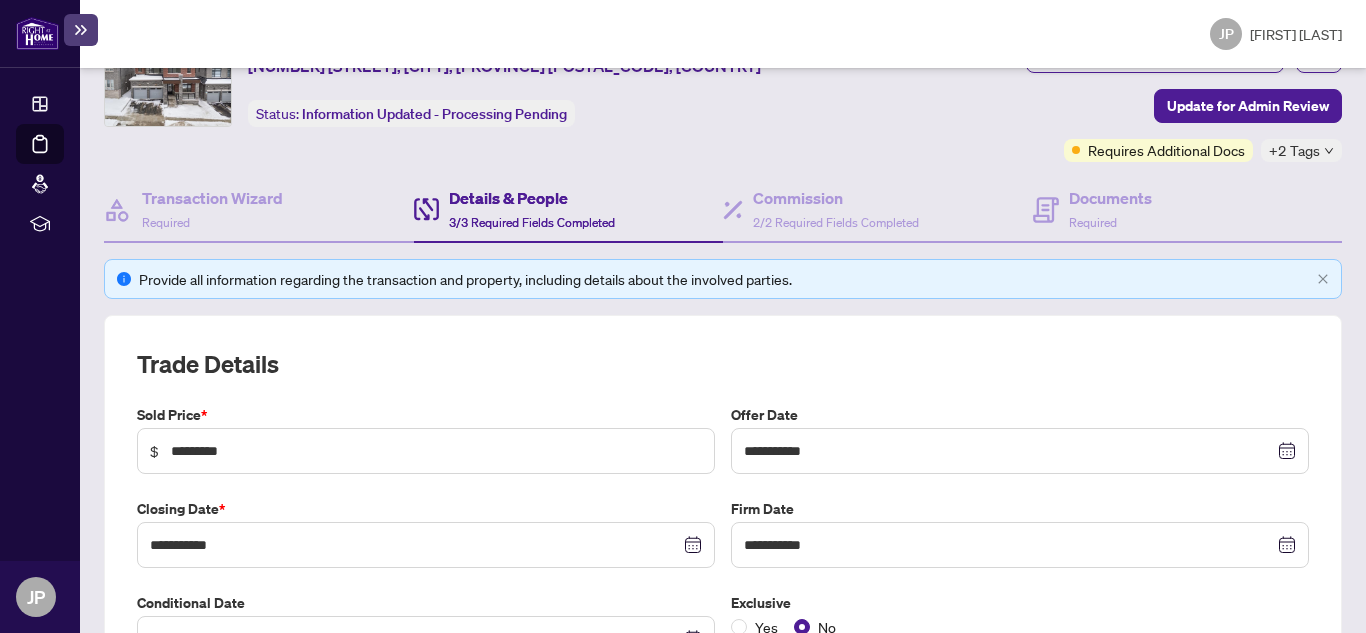 click on "+2 Tags" at bounding box center (1294, 150) 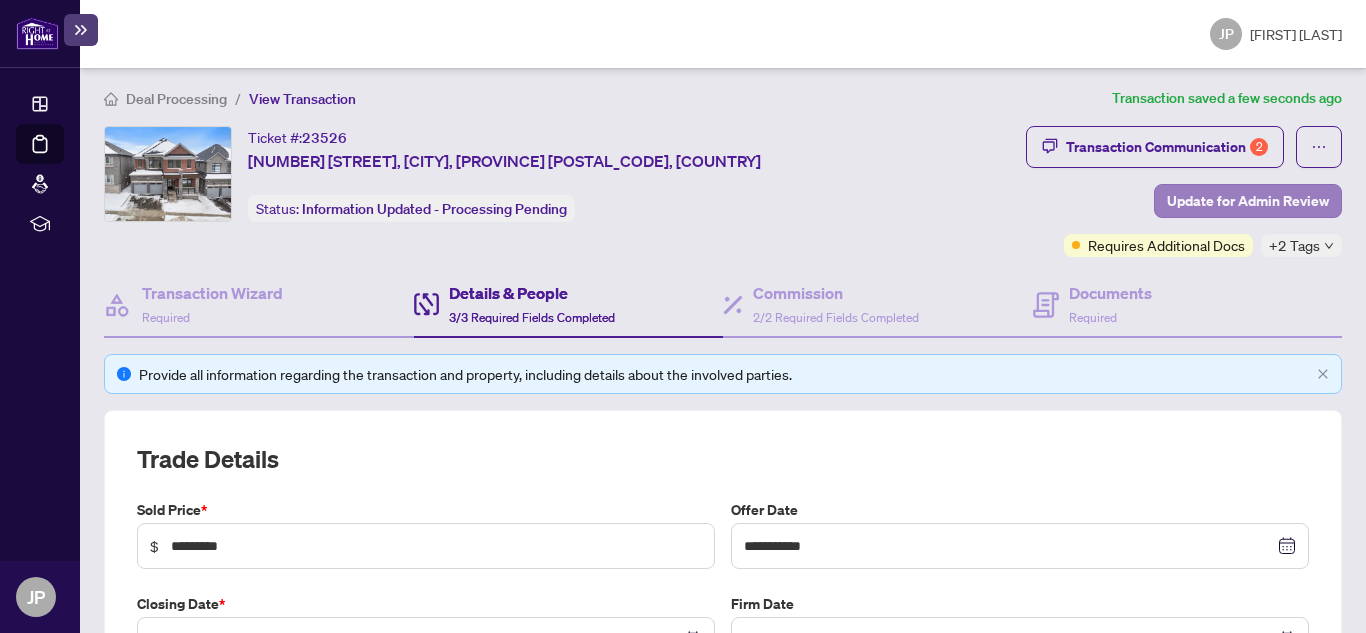 scroll, scrollTop: 0, scrollLeft: 0, axis: both 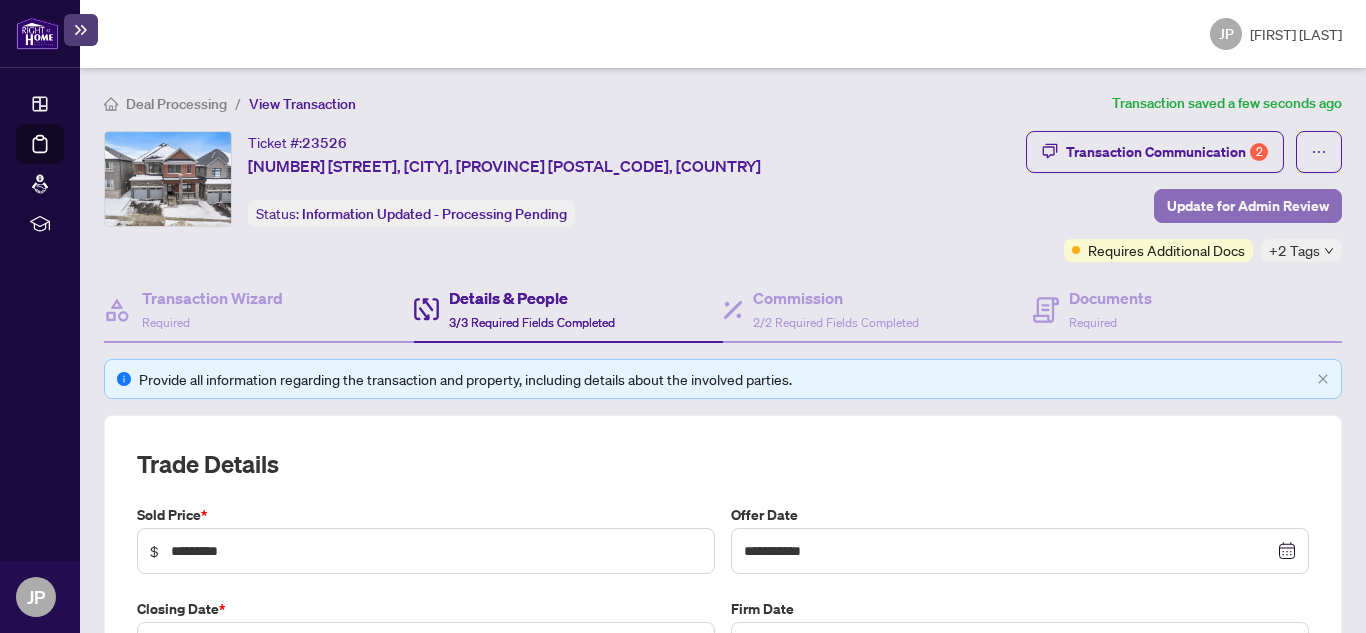 click on "Update for Admin Review" at bounding box center [1248, 206] 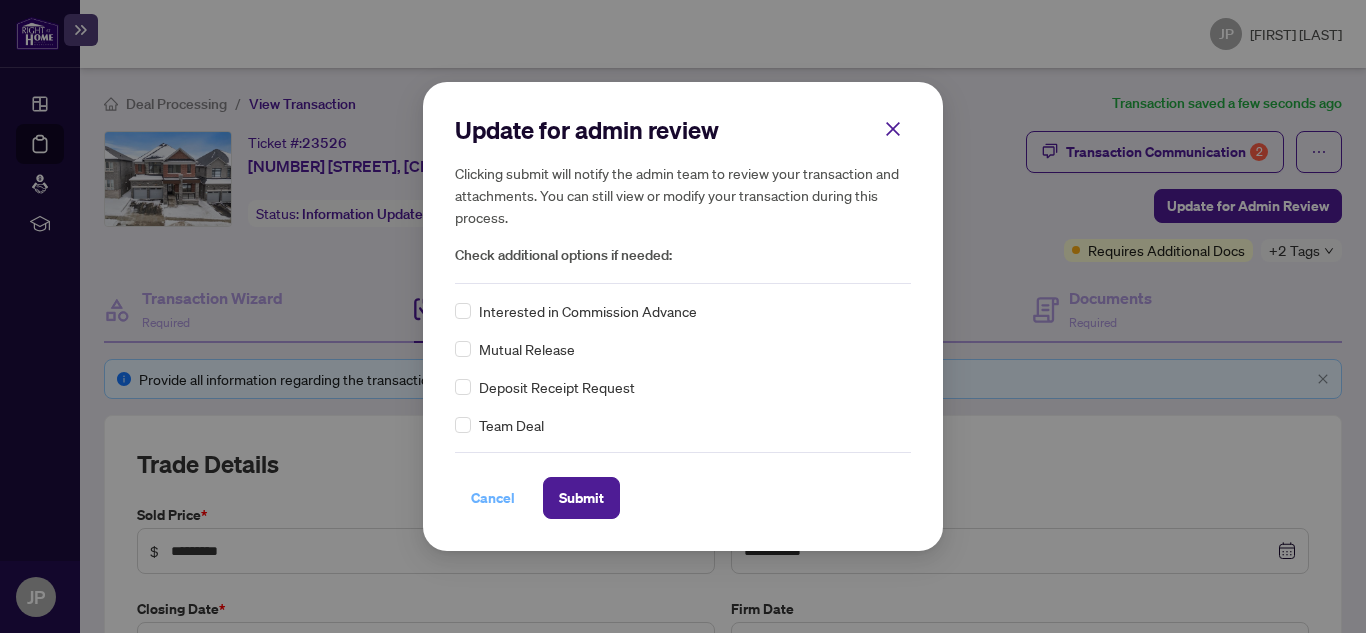 click on "Cancel" at bounding box center [493, 498] 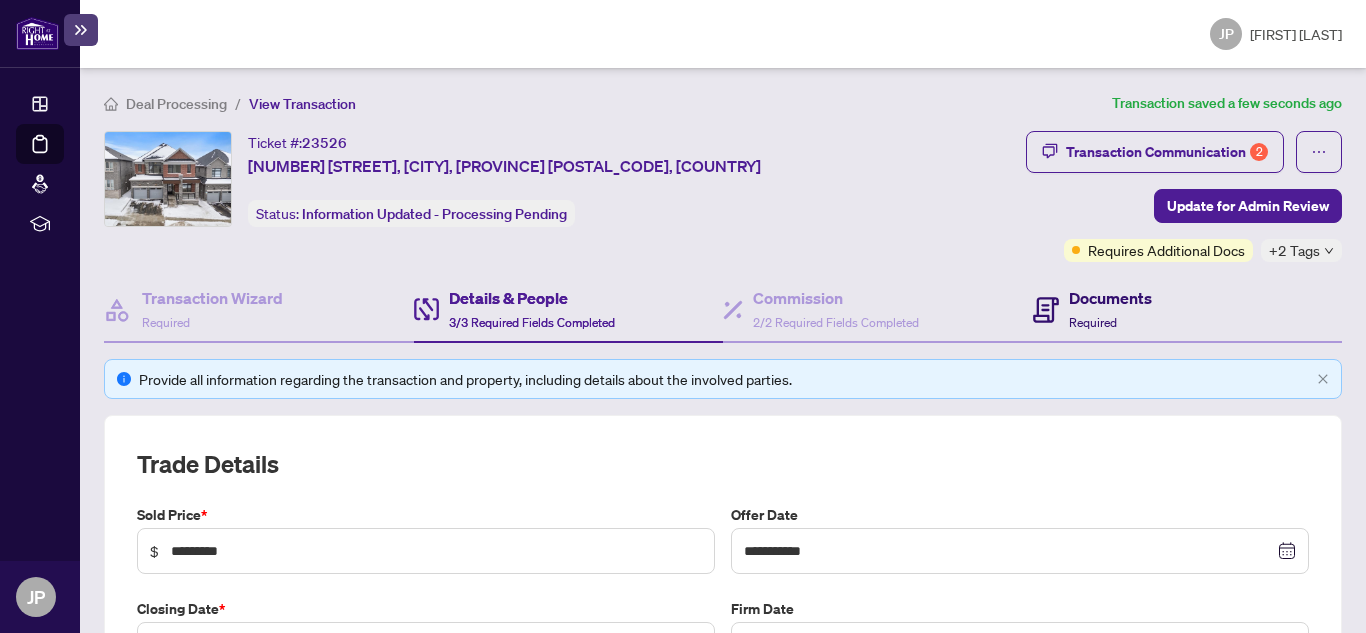 click at bounding box center [1045, 305] 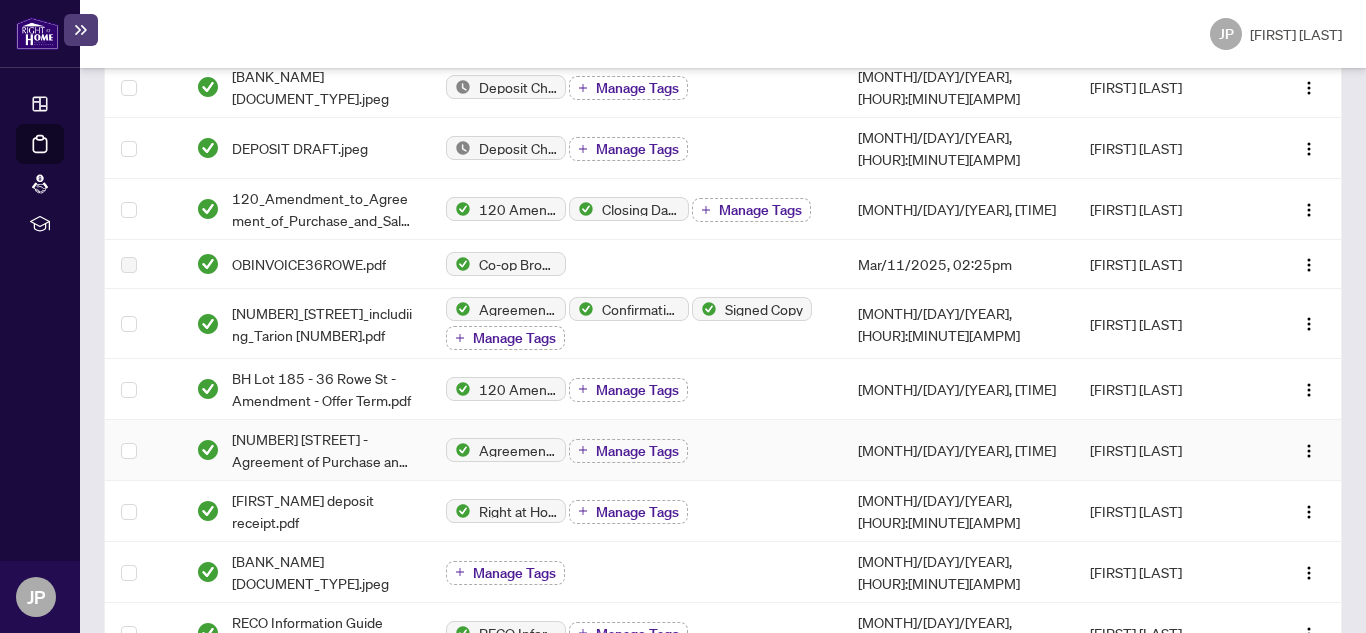scroll, scrollTop: 300, scrollLeft: 0, axis: vertical 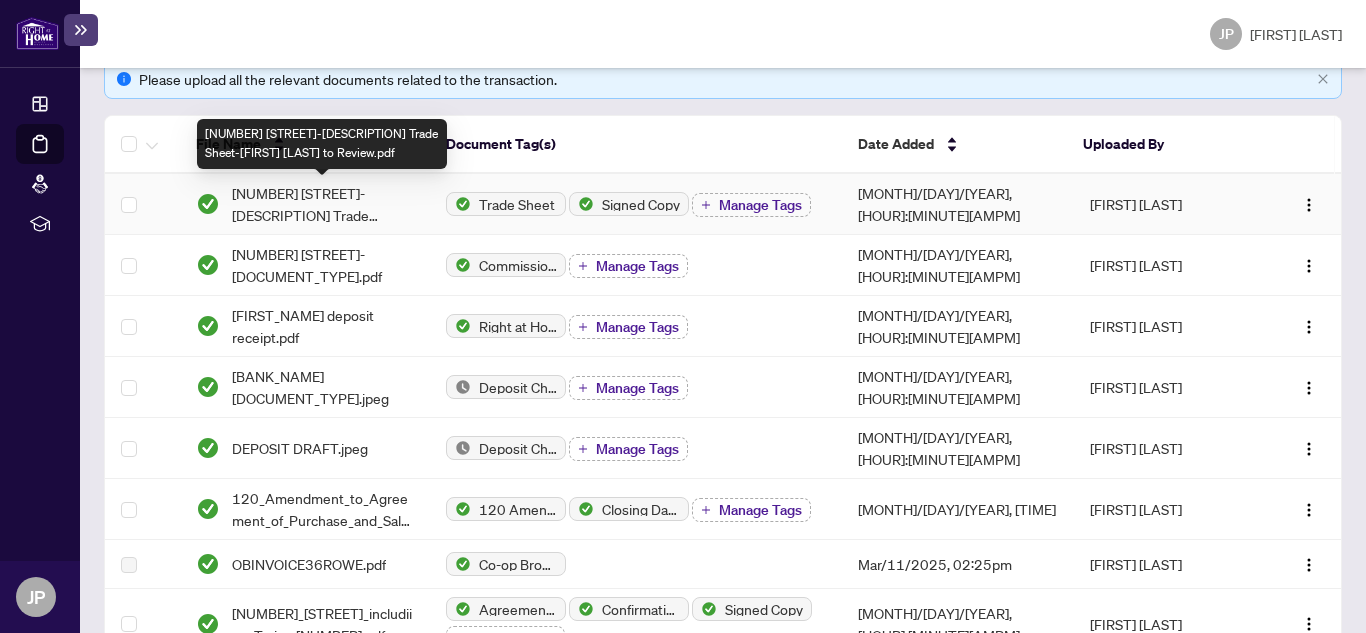click on "[NUMBER] [STREET]-[DESCRIPTION] Trade Sheet-[FIRST] [LAST] to Review.pdf" at bounding box center [323, 204] 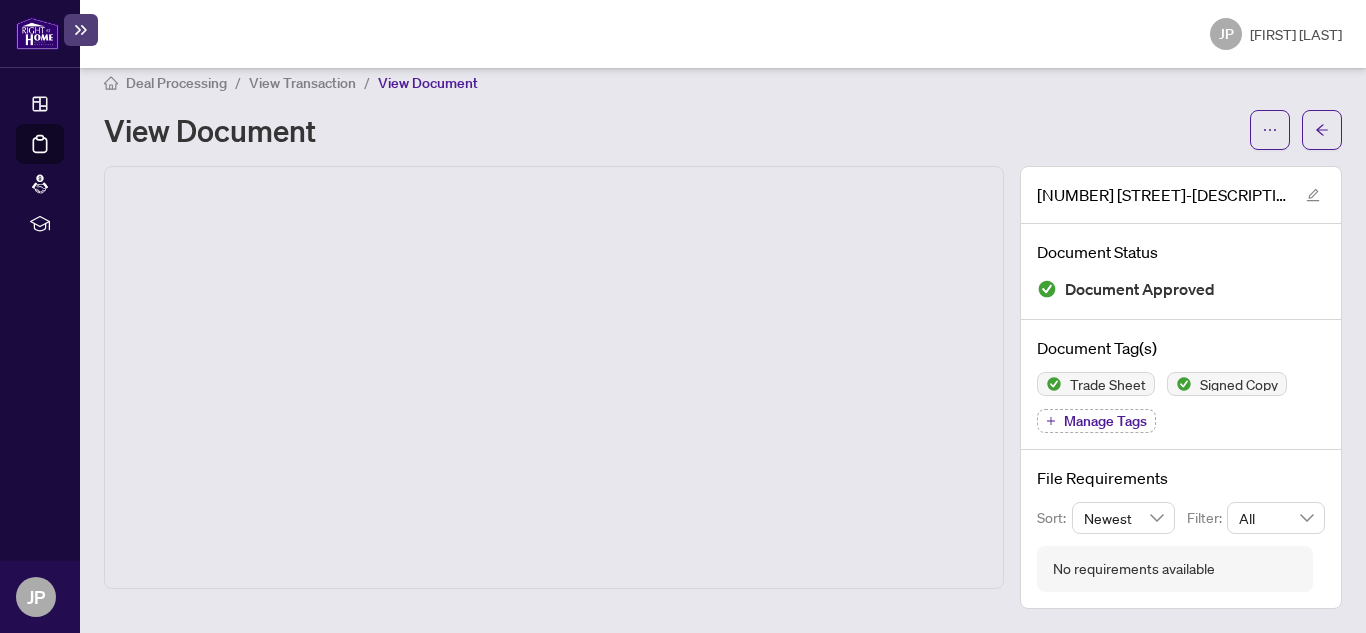 scroll, scrollTop: 20, scrollLeft: 0, axis: vertical 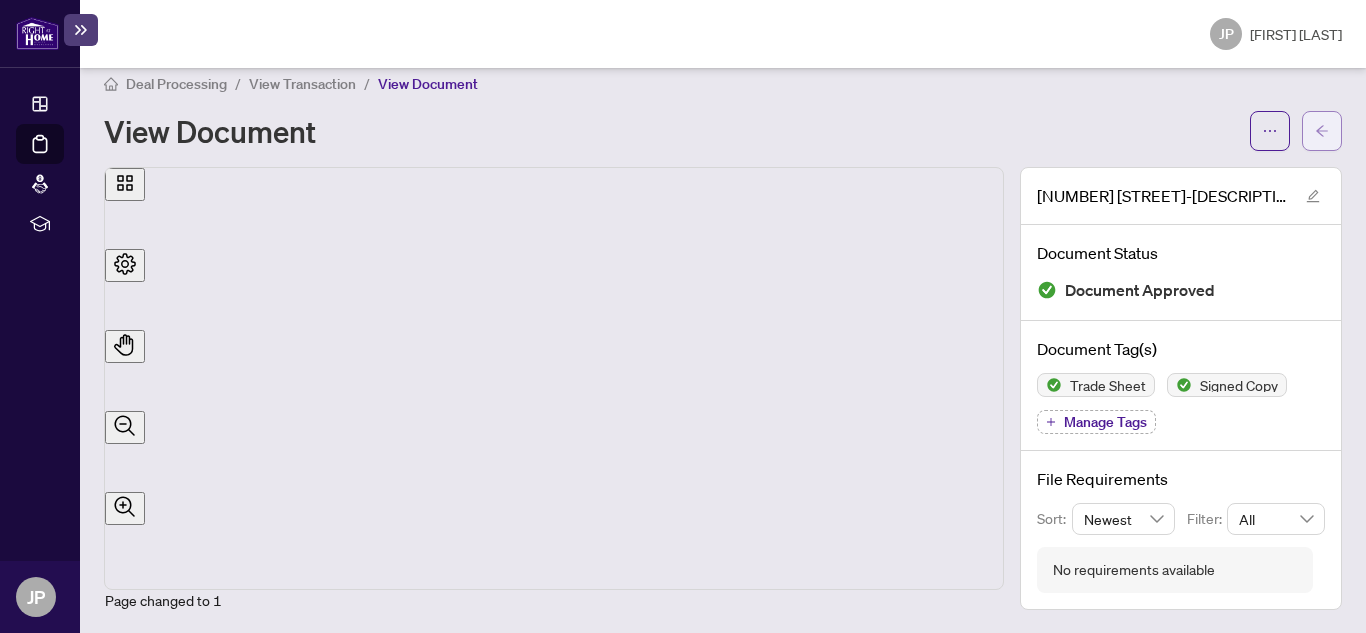 click at bounding box center (1322, 131) 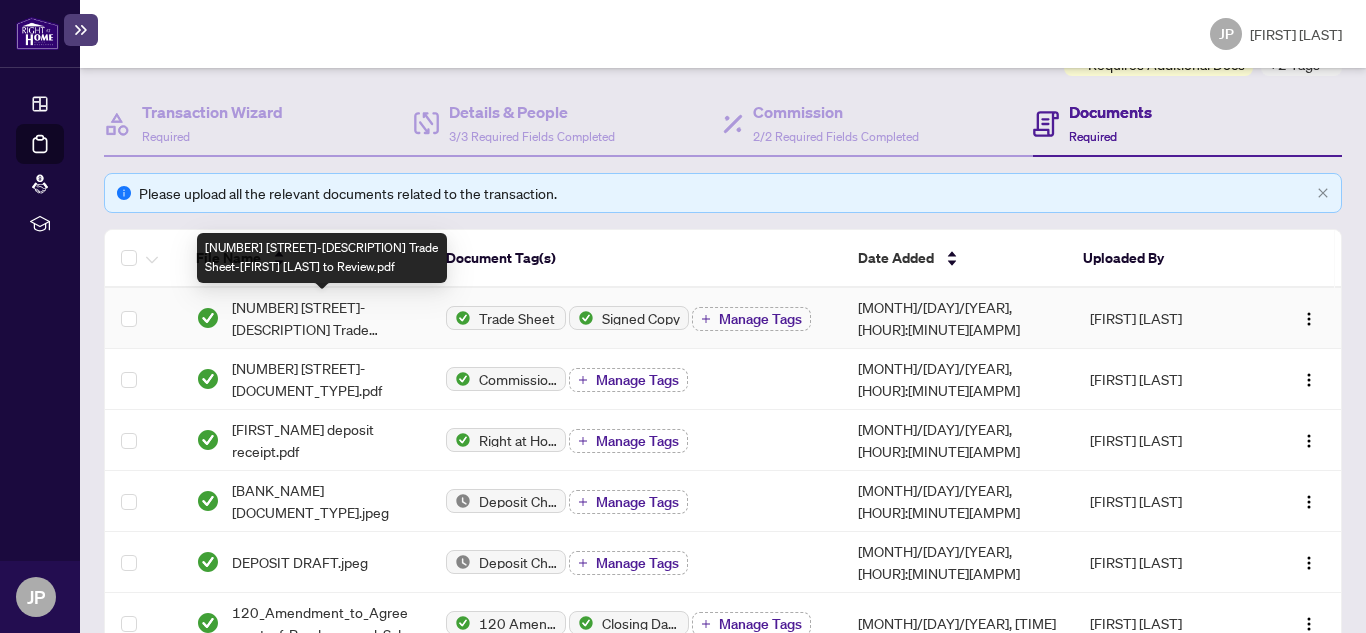scroll, scrollTop: 73, scrollLeft: 0, axis: vertical 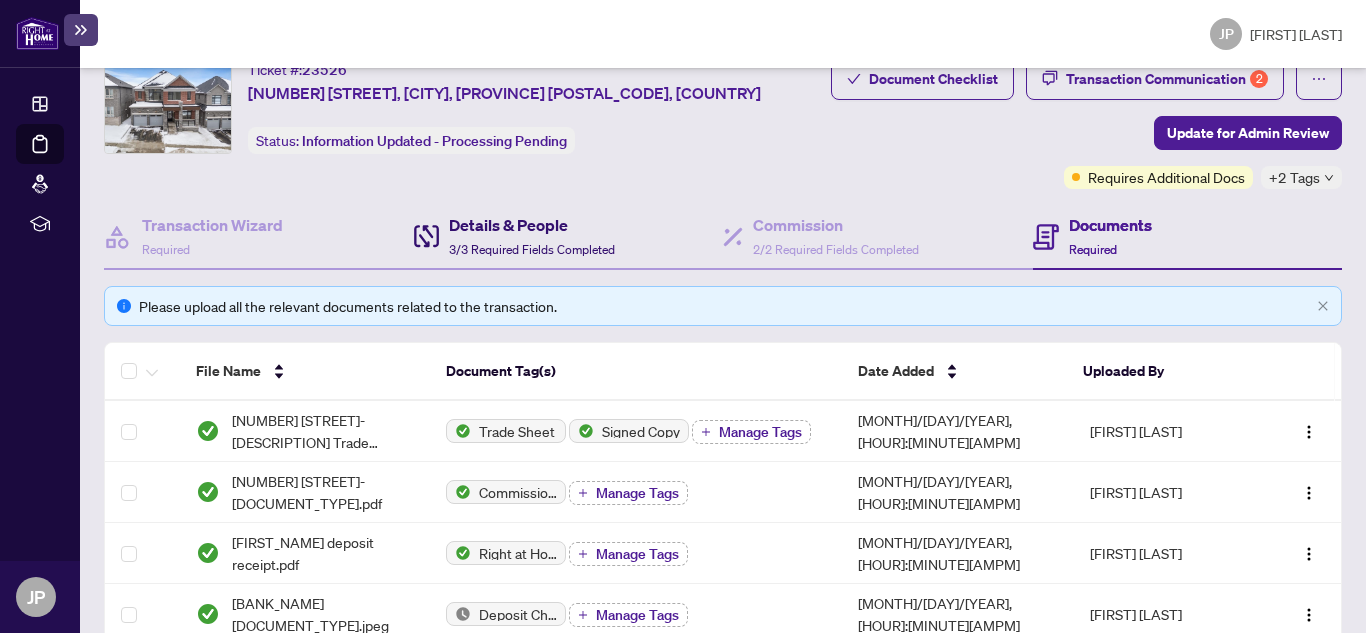 click on "Details & People" at bounding box center (532, 225) 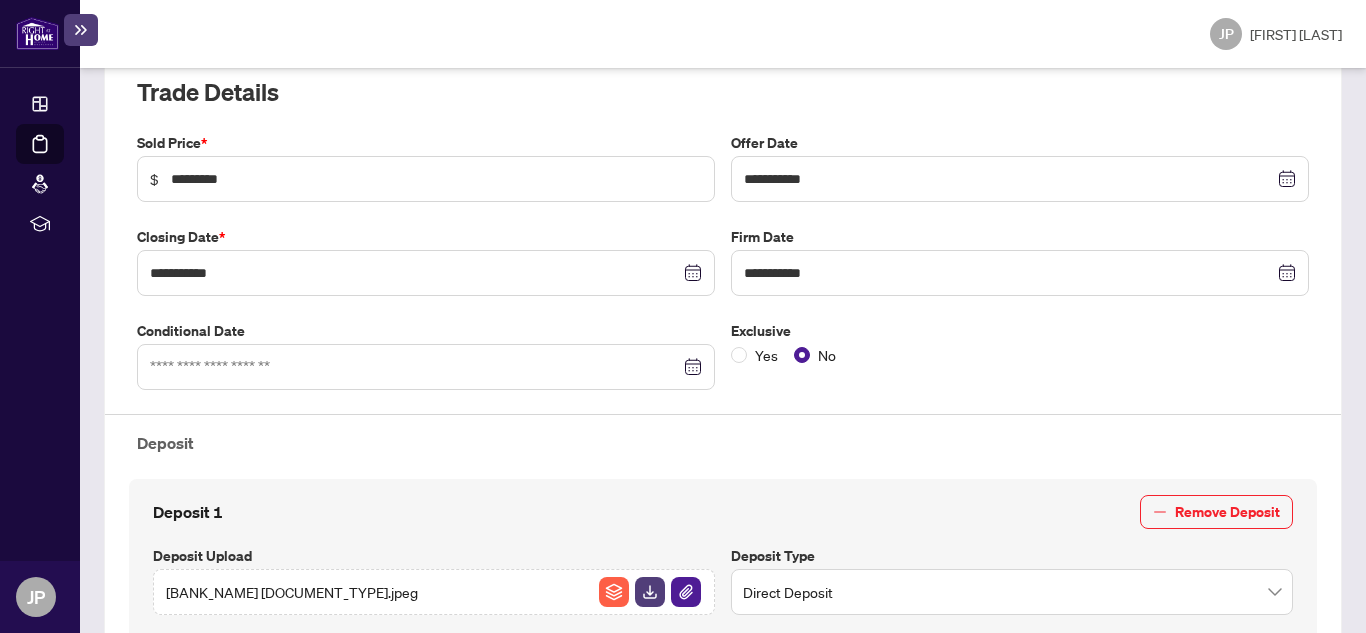 scroll, scrollTop: 373, scrollLeft: 0, axis: vertical 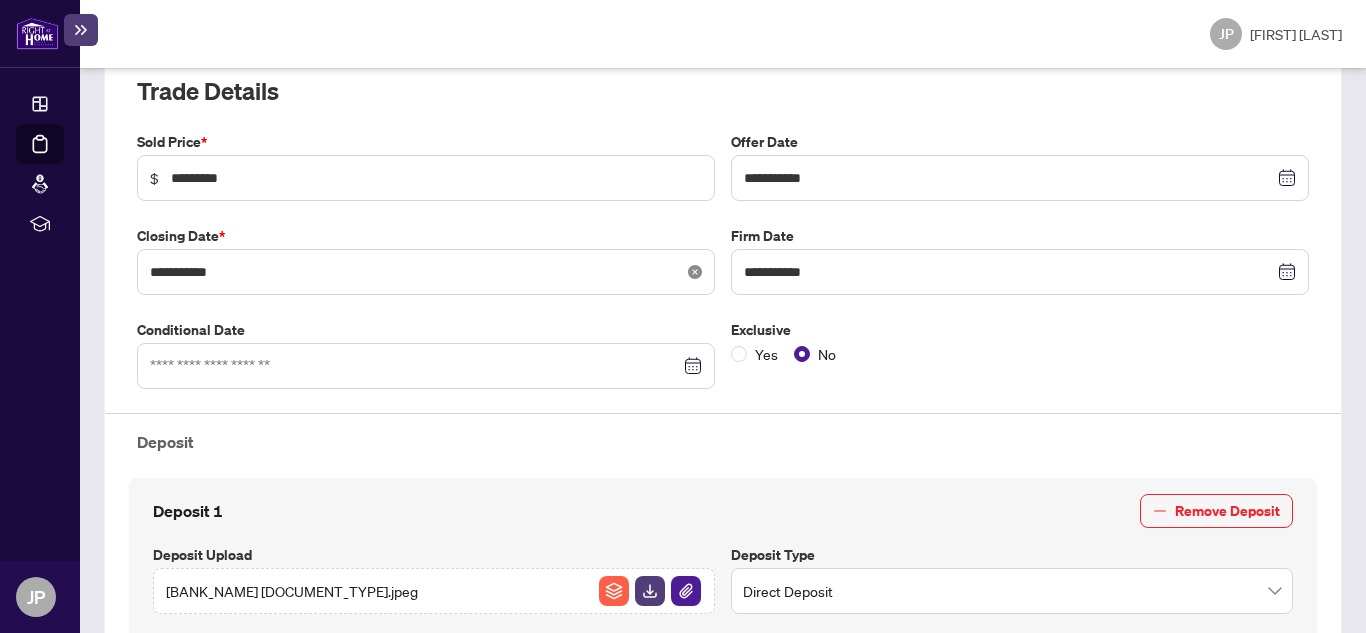 click at bounding box center [1289, 178] 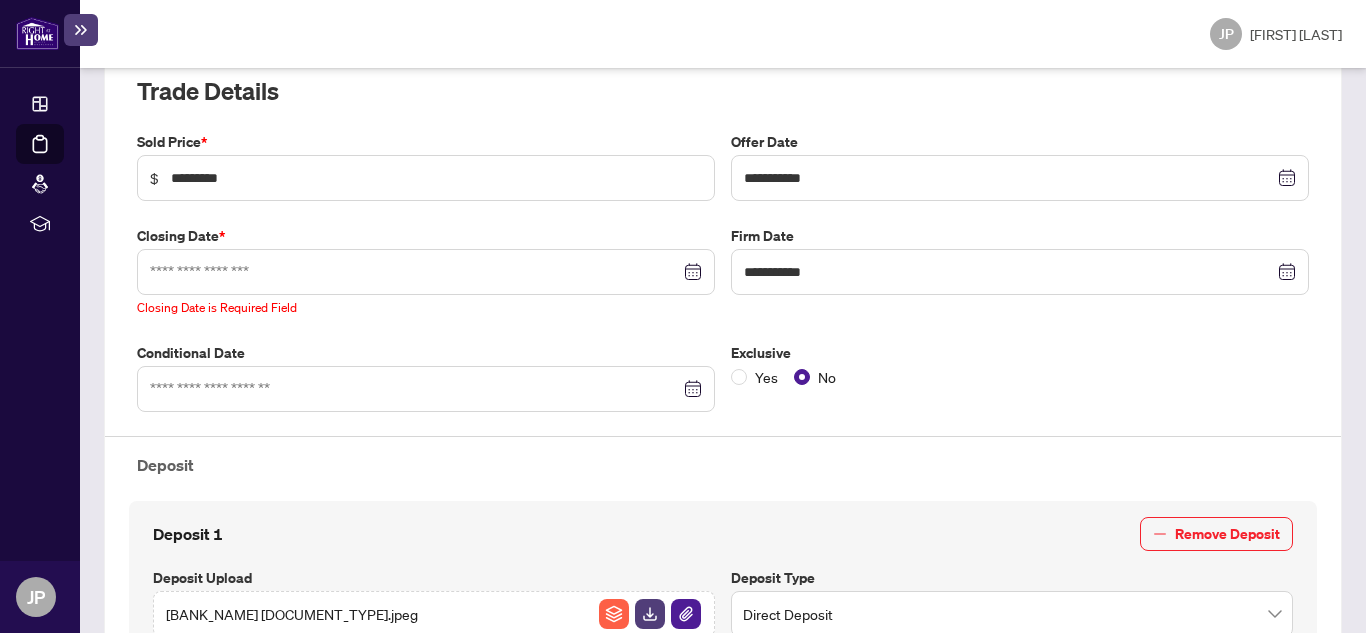 click at bounding box center (1020, 178) 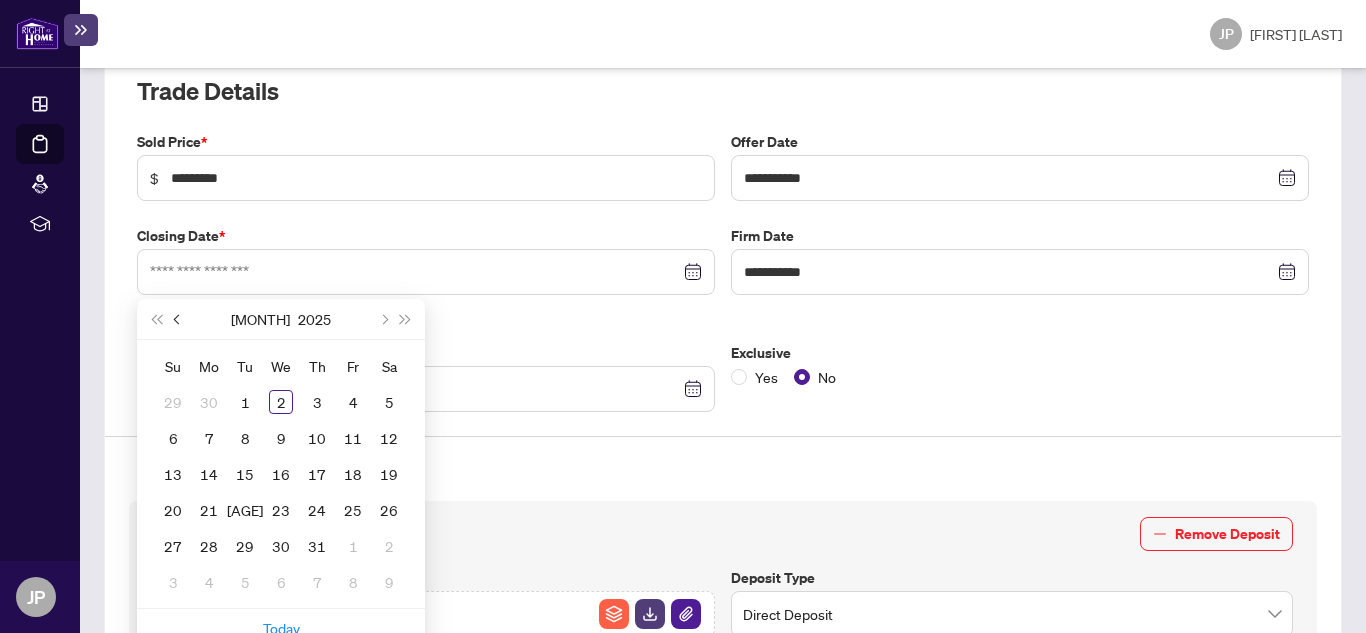 click at bounding box center (179, 319) 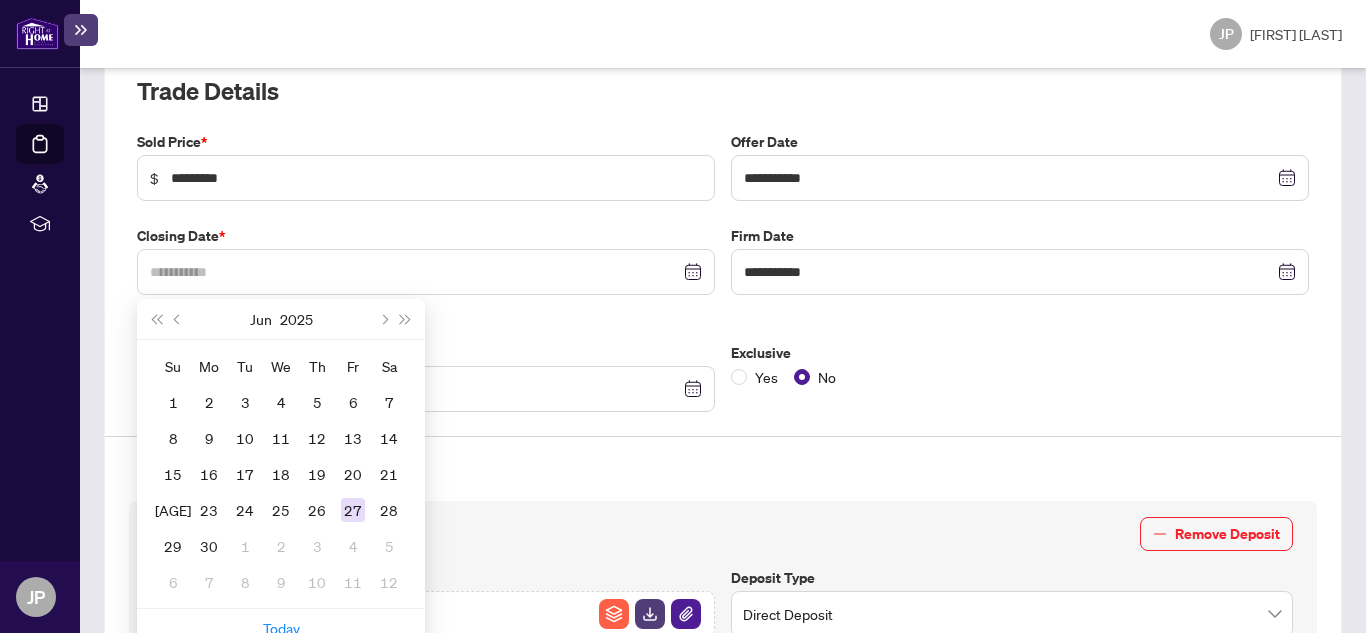 click on "27" at bounding box center [353, 510] 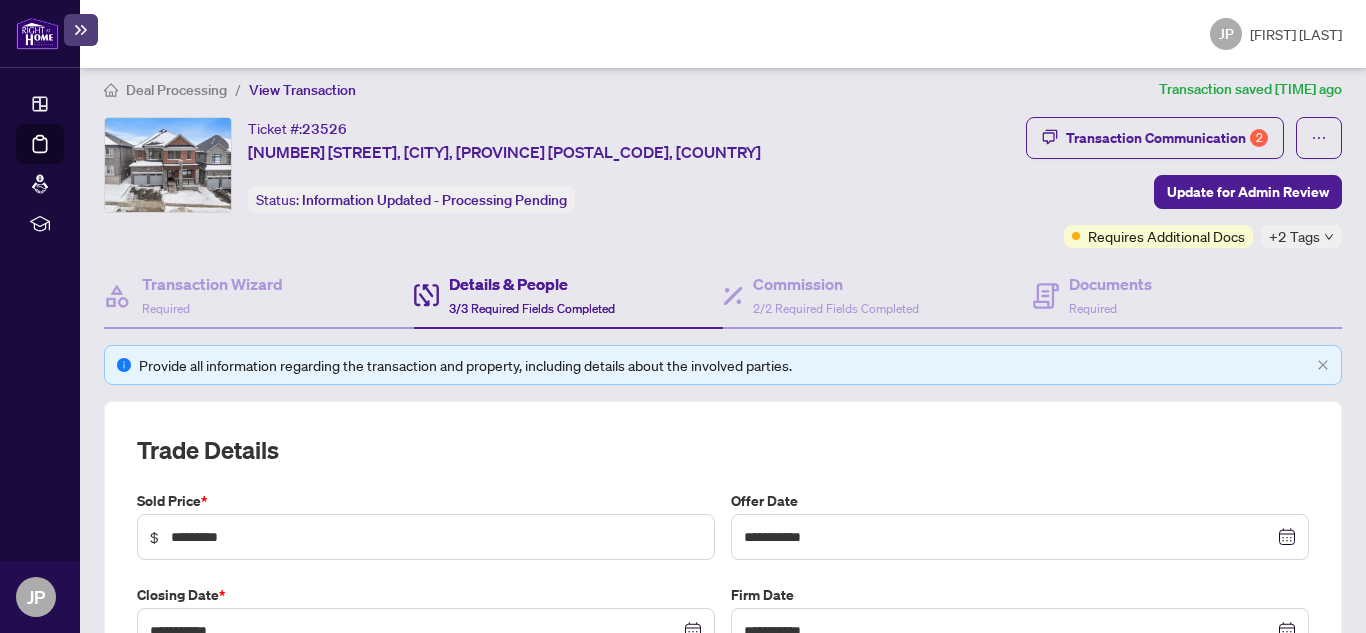 scroll, scrollTop: 0, scrollLeft: 0, axis: both 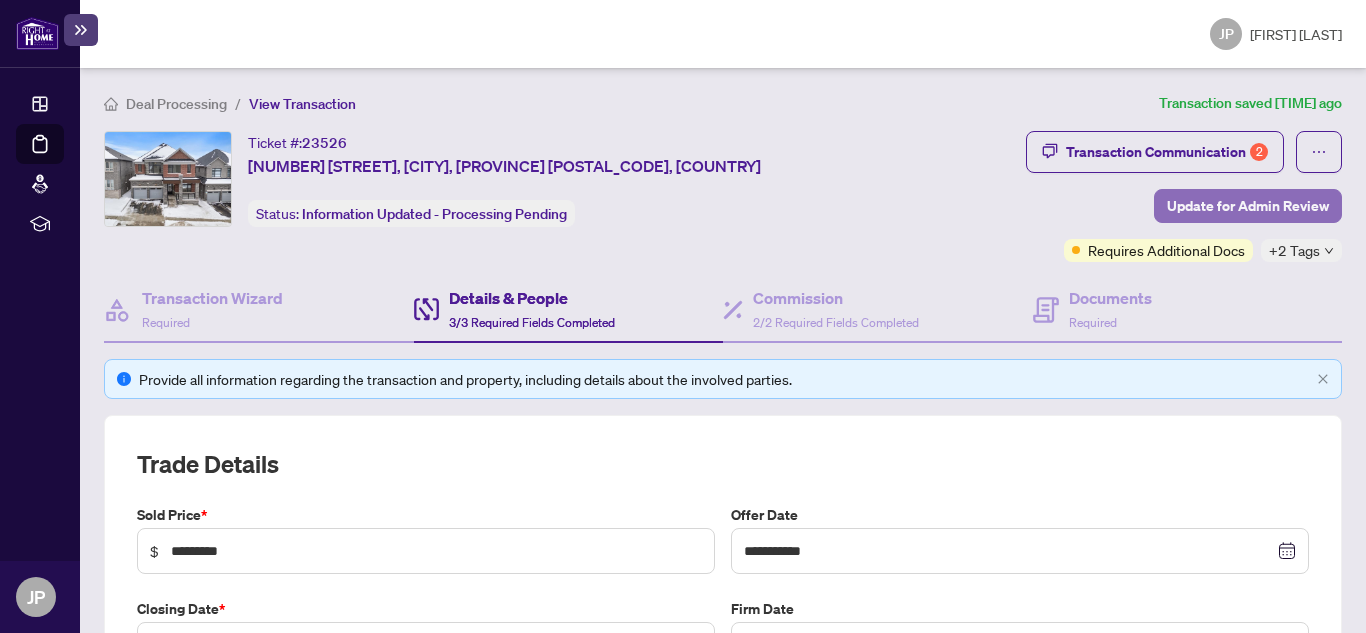 click on "Update for Admin Review" at bounding box center (1248, 206) 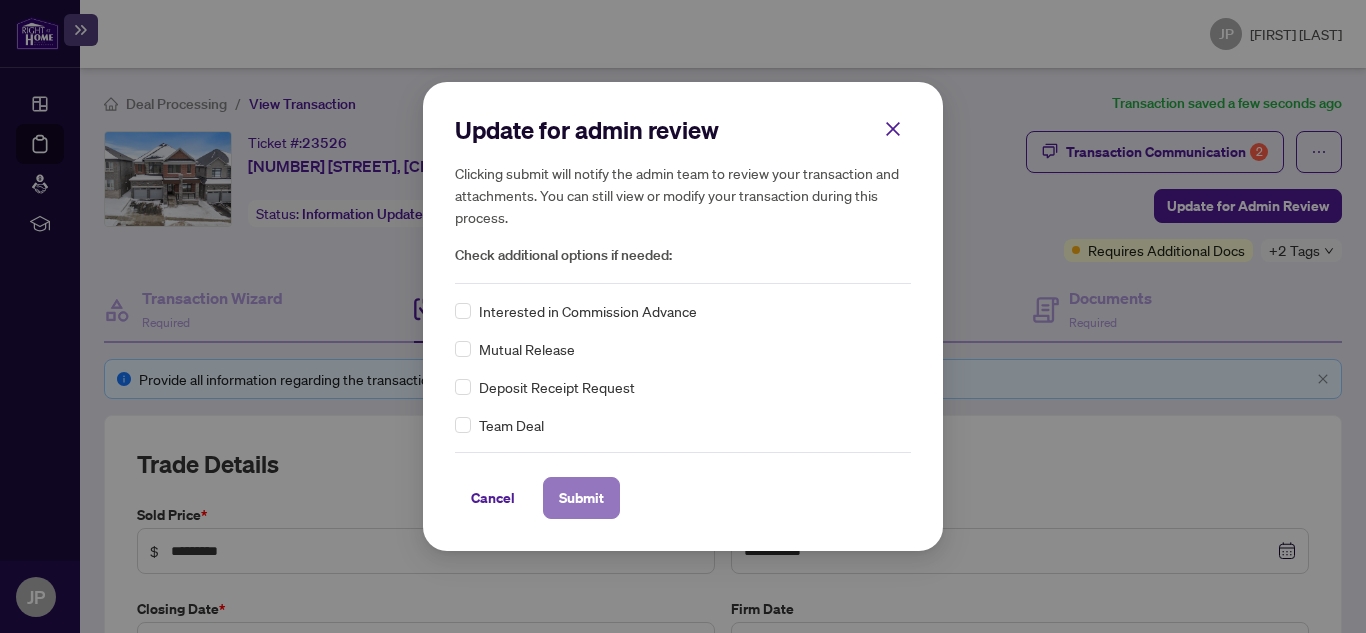click on "Submit" at bounding box center [581, 498] 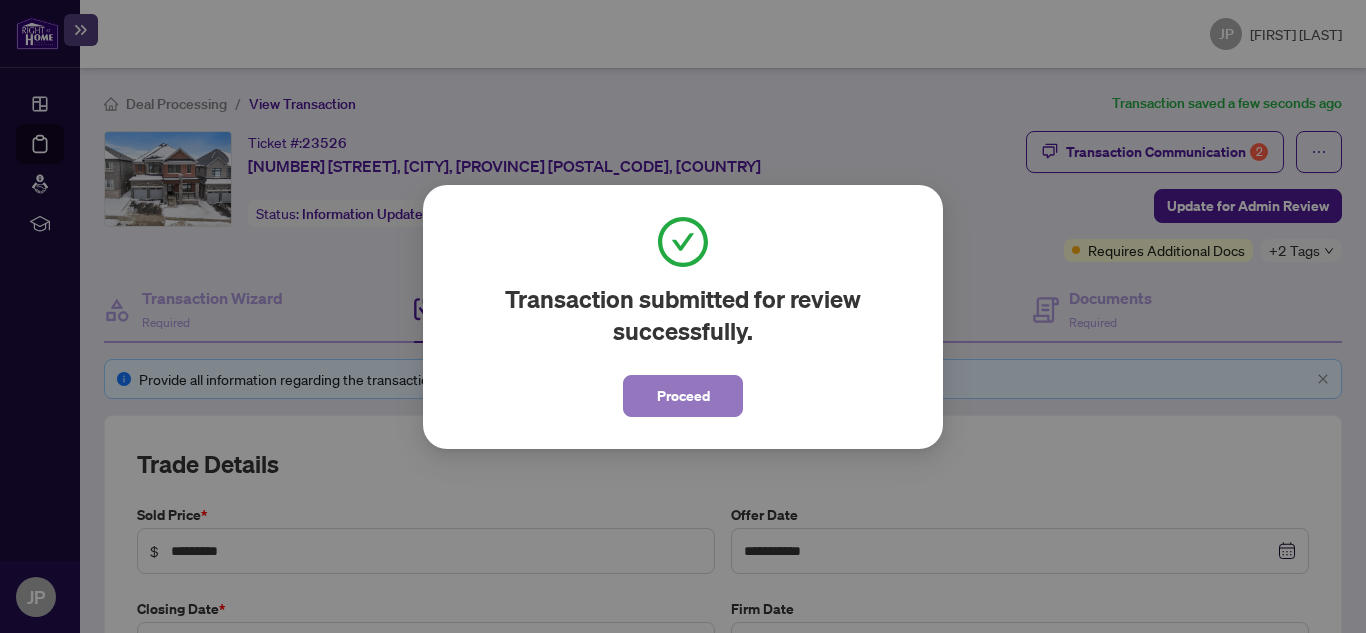 click on "Proceed" at bounding box center [683, 396] 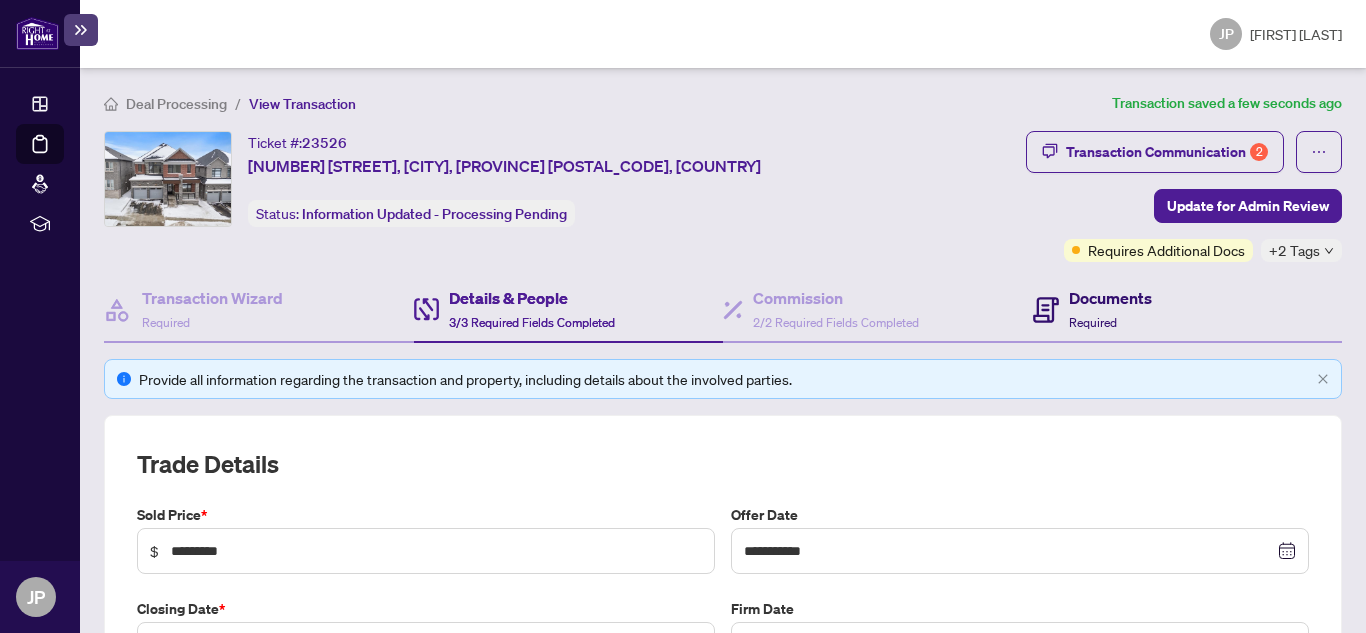click on "Documents Required" at bounding box center [1092, 309] 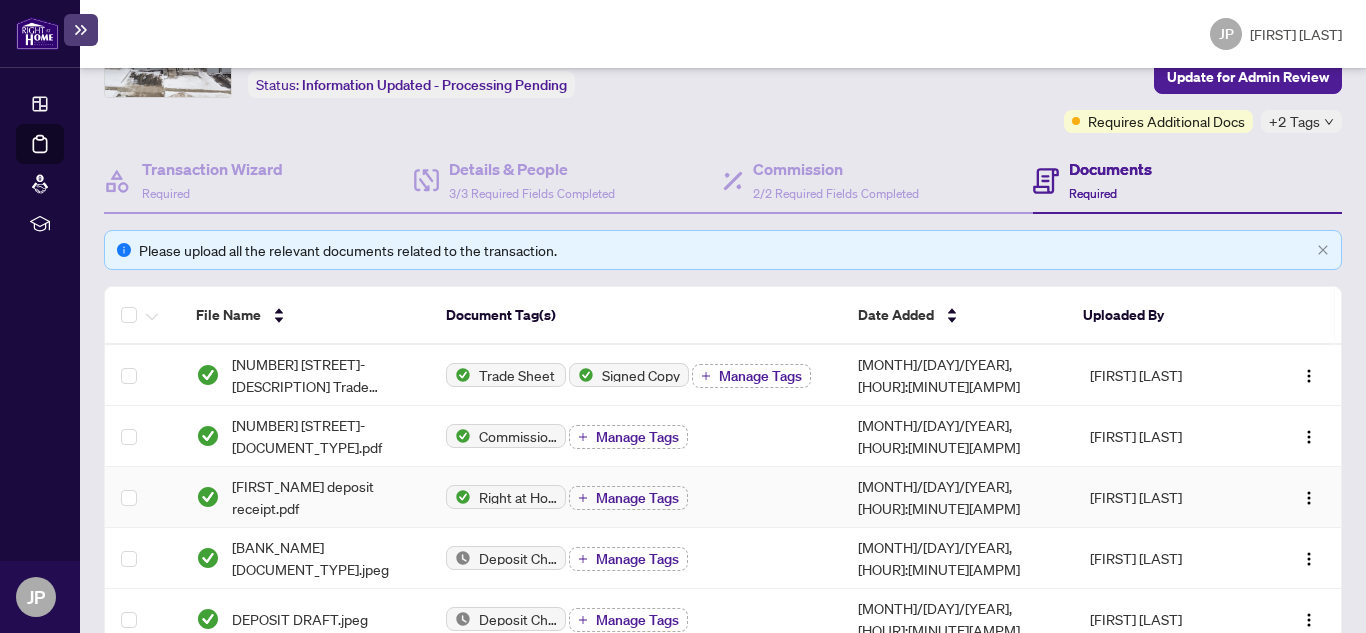 scroll, scrollTop: 0, scrollLeft: 0, axis: both 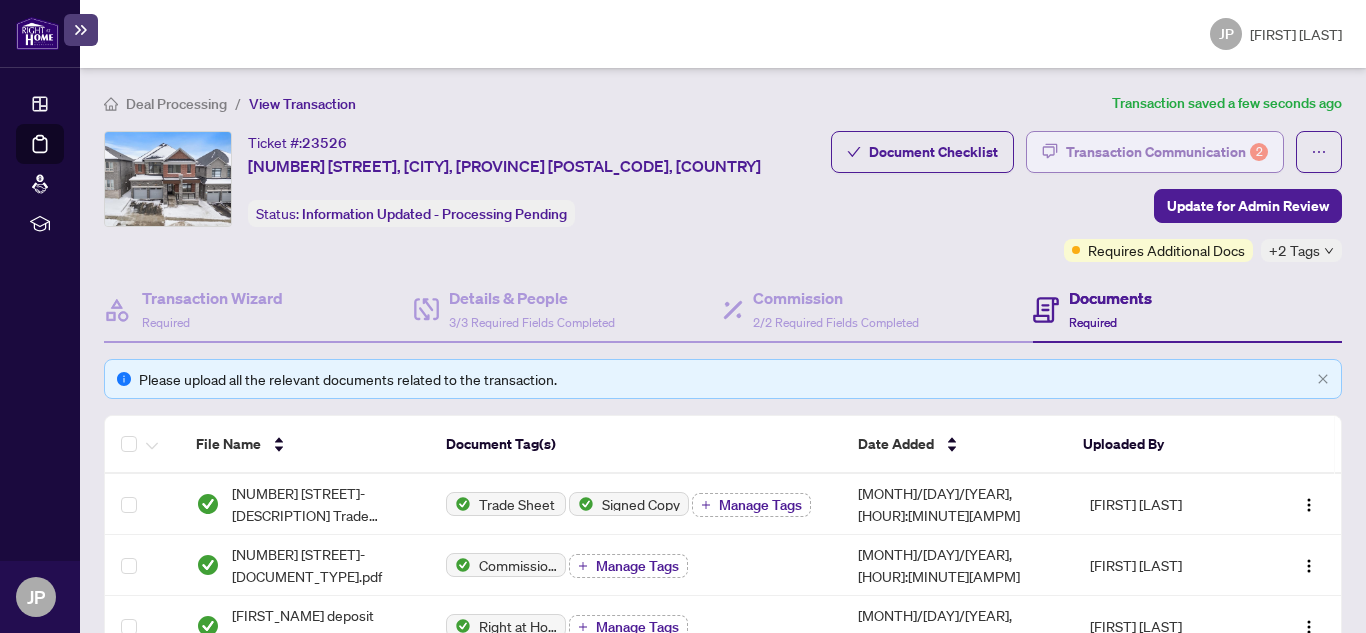 click on "Transaction Communication 2" at bounding box center (1167, 152) 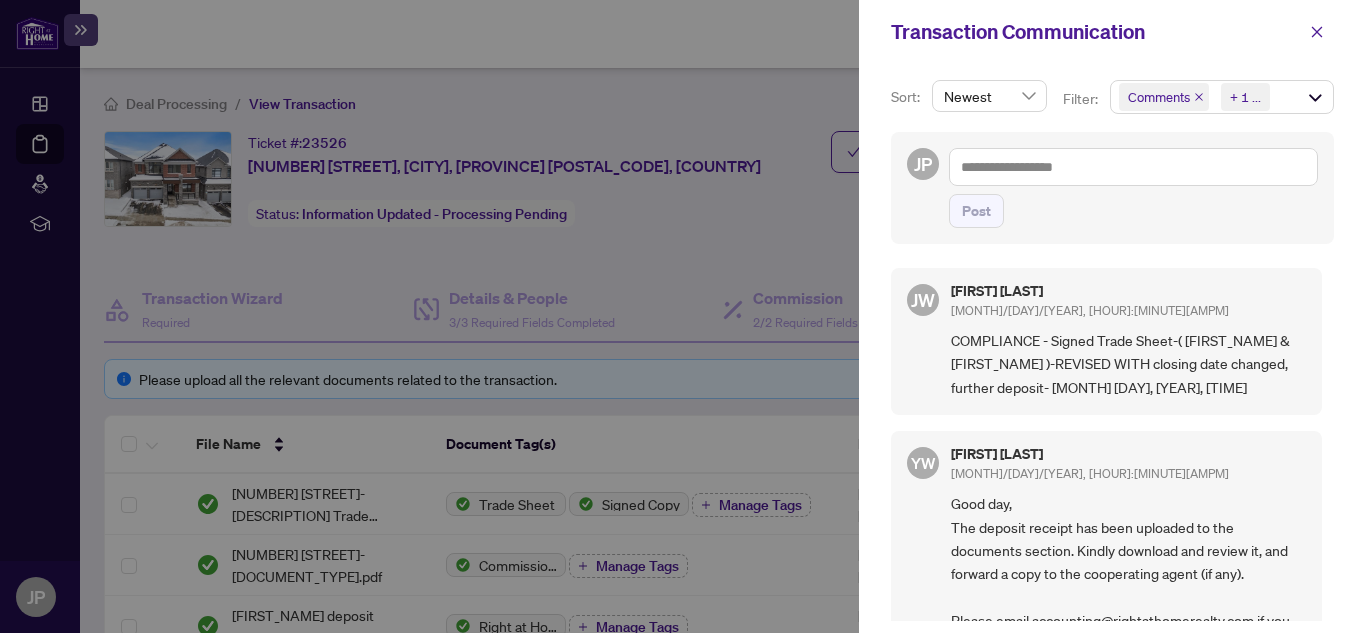 click at bounding box center (1199, 97) 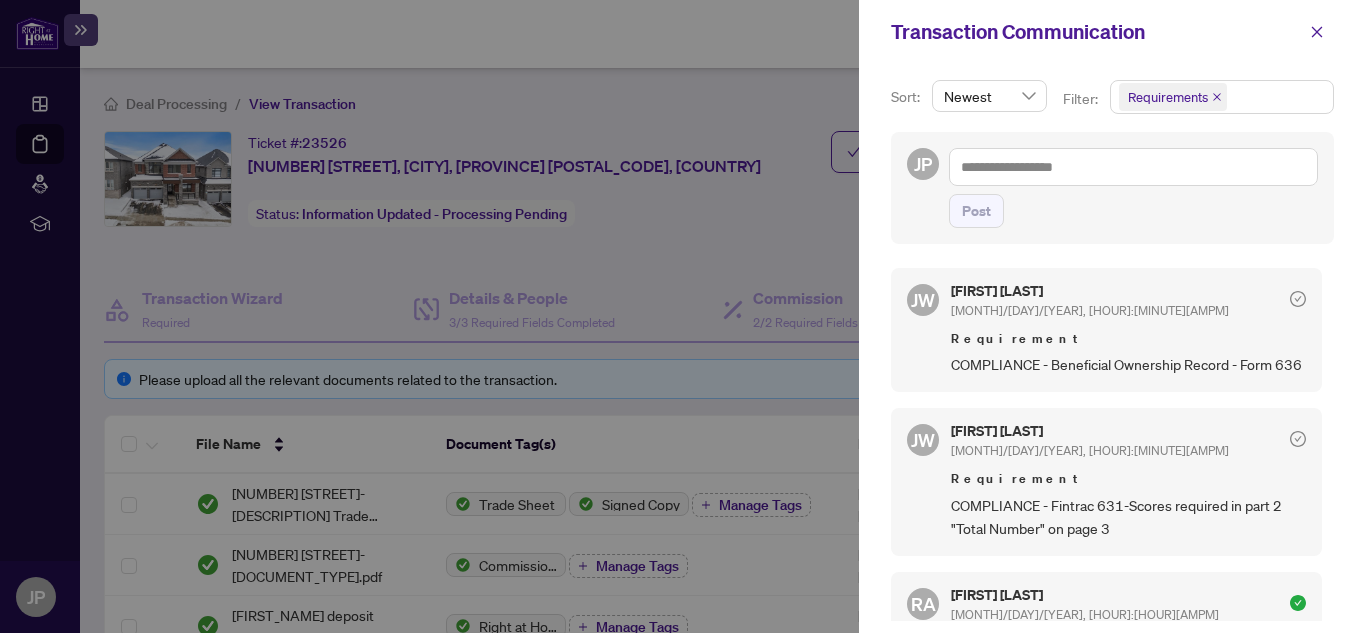 click on "Requirements" at bounding box center (1173, 97) 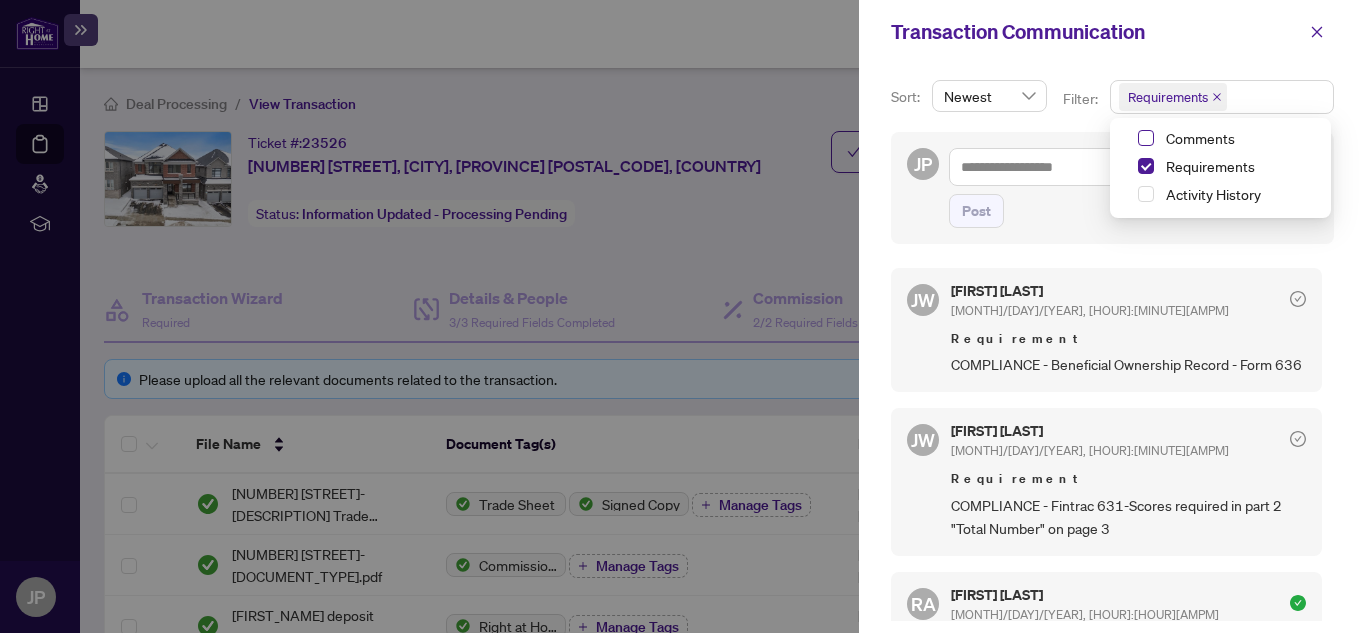 click at bounding box center [1146, 138] 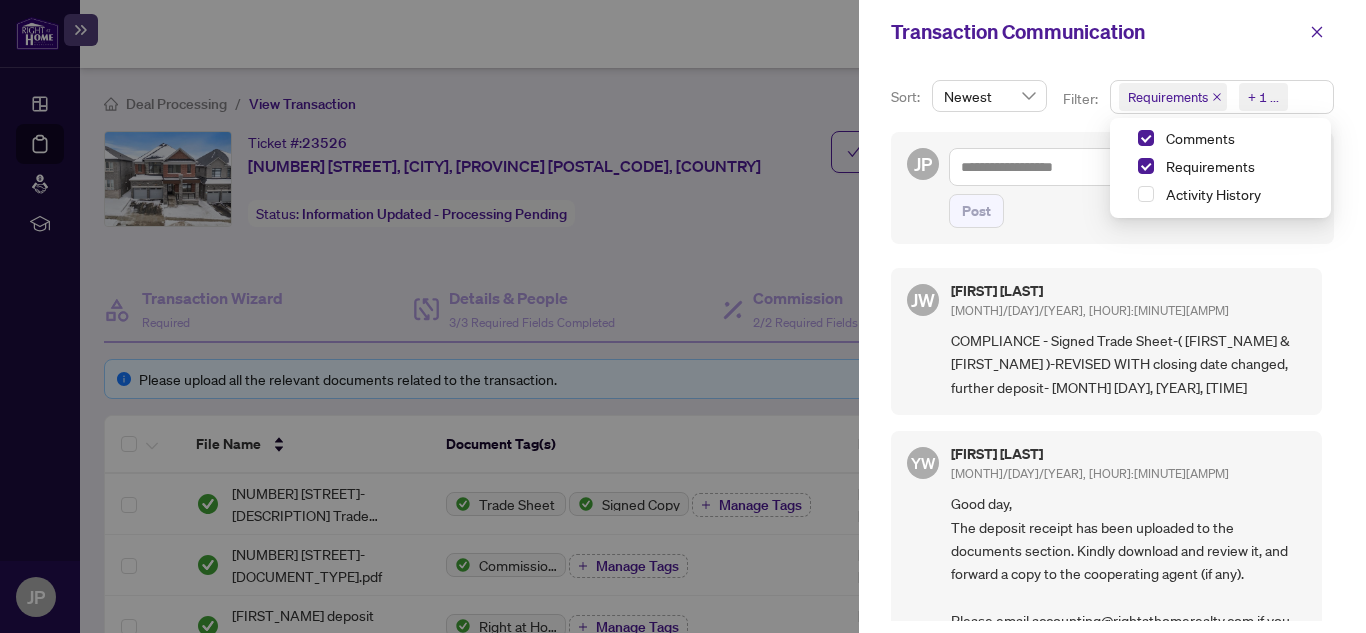 click at bounding box center [1126, 194] 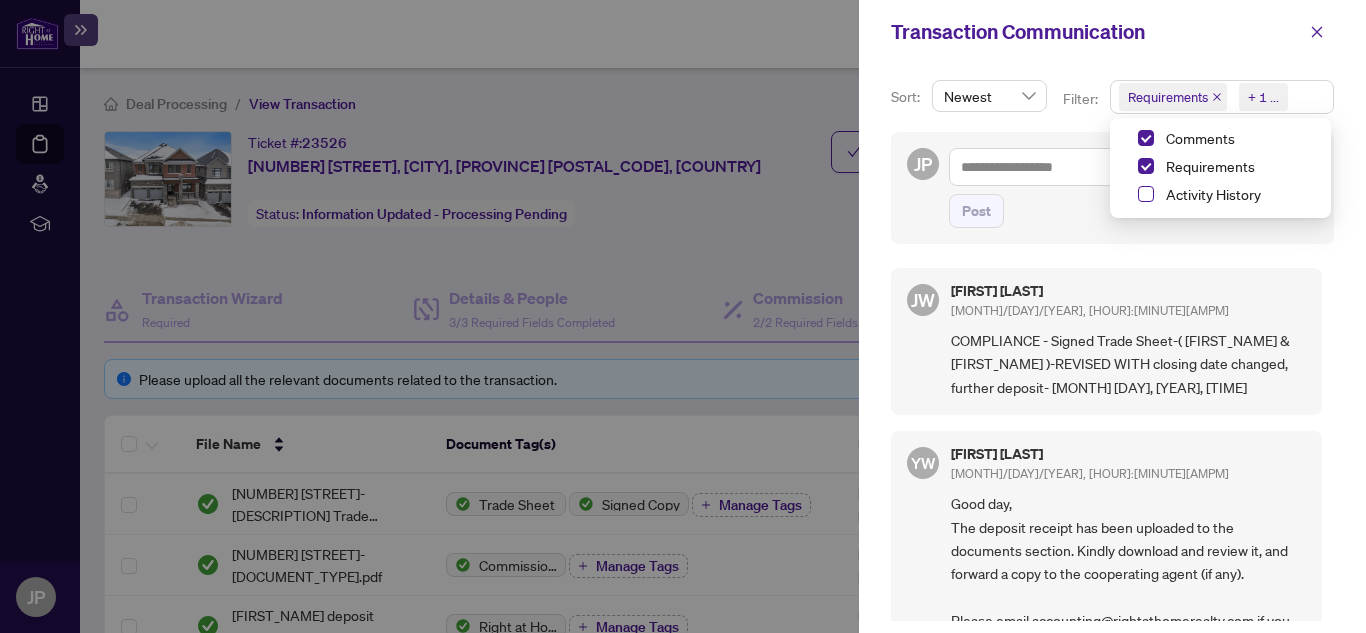 click at bounding box center [1146, 194] 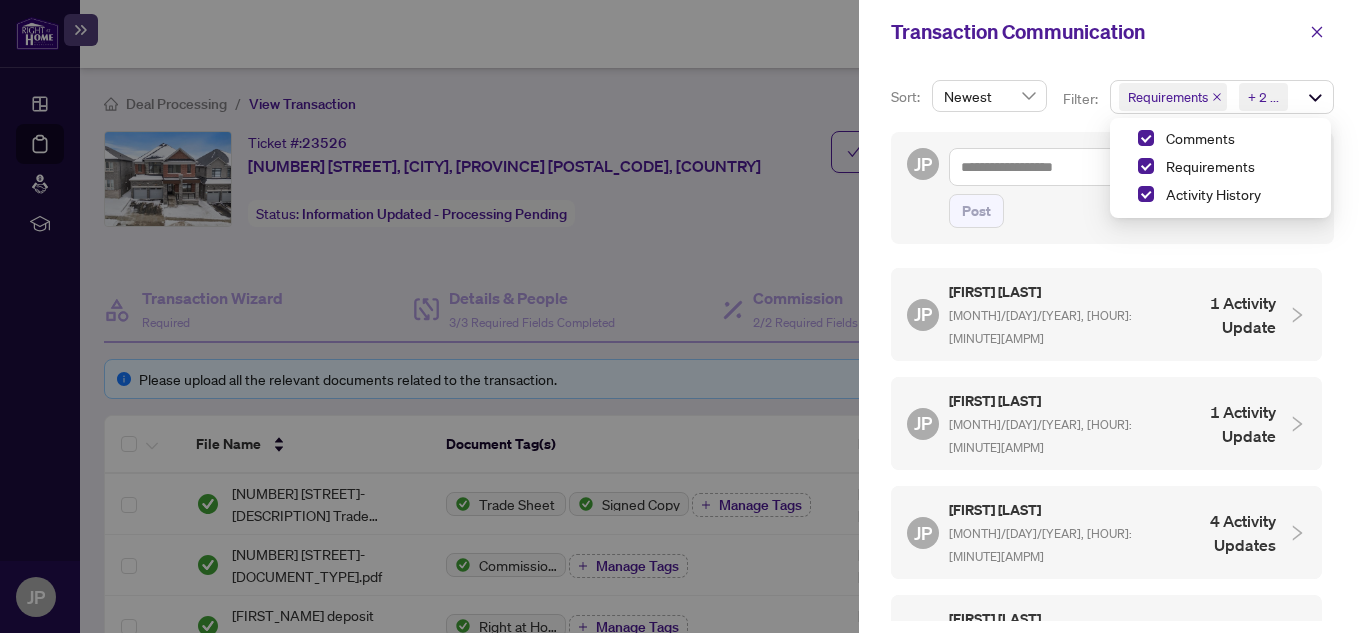 click on "Post" at bounding box center (1133, 211) 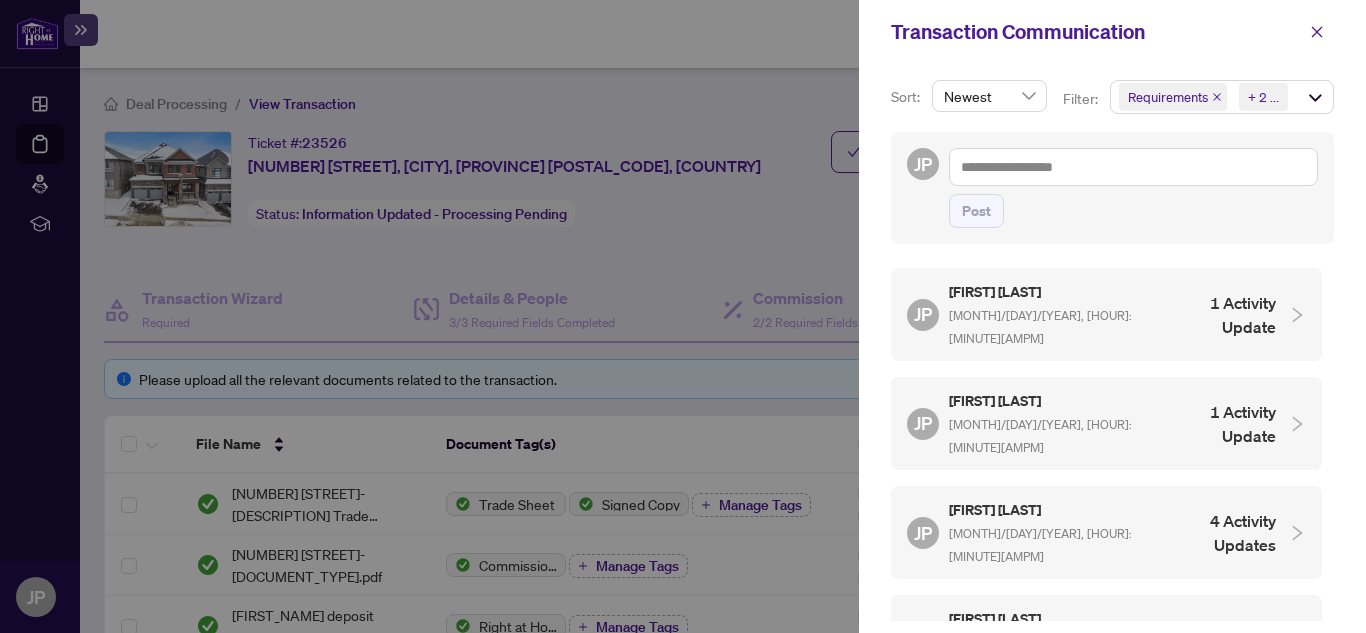 scroll, scrollTop: 200, scrollLeft: 0, axis: vertical 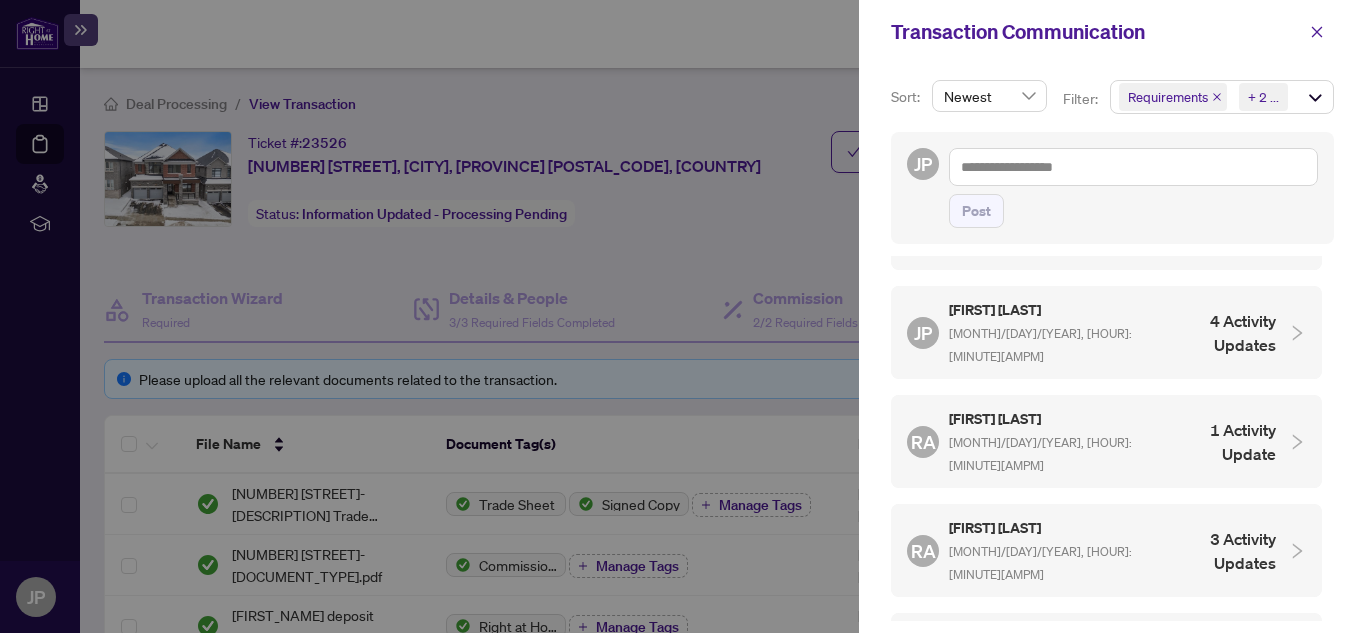 click on "1 Activity Update" at bounding box center (1226, 442) 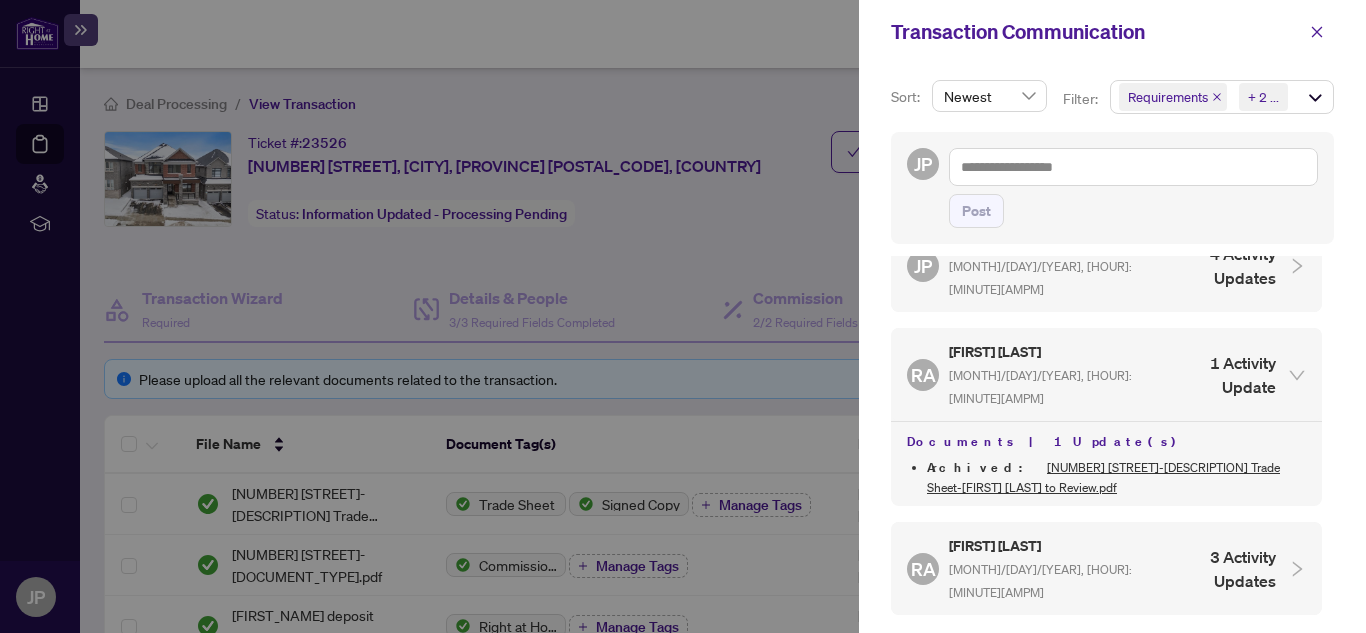 scroll, scrollTop: 300, scrollLeft: 0, axis: vertical 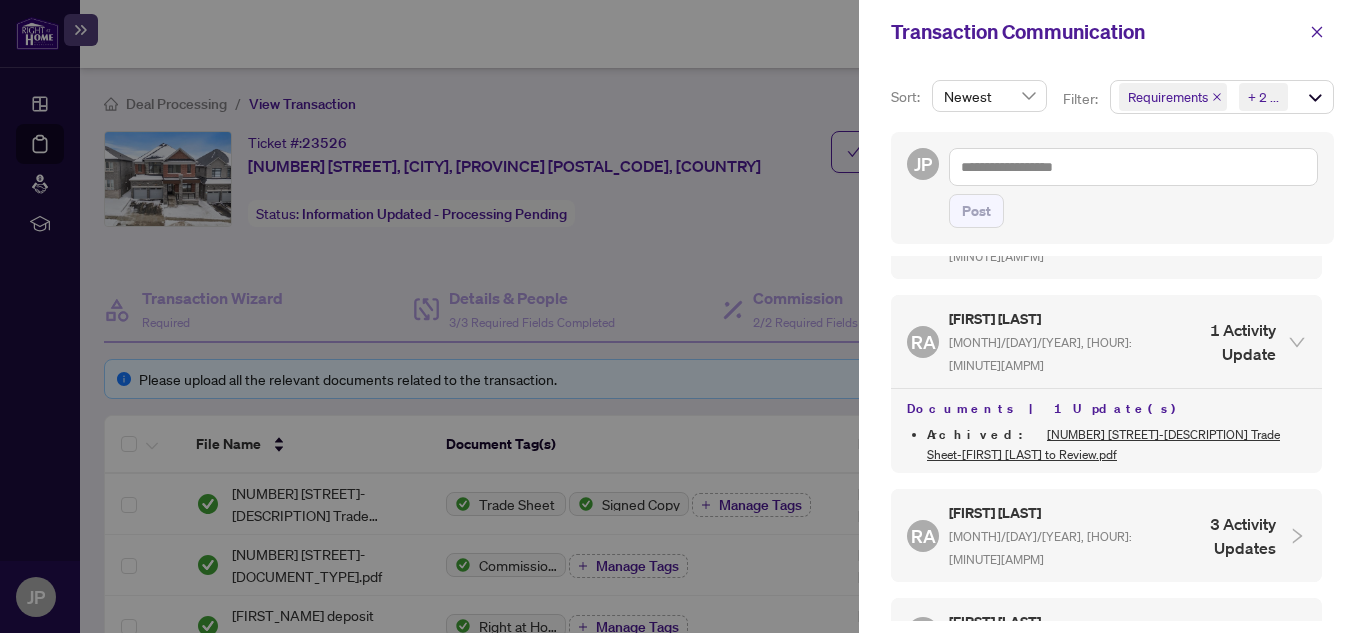 click on "[FIRST] [LAST] [MONTH]/[DAY]/[YEAR], [HOUR]:[MINUTE][AMPM]" at bounding box center (1054, 535) 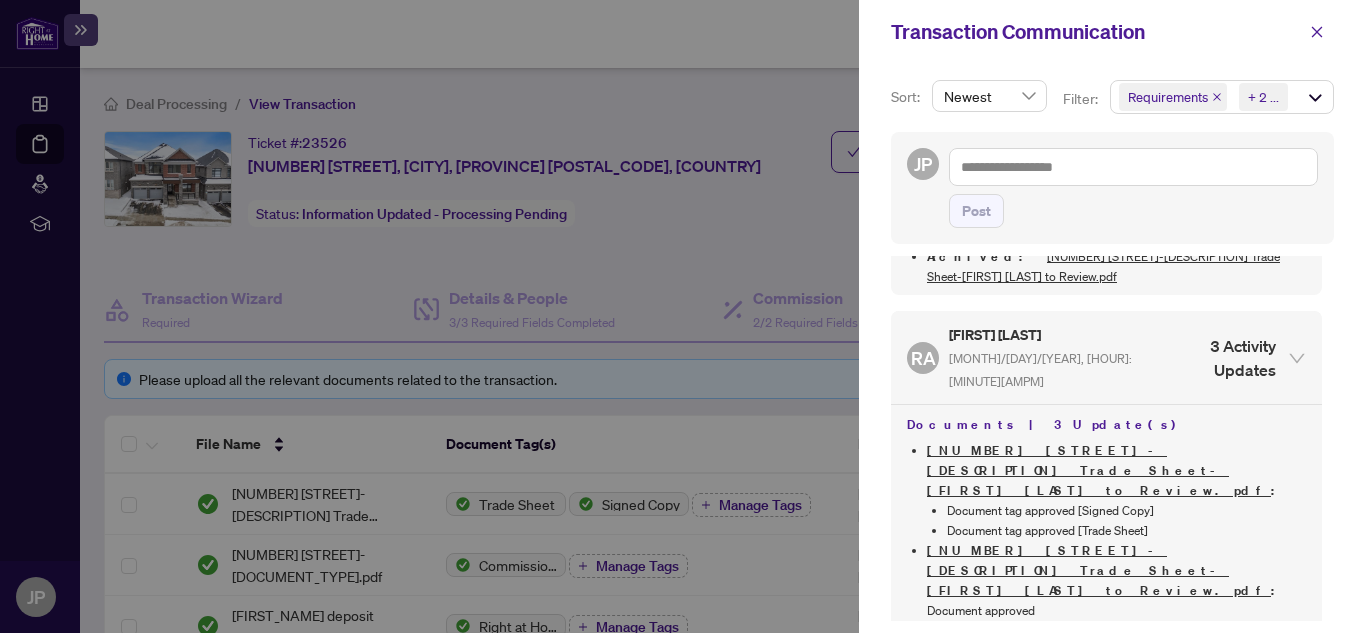 scroll, scrollTop: 500, scrollLeft: 0, axis: vertical 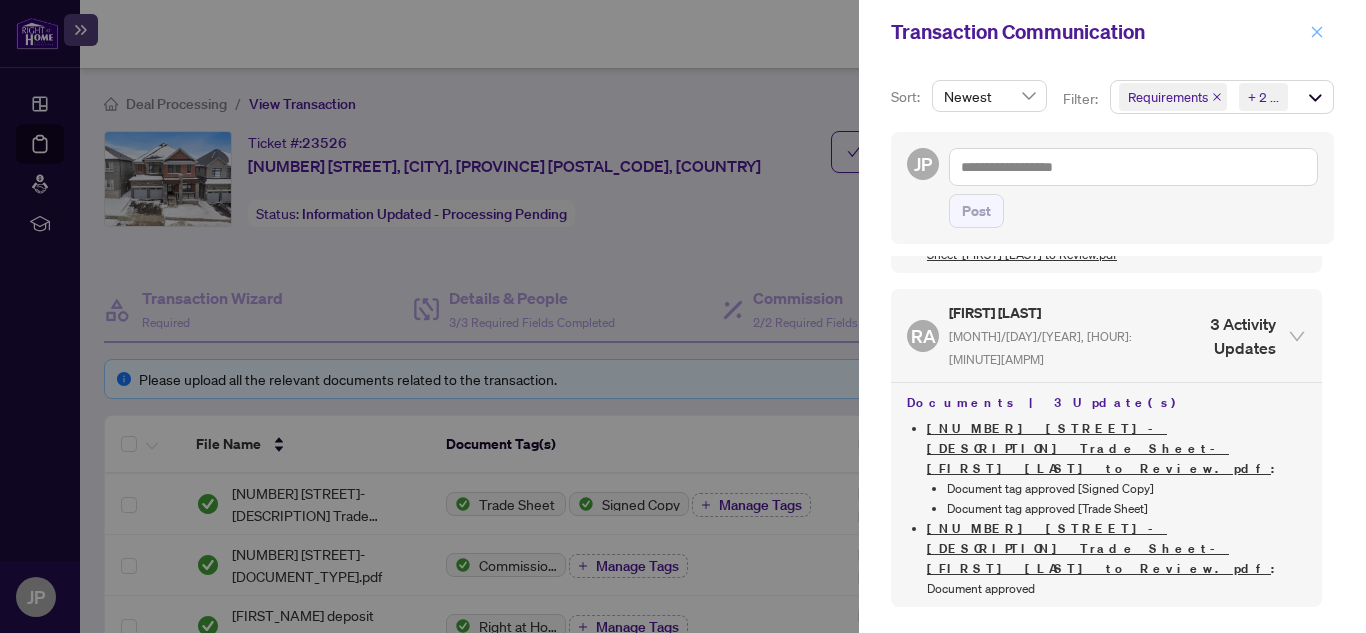 click at bounding box center (1317, 32) 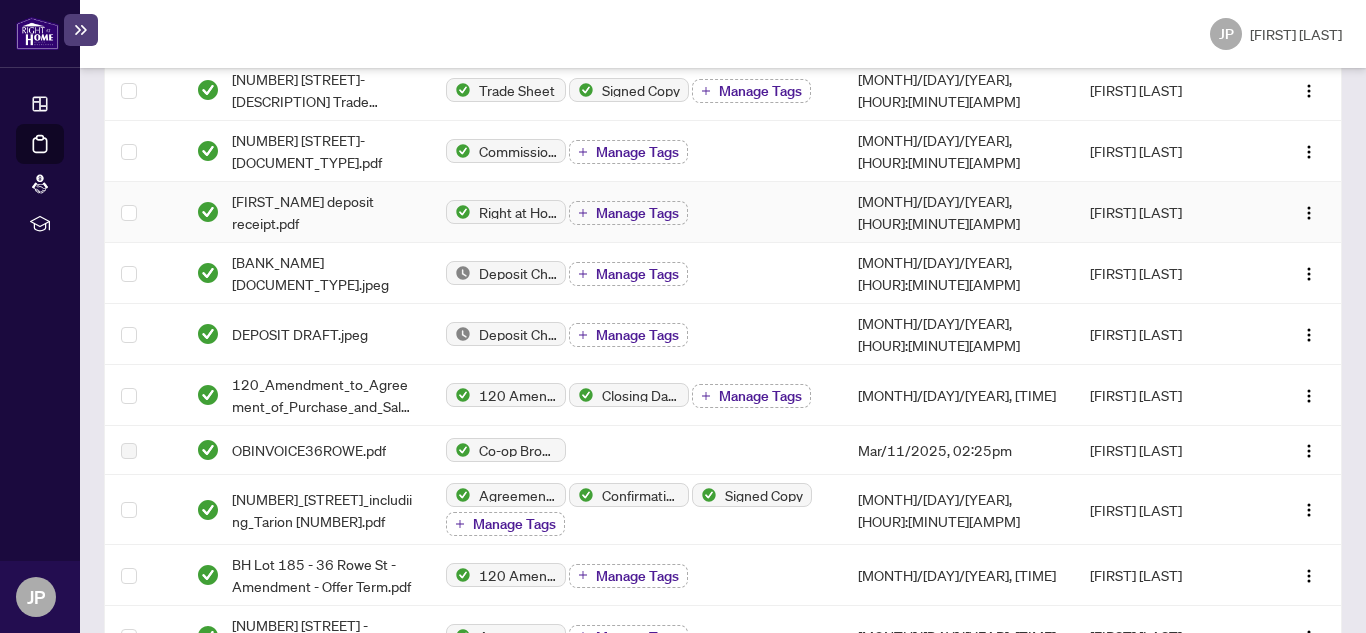 scroll, scrollTop: 200, scrollLeft: 0, axis: vertical 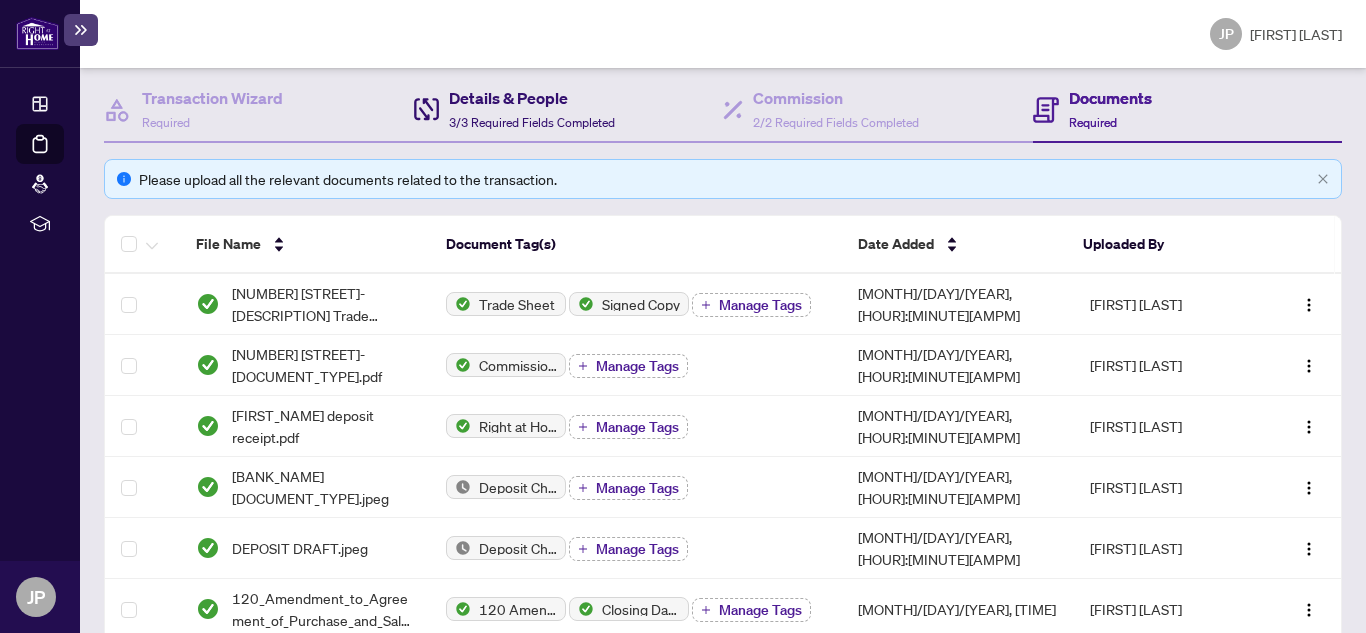 click on "Details & People" at bounding box center (532, 98) 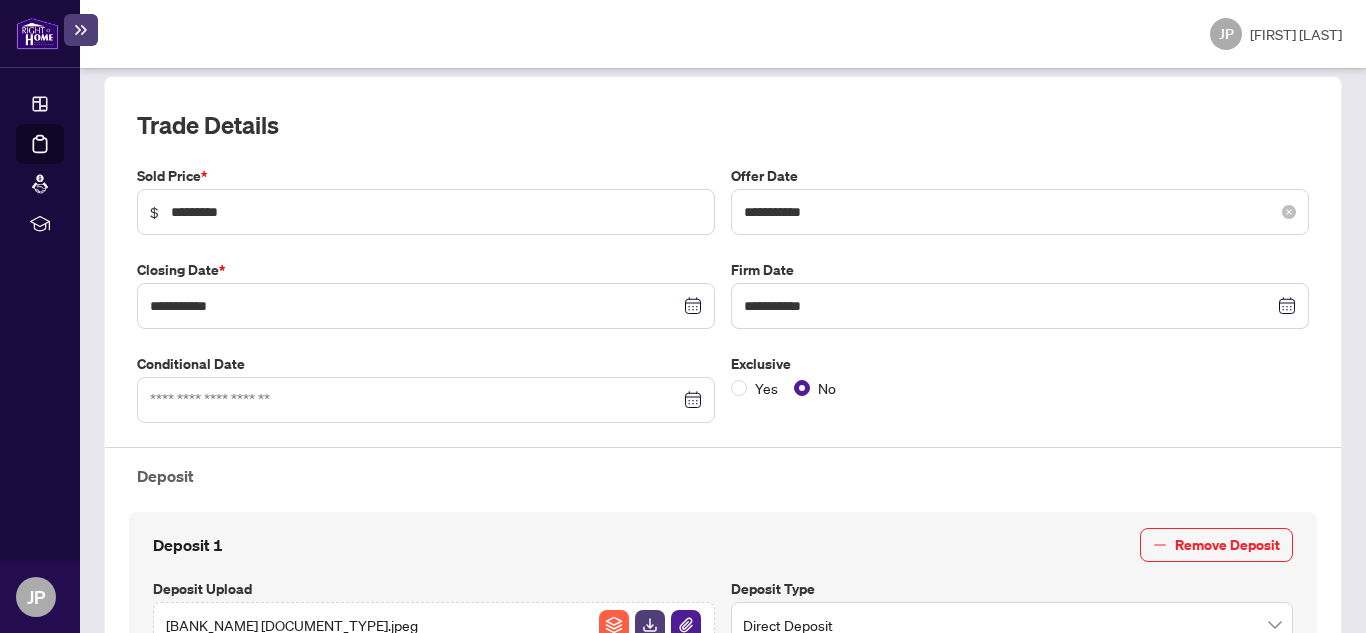 scroll, scrollTop: 0, scrollLeft: 0, axis: both 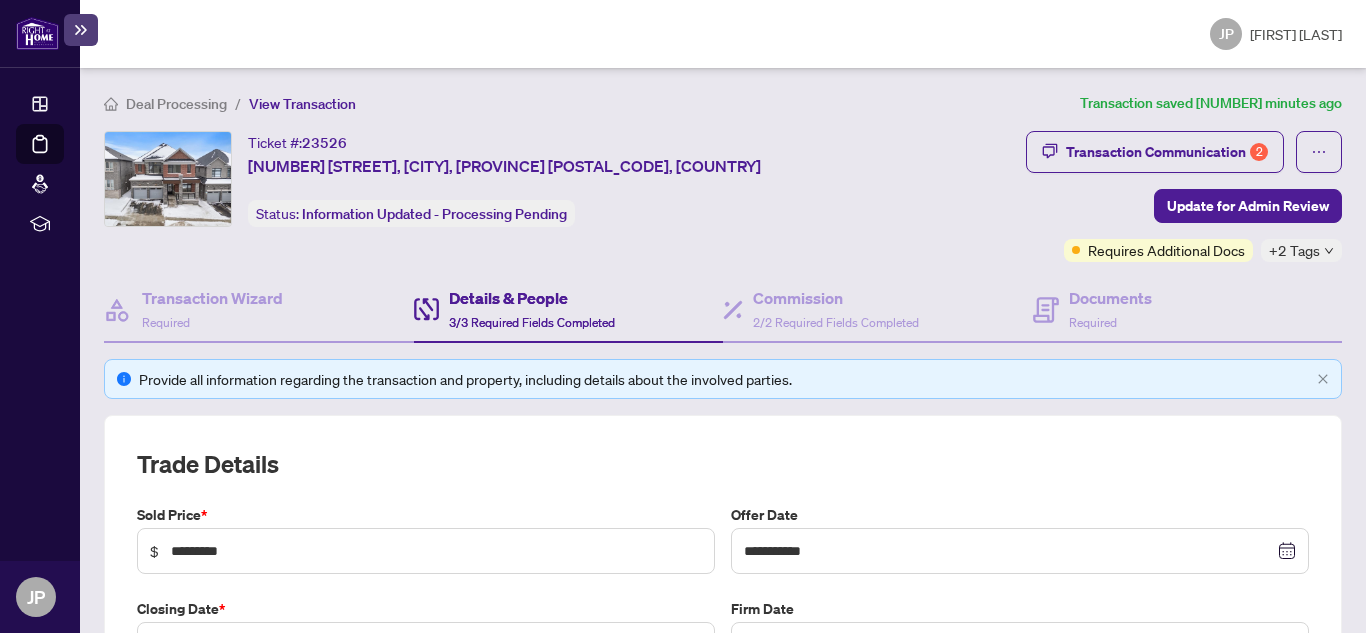 click on "Deal Processing" at bounding box center (63, 158) 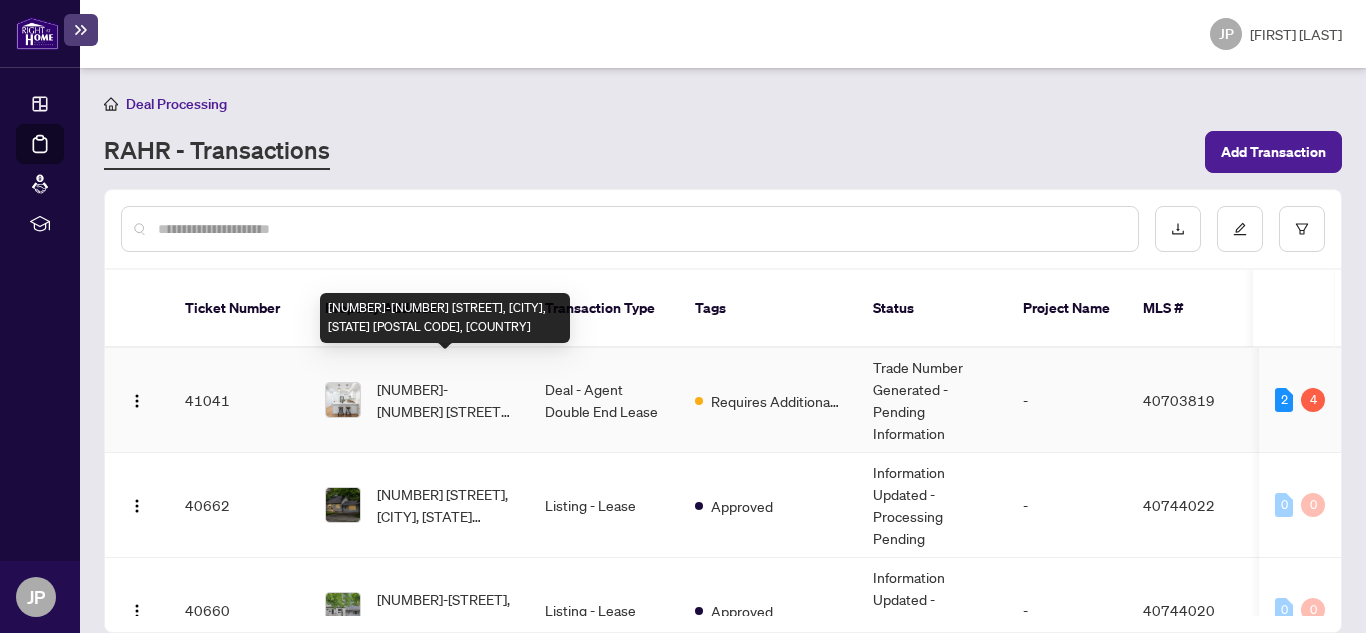 click on "[NUMBER]-[NUMBER] [STREET], [CITY], [STATE] [POSTAL CODE], [COUNTRY]" at bounding box center [445, 400] 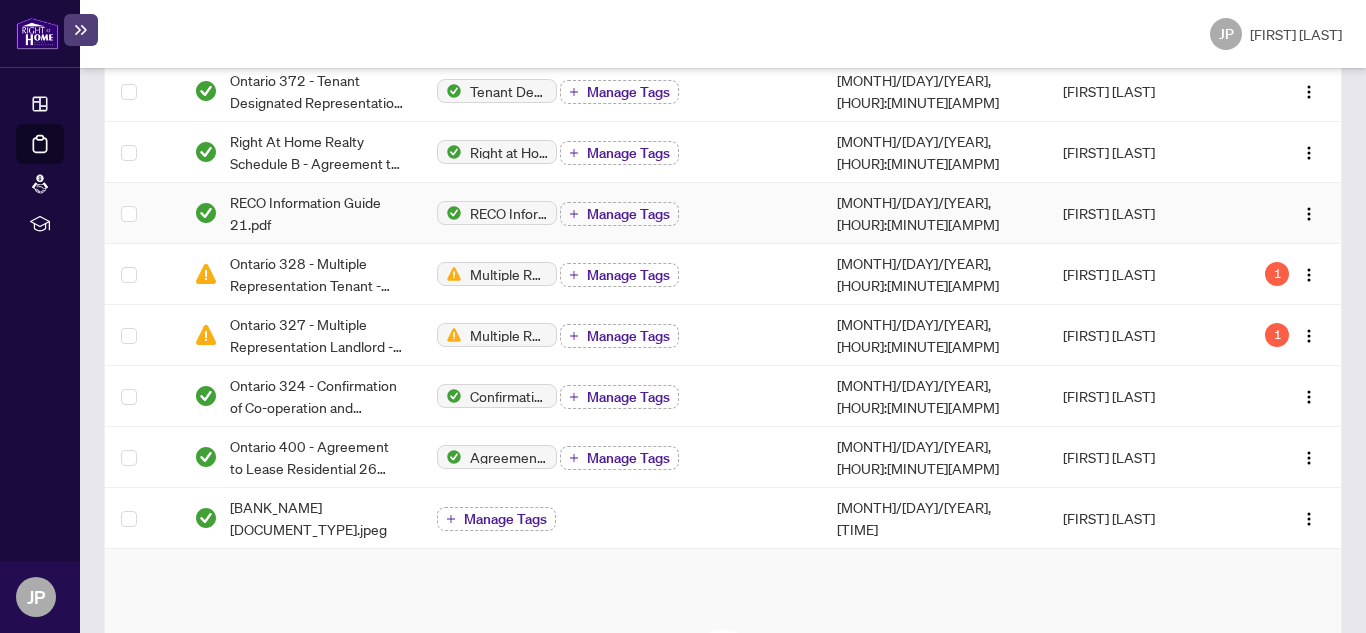 scroll, scrollTop: 800, scrollLeft: 0, axis: vertical 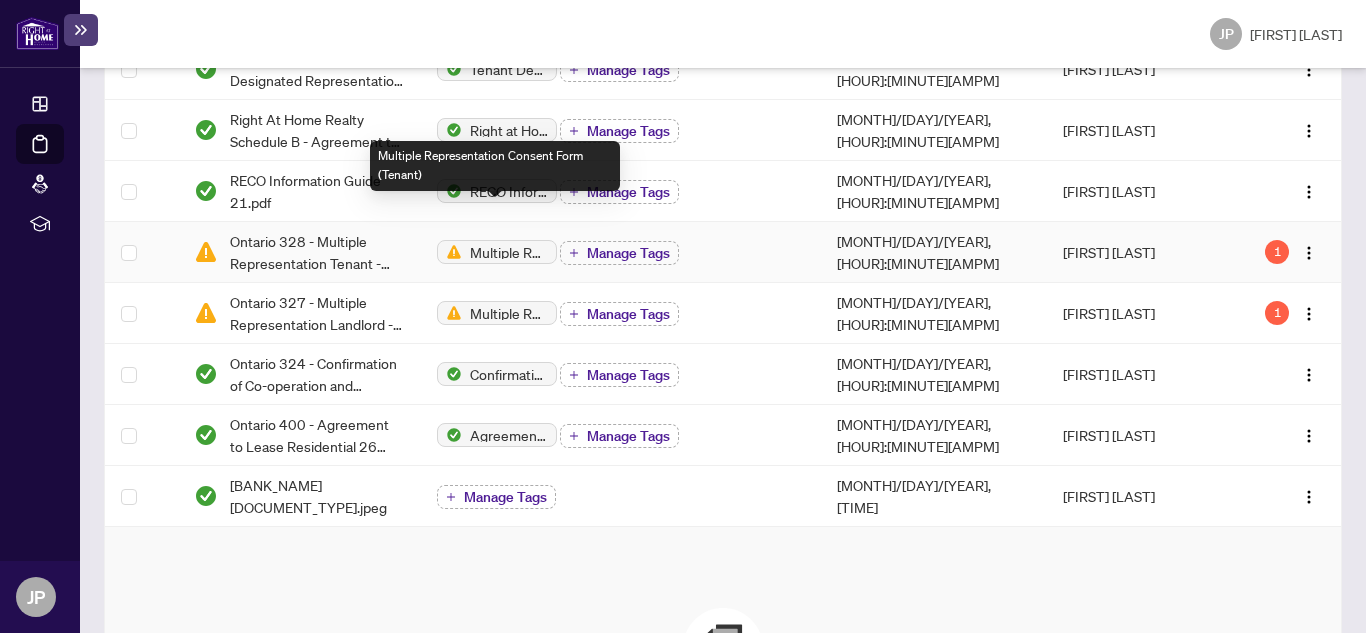 click on "Multiple Representation Consent Form (Tenant)" at bounding box center (509, 252) 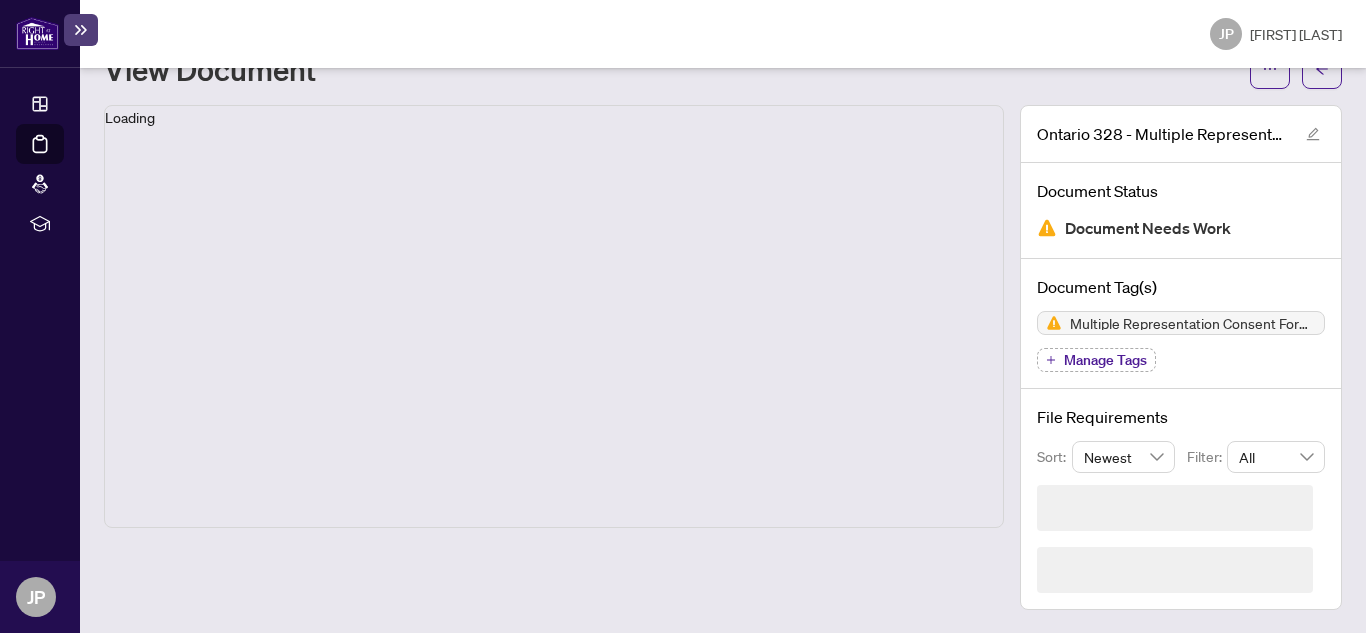 scroll, scrollTop: 116, scrollLeft: 0, axis: vertical 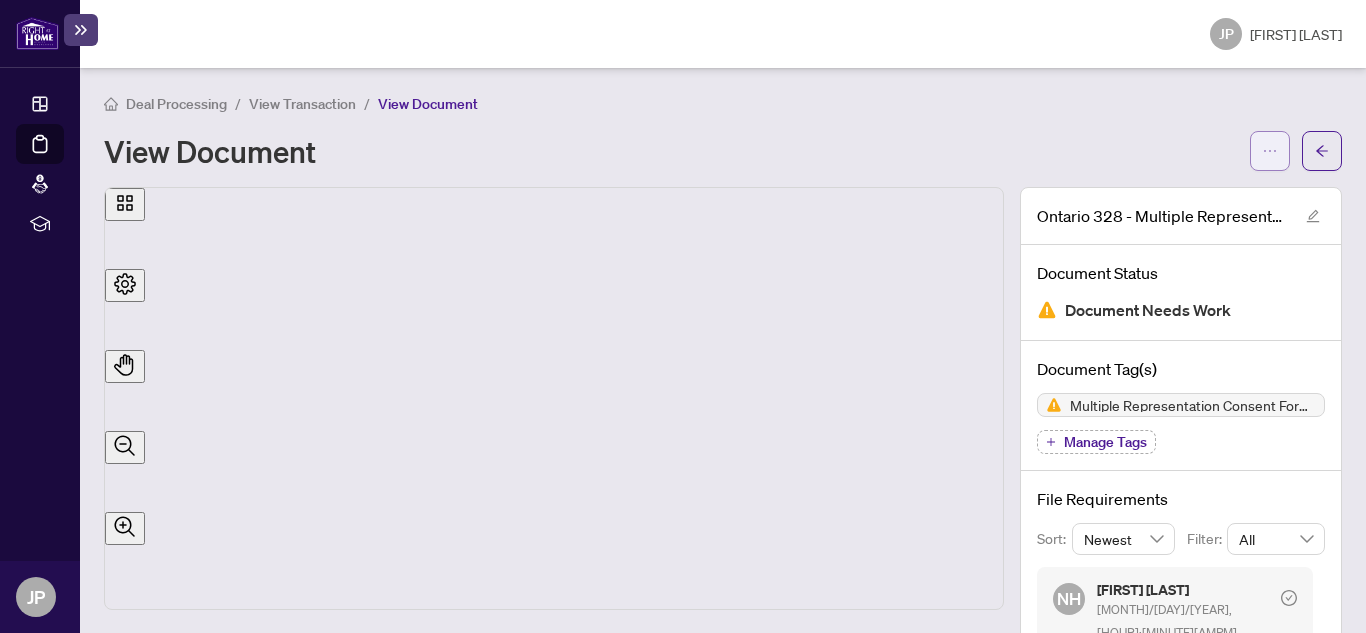 click at bounding box center [1270, 151] 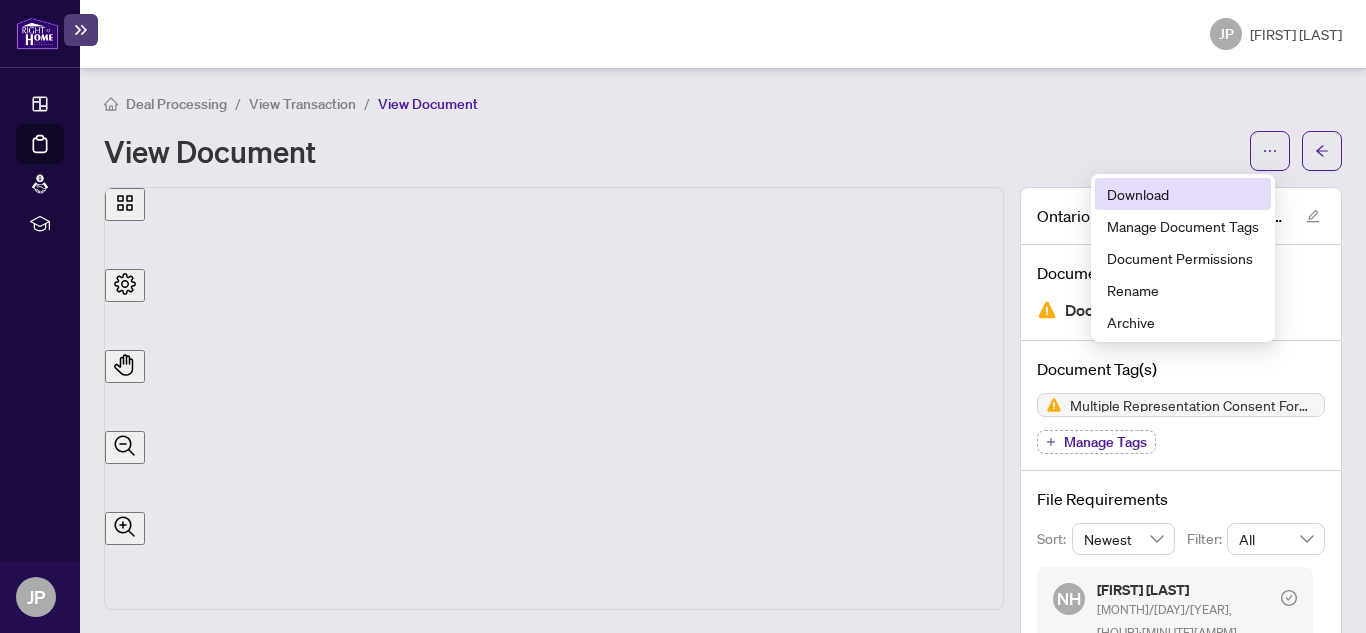click on "Download" at bounding box center (1183, 194) 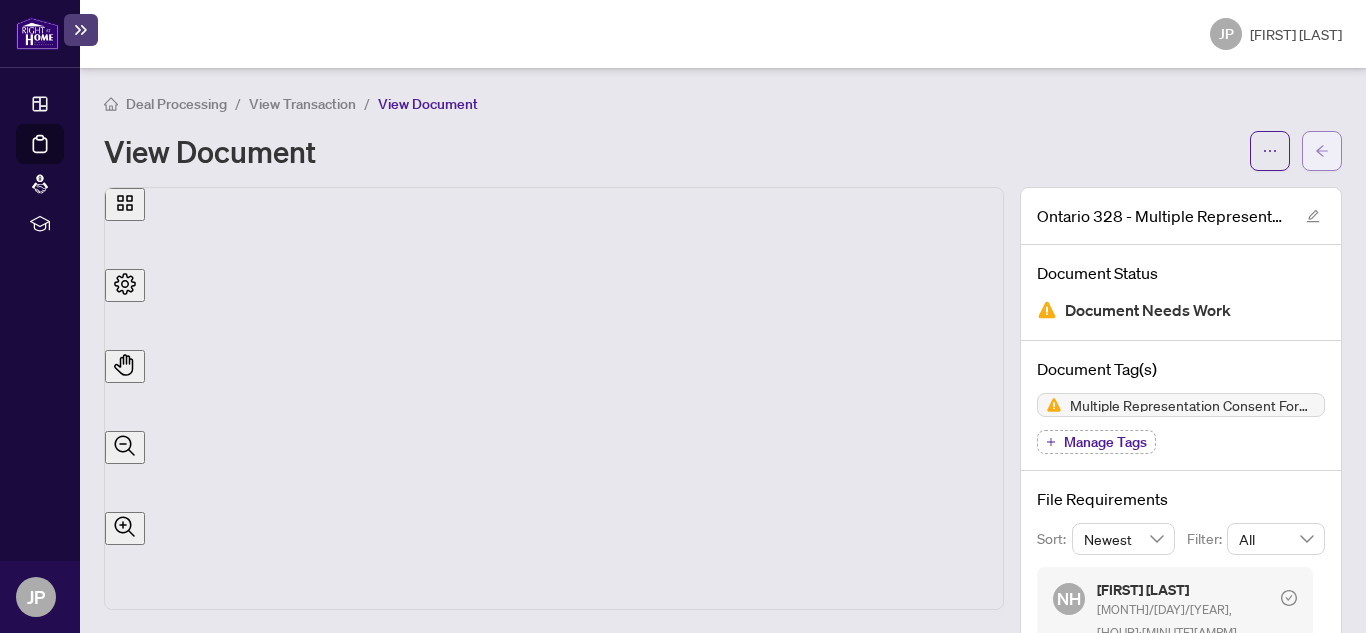 click at bounding box center [1322, 151] 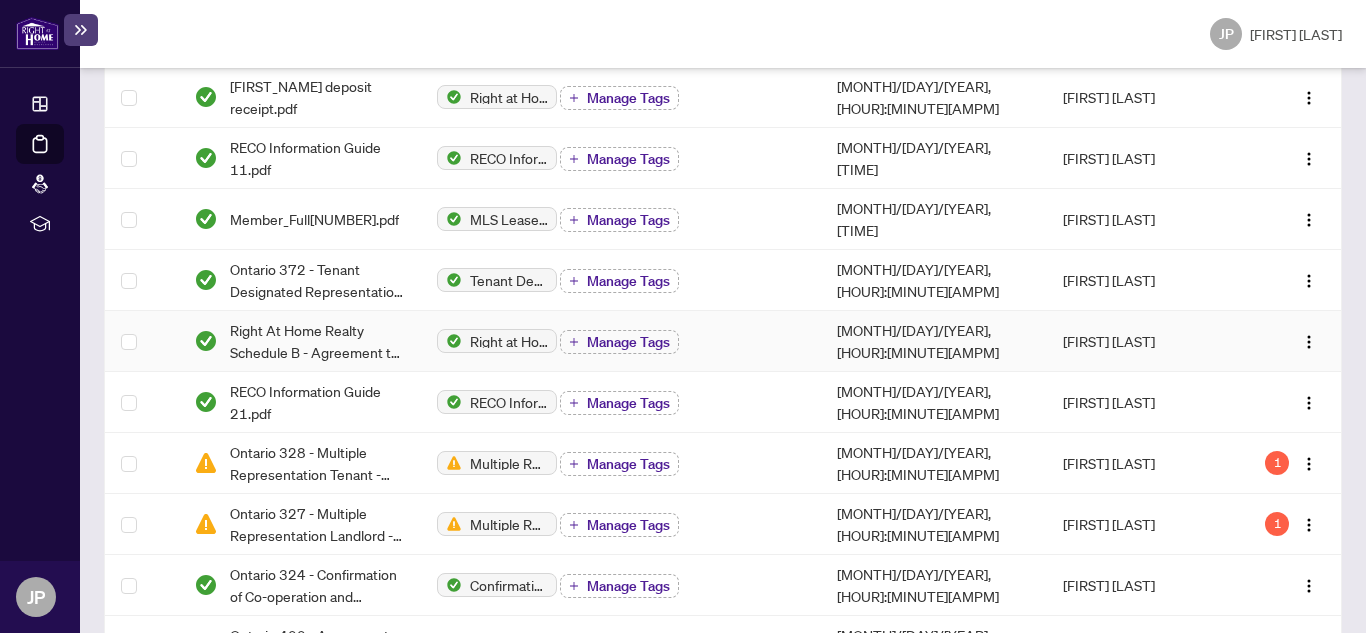 scroll, scrollTop: 700, scrollLeft: 0, axis: vertical 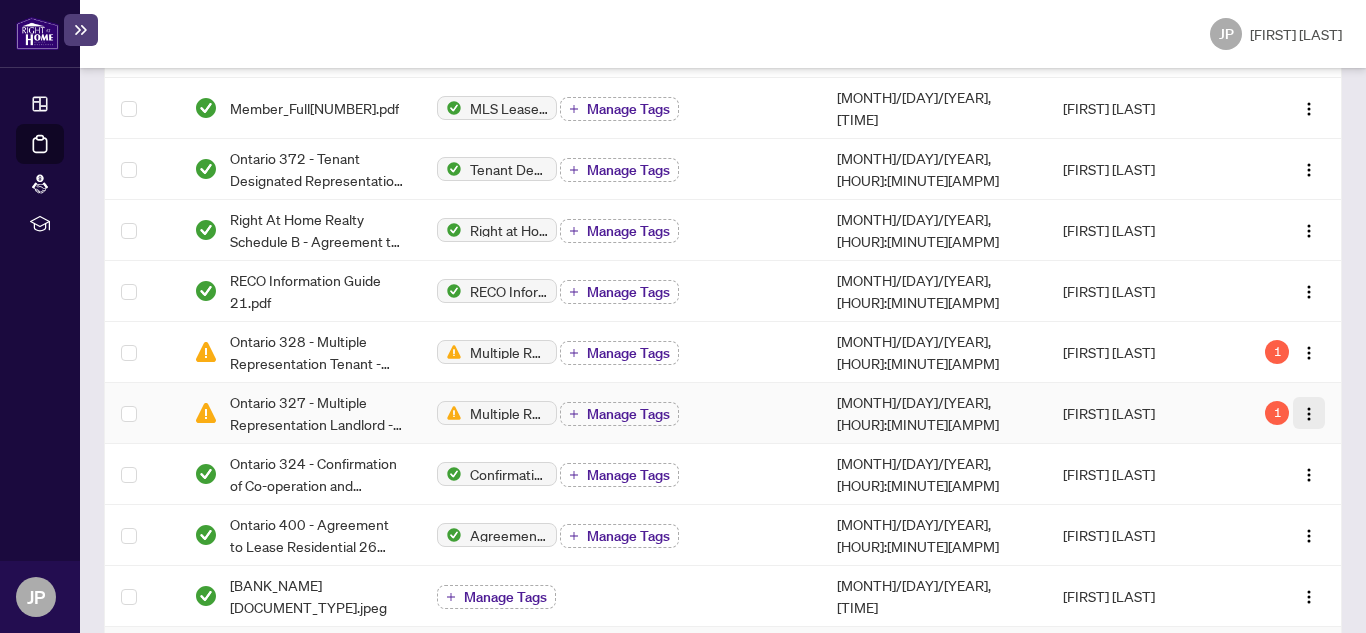 click at bounding box center (1309, 414) 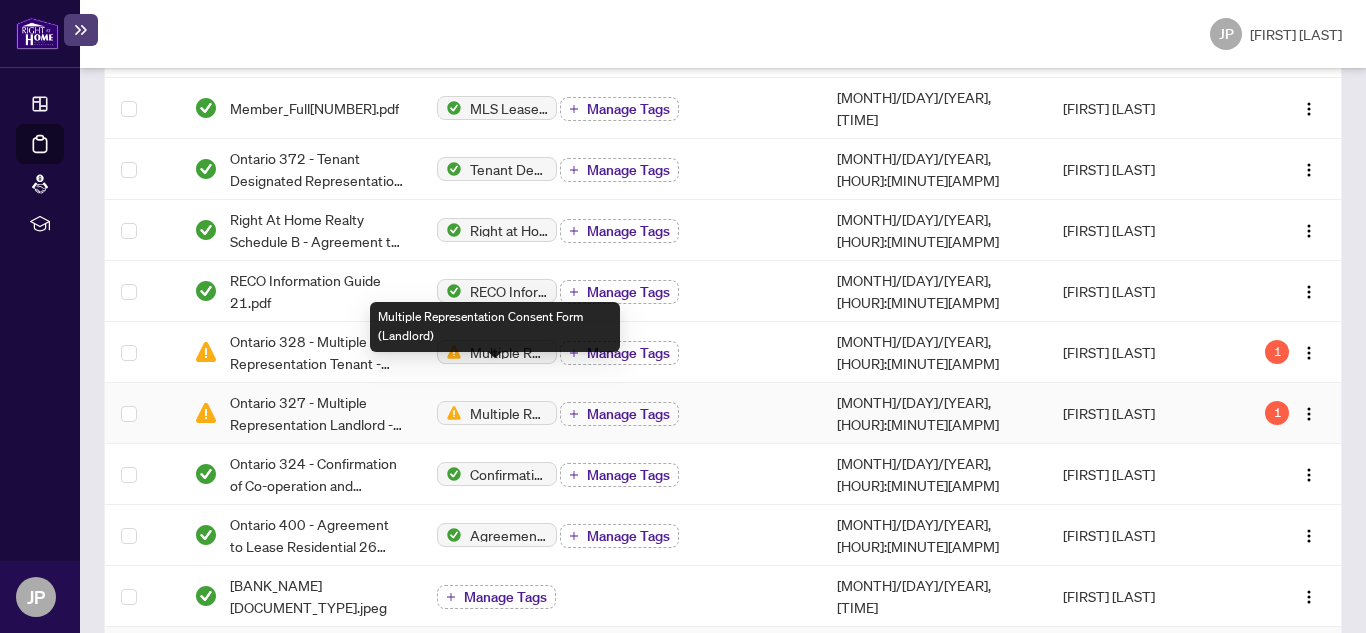 click on "Multiple Representation Consent Form (Landlord)" at bounding box center (509, 413) 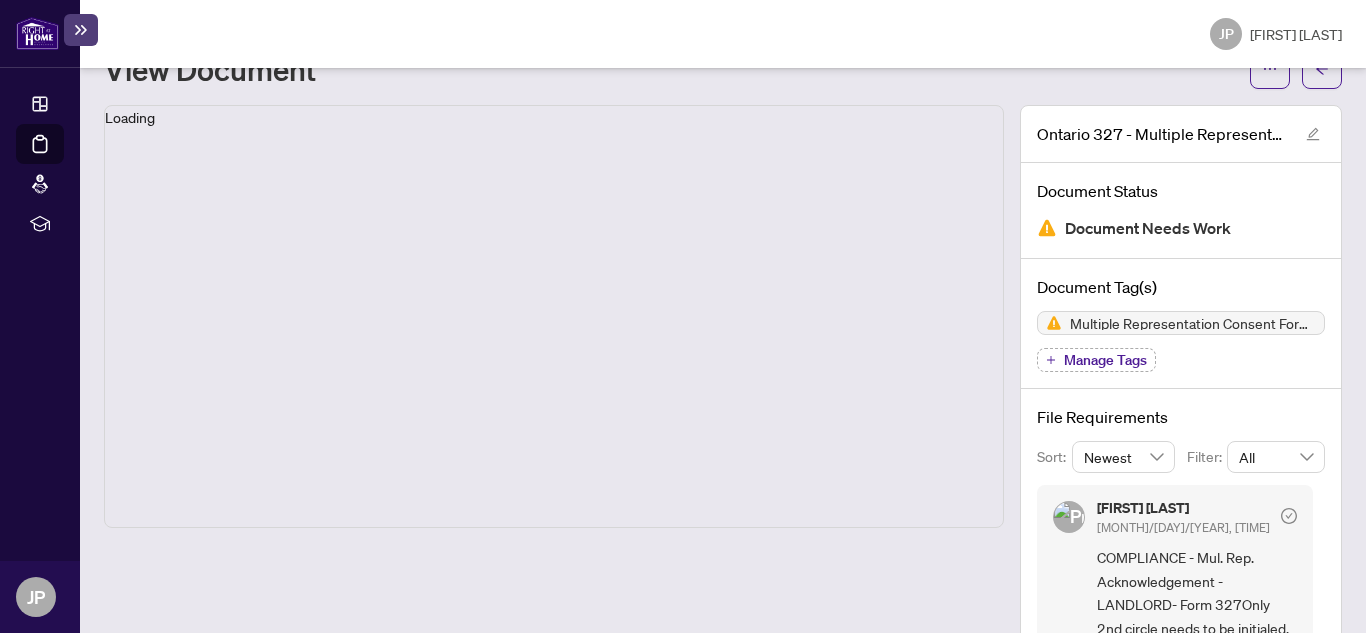 scroll, scrollTop: 116, scrollLeft: 0, axis: vertical 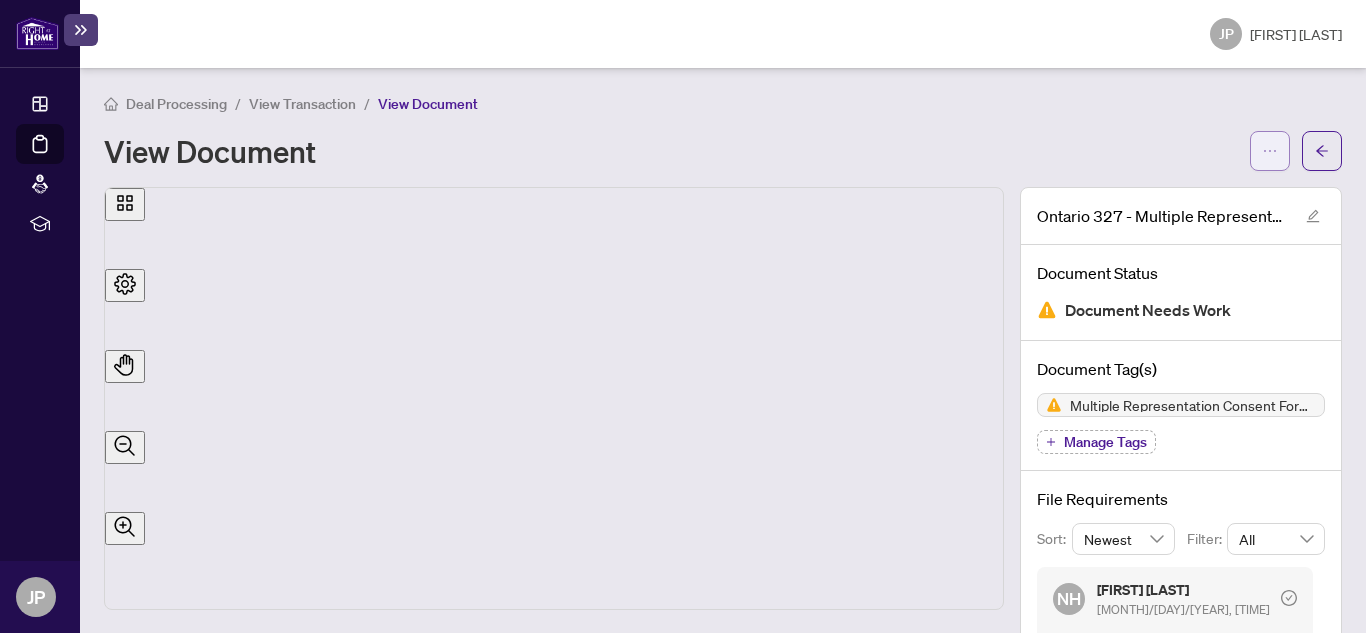 click at bounding box center [1270, 151] 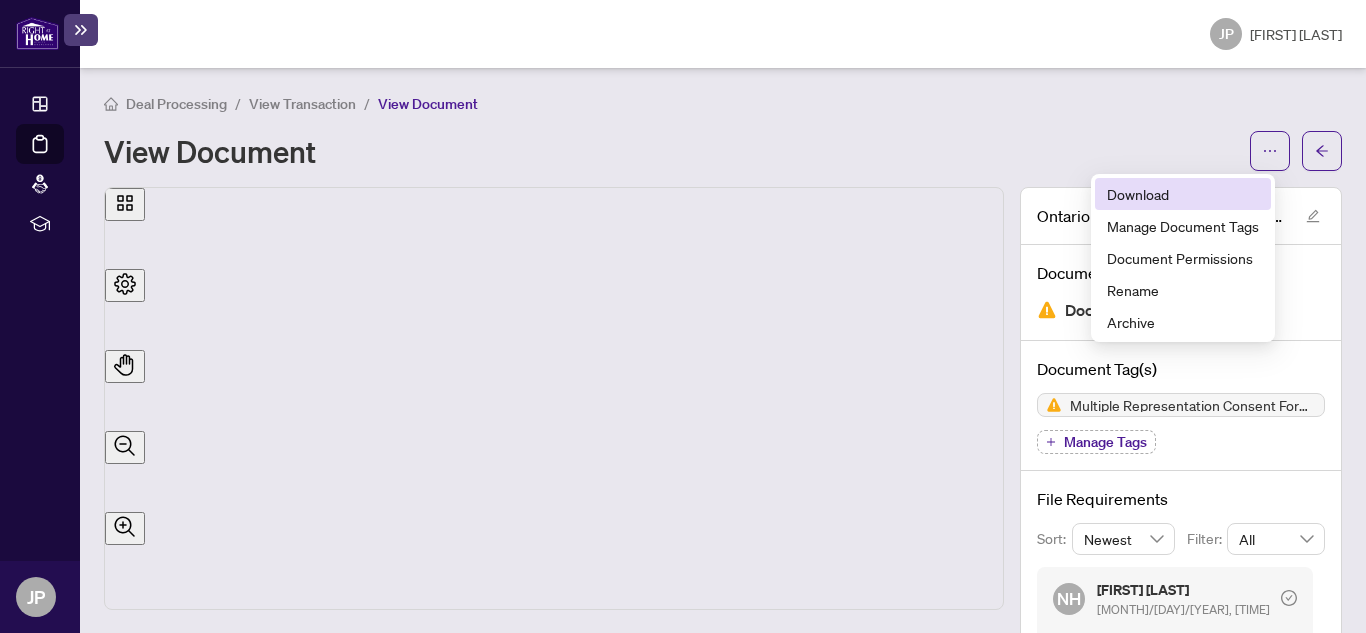 click on "Download" at bounding box center (1183, 194) 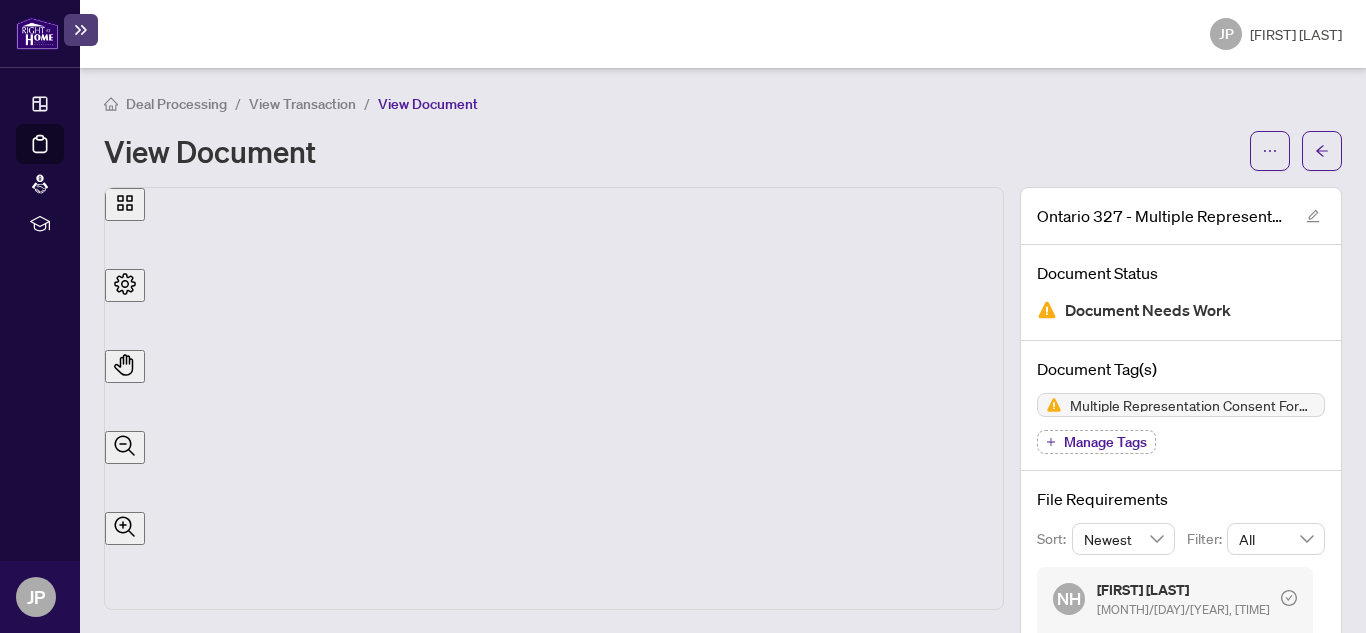 click at bounding box center [1322, 151] 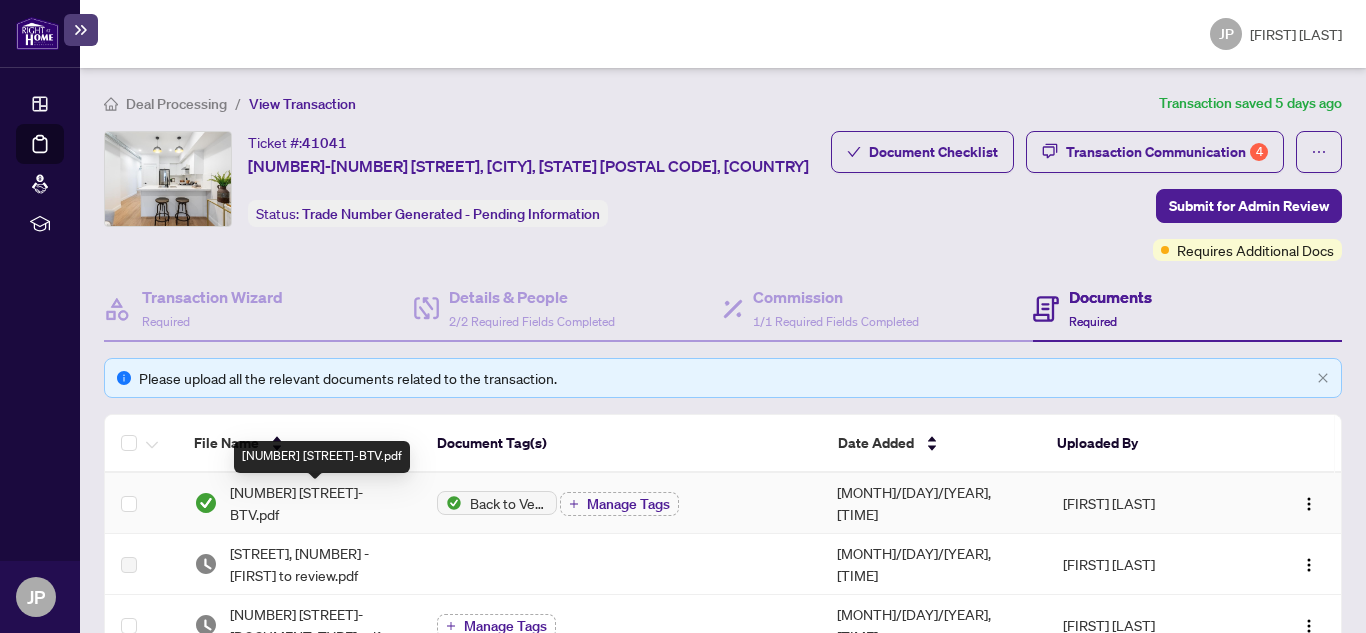 scroll, scrollTop: 100, scrollLeft: 0, axis: vertical 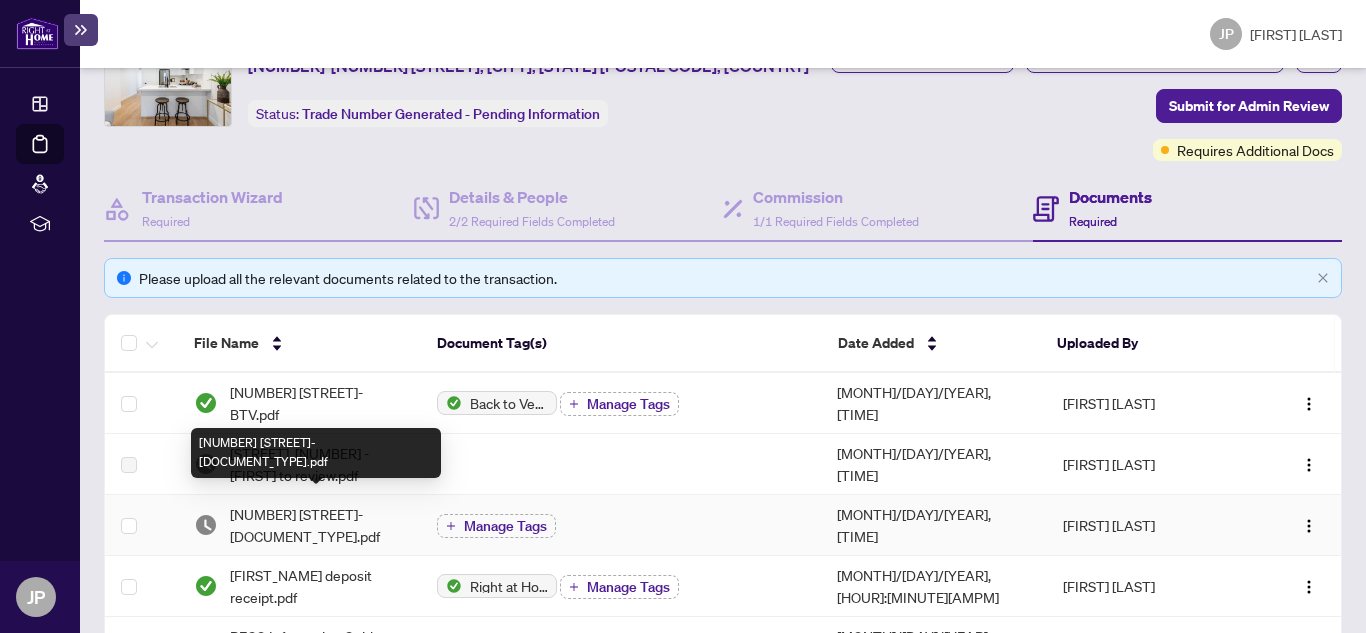 click on "[NUMBER] [STREET]-[DOCUMENT_TYPE].pdf" at bounding box center (317, 525) 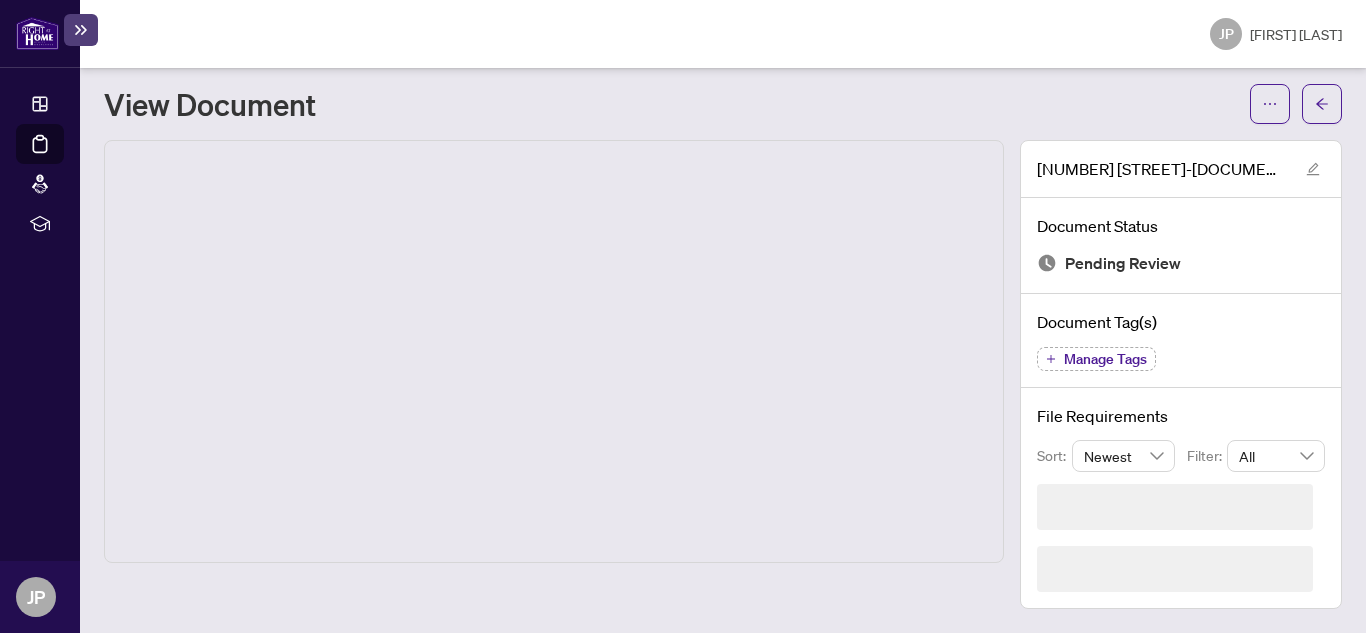 scroll, scrollTop: 0, scrollLeft: 0, axis: both 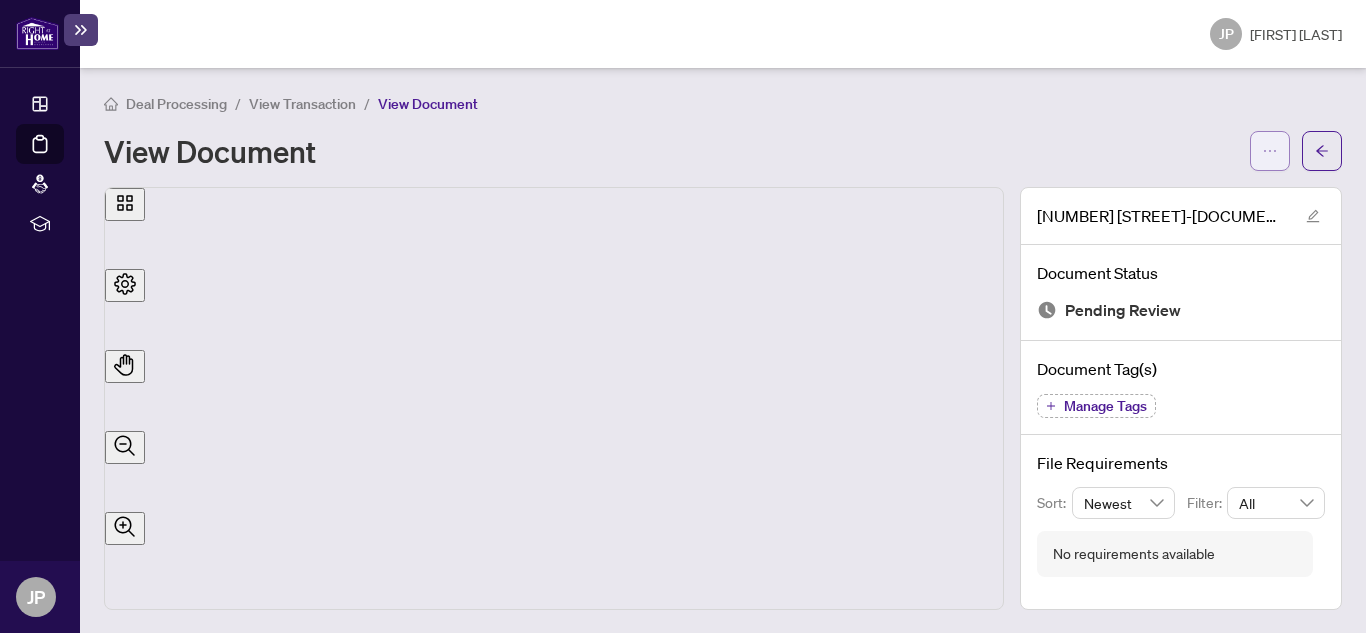 click at bounding box center [1270, 151] 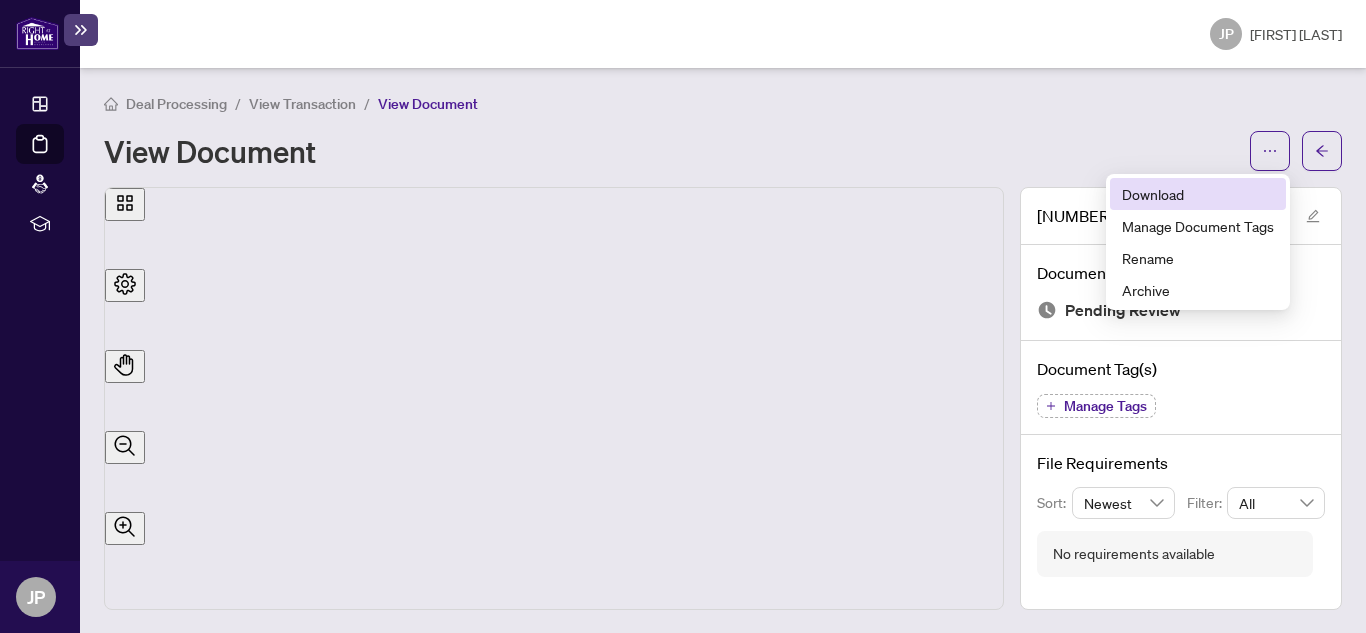 click on "Download" at bounding box center (1198, 194) 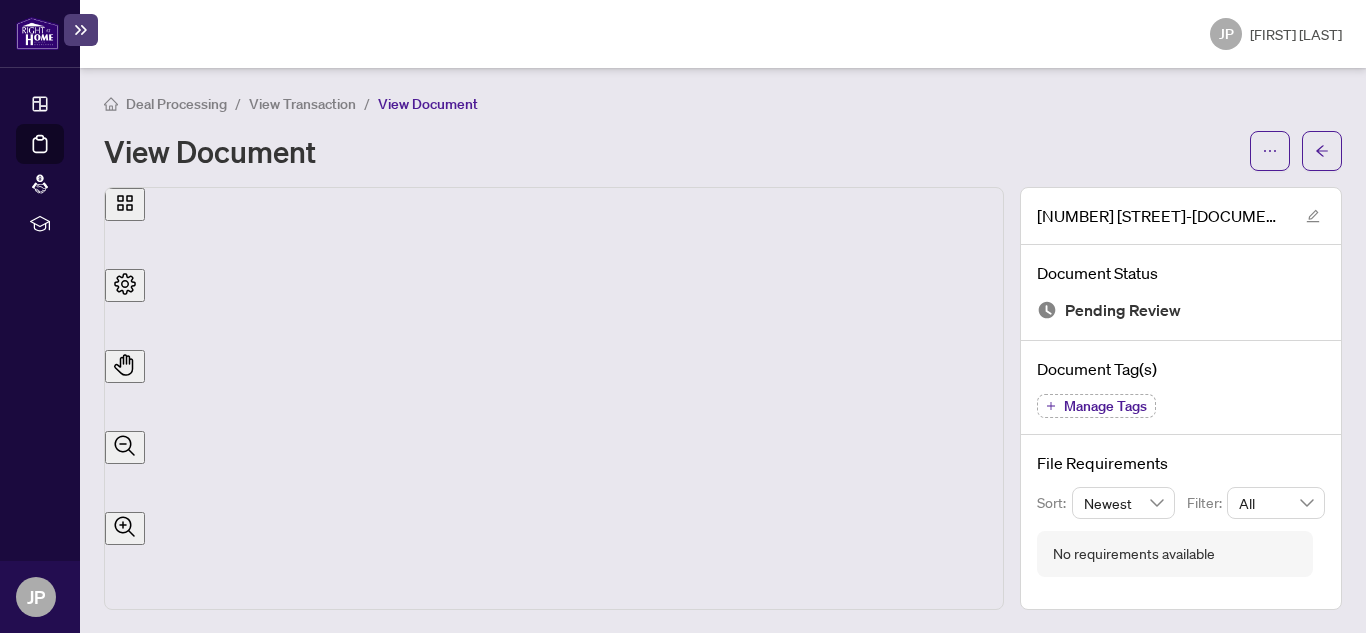 scroll, scrollTop: 0, scrollLeft: 0, axis: both 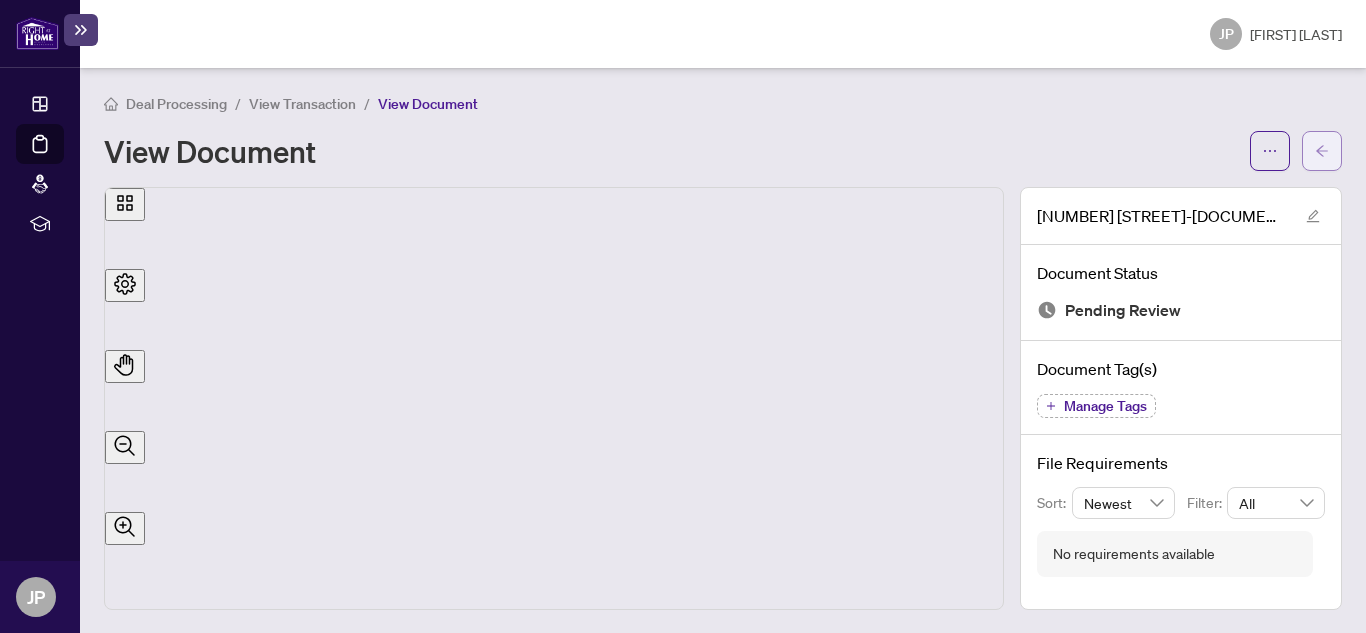 click at bounding box center (1322, 151) 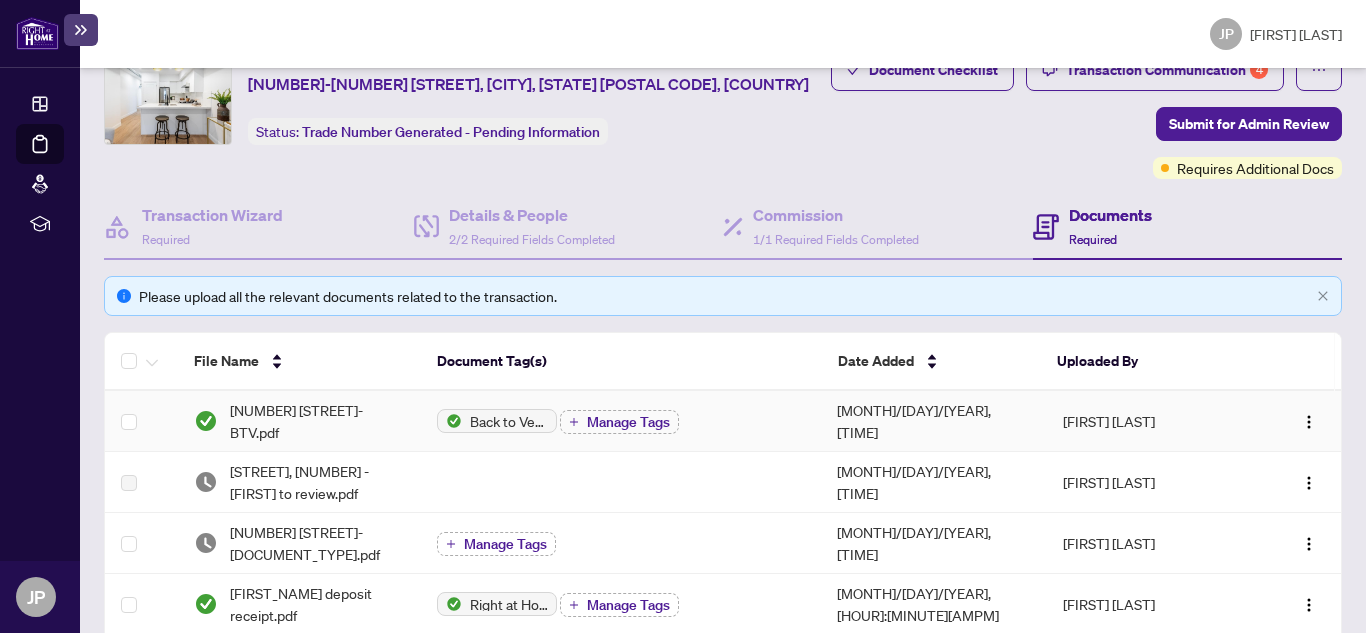 scroll, scrollTop: 100, scrollLeft: 0, axis: vertical 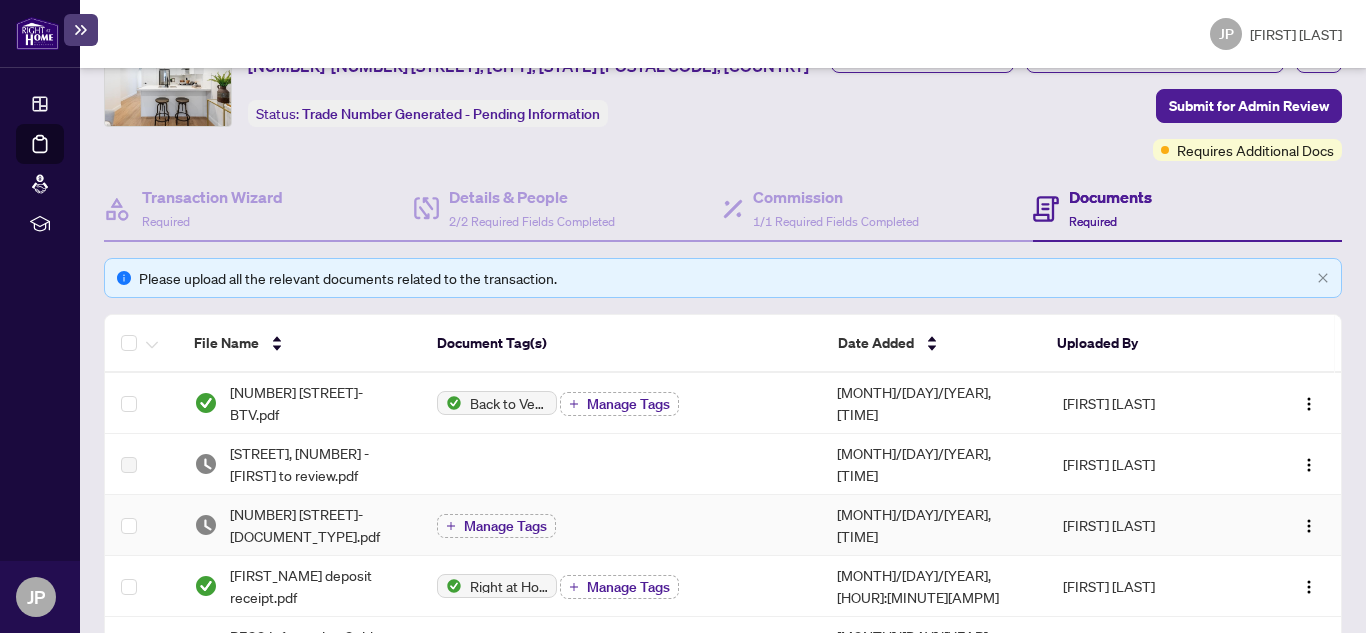 click on "[NUMBER] [STREET]-[DOCUMENT_TYPE].pdf" at bounding box center (317, 525) 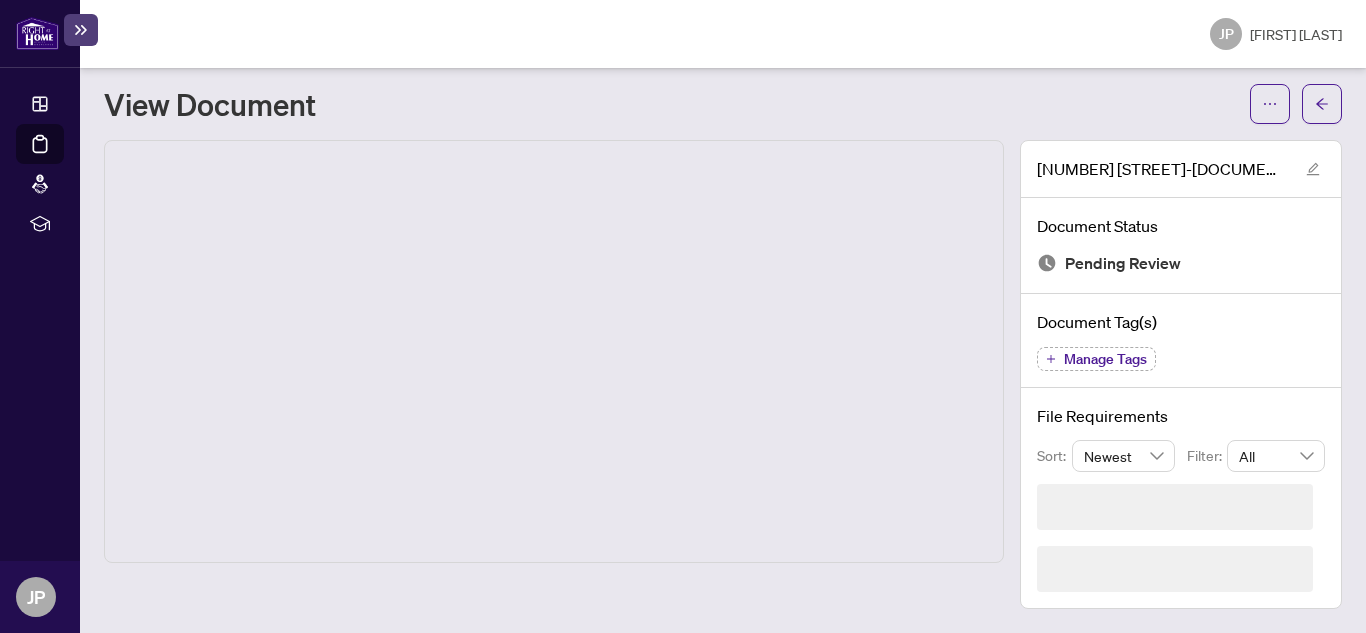 scroll, scrollTop: 0, scrollLeft: 0, axis: both 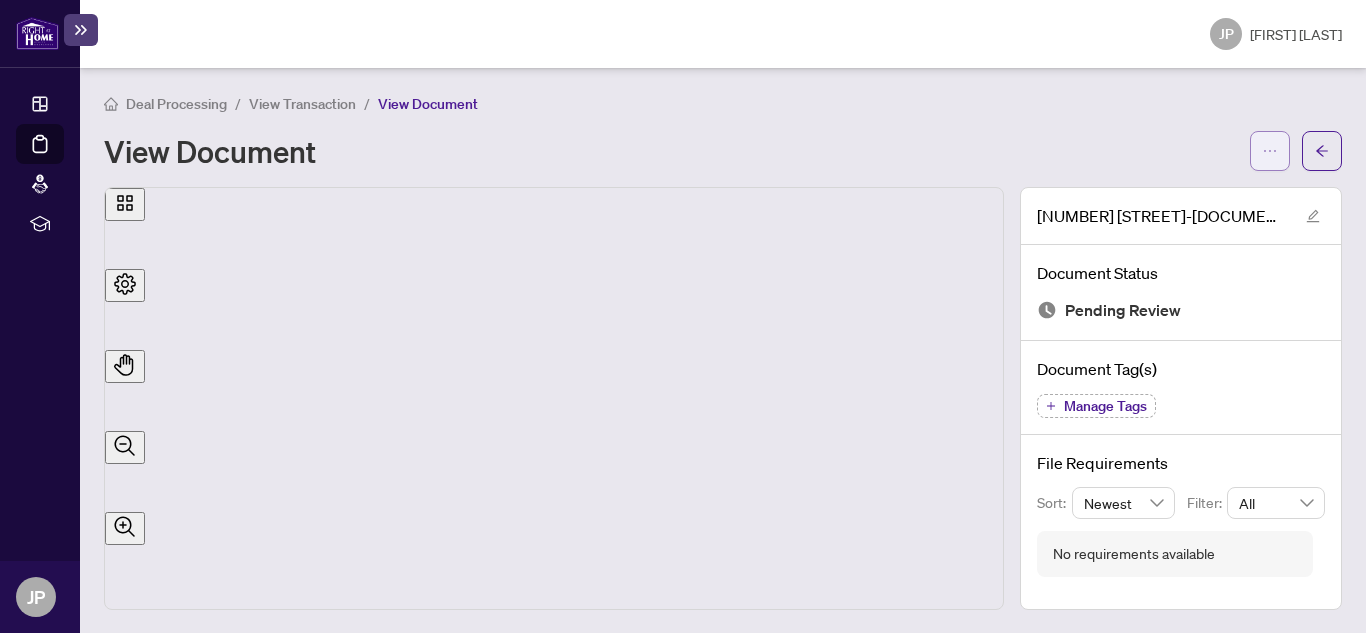 click at bounding box center [1270, 151] 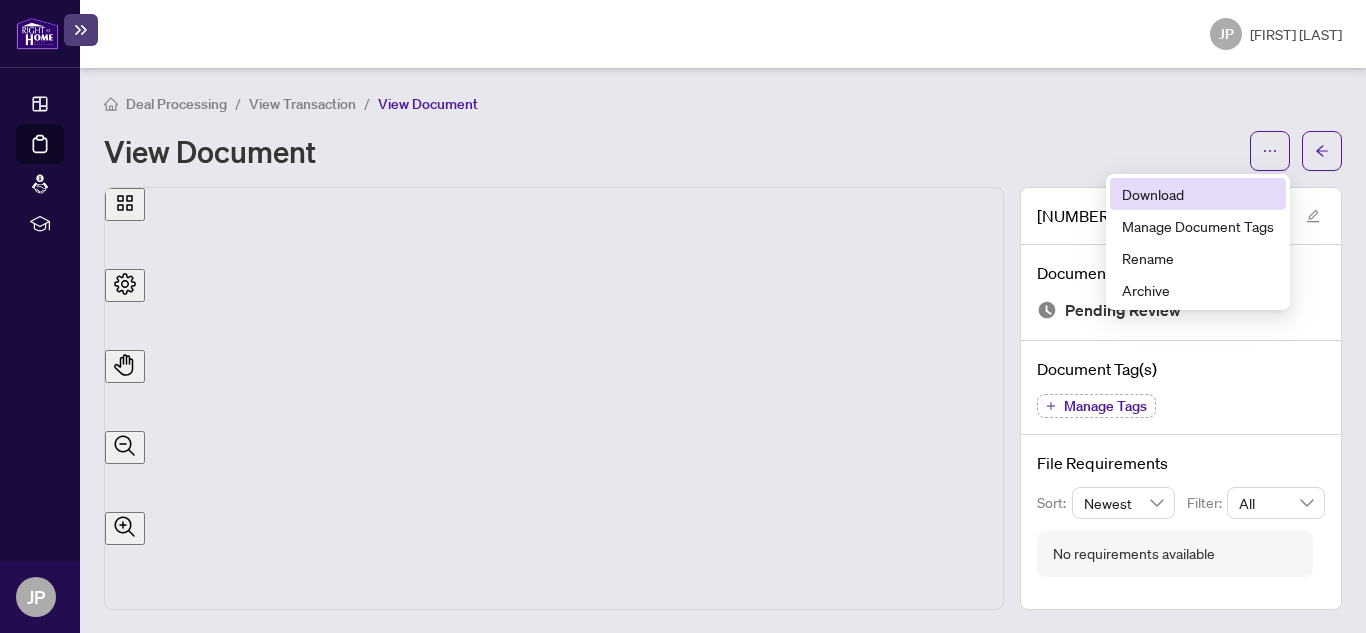 click on "Download" at bounding box center (1198, 194) 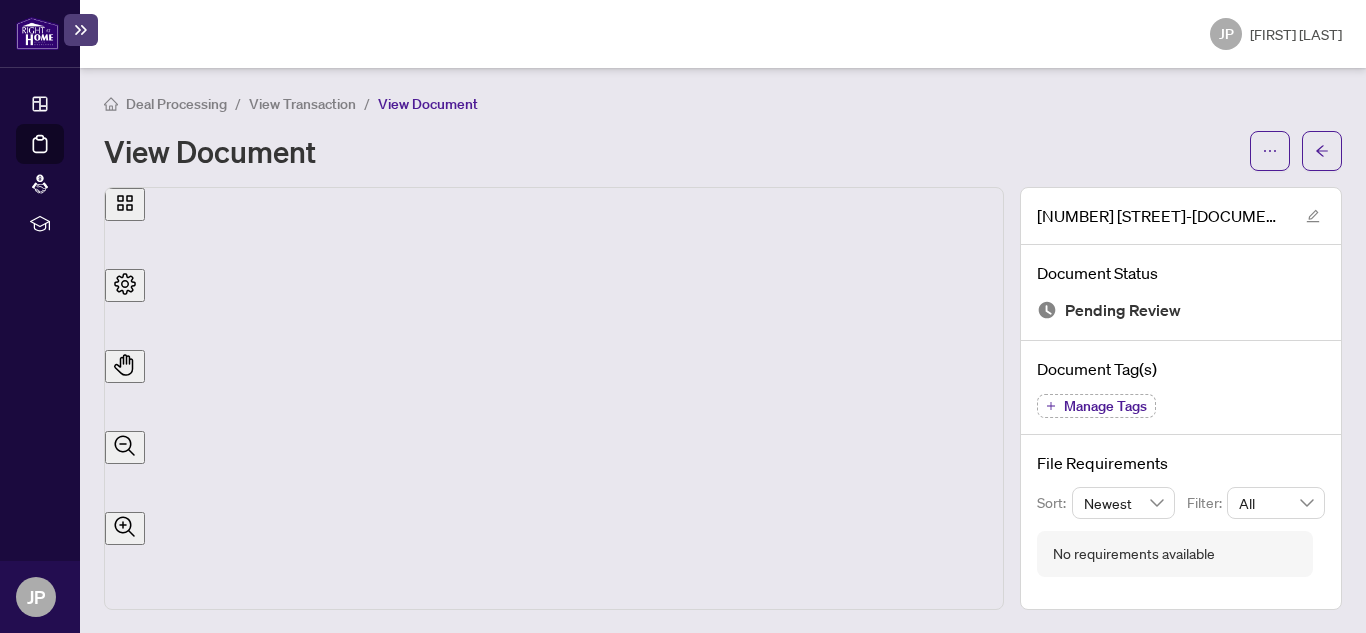 click on "View Document" at bounding box center (671, 151) 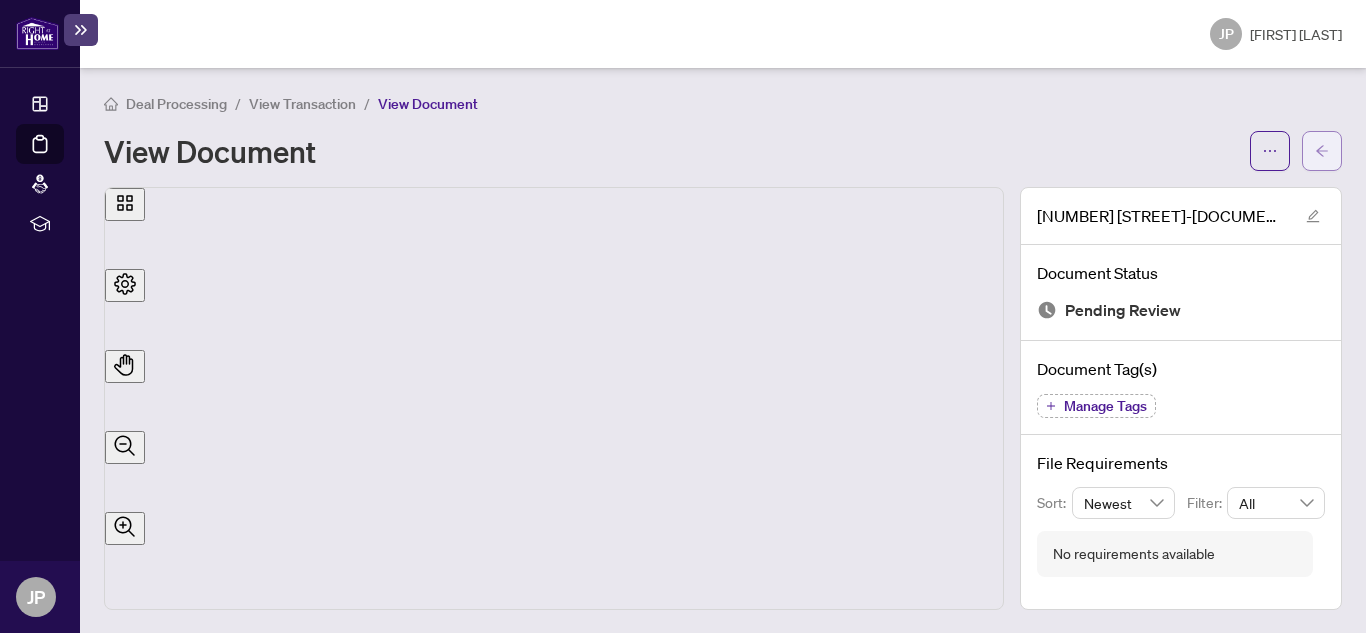 click at bounding box center (1322, 151) 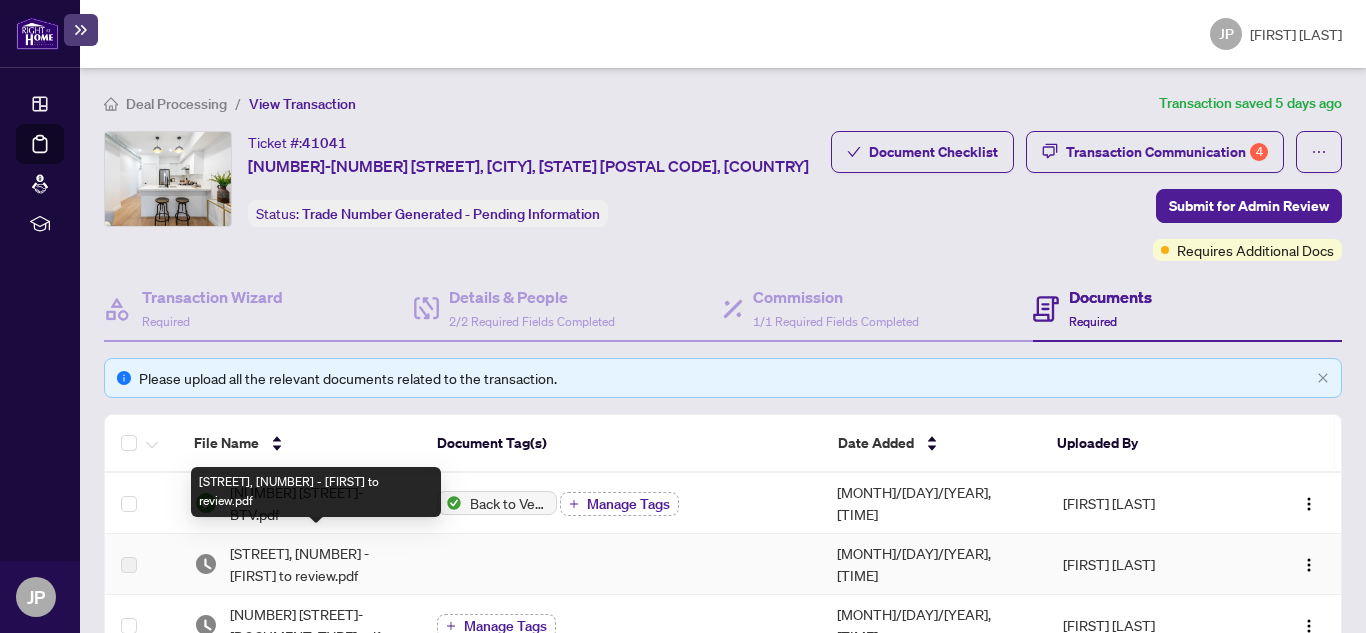 click on "[STREET], [NUMBER] - [FIRST] to review.pdf" at bounding box center [317, 564] 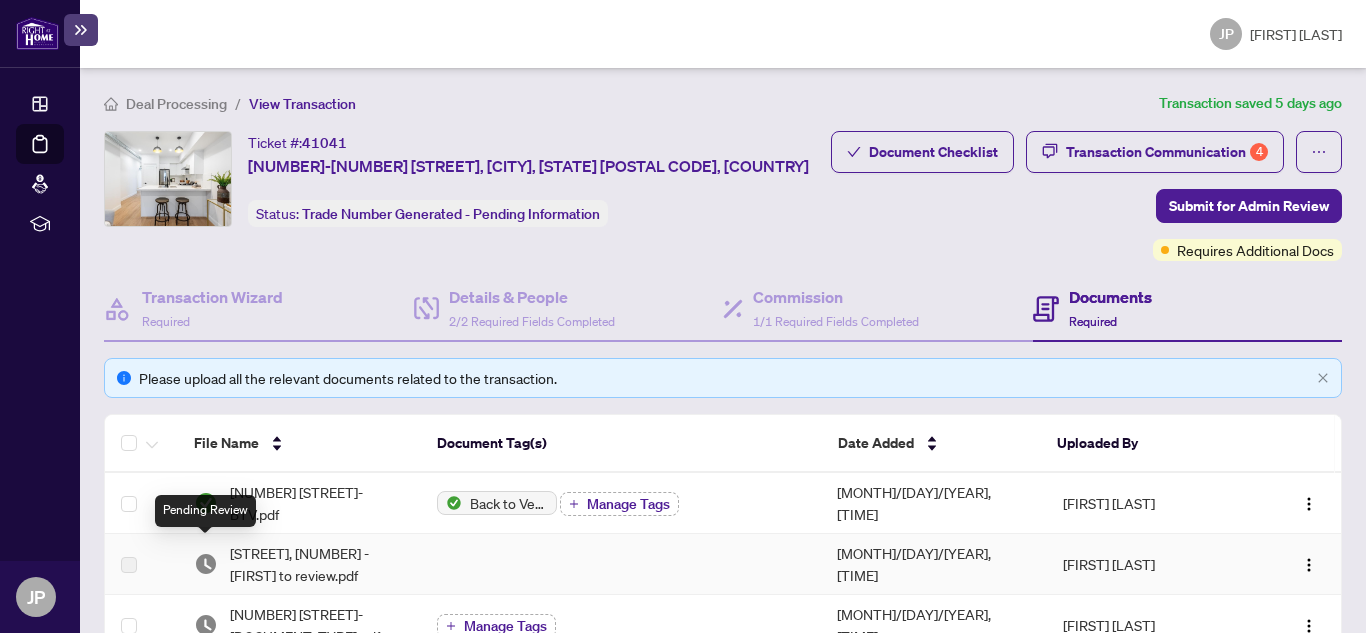 click at bounding box center [206, 564] 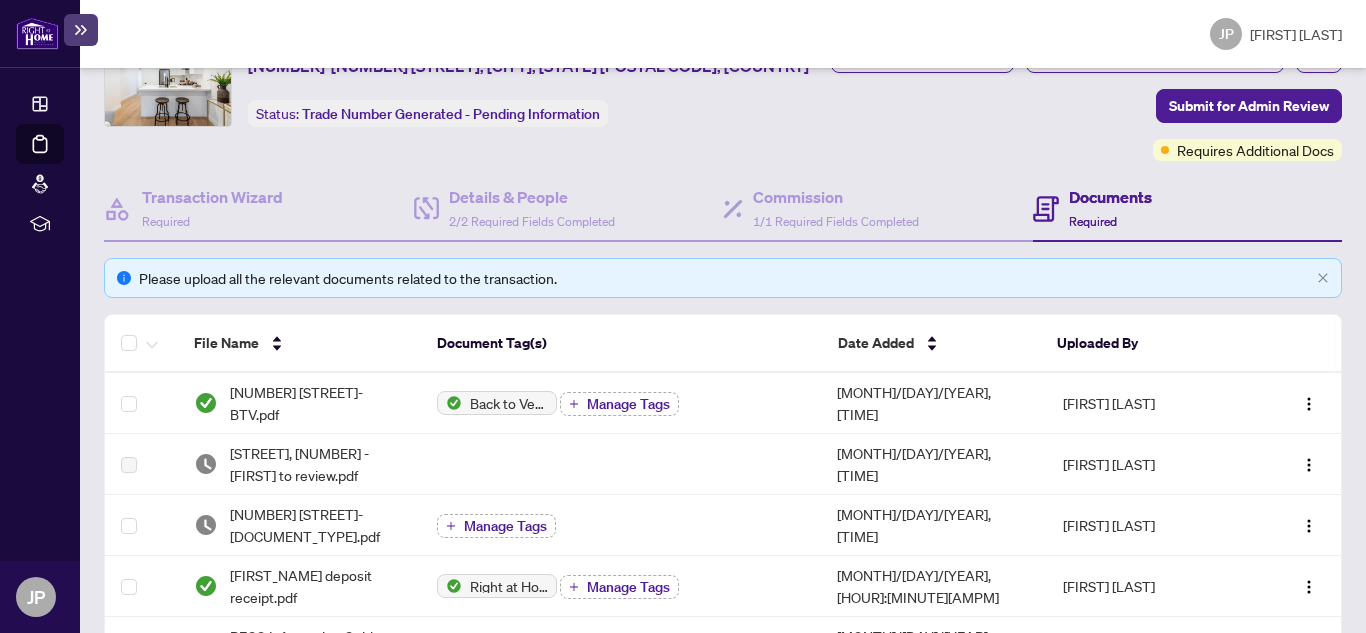 scroll, scrollTop: 0, scrollLeft: 0, axis: both 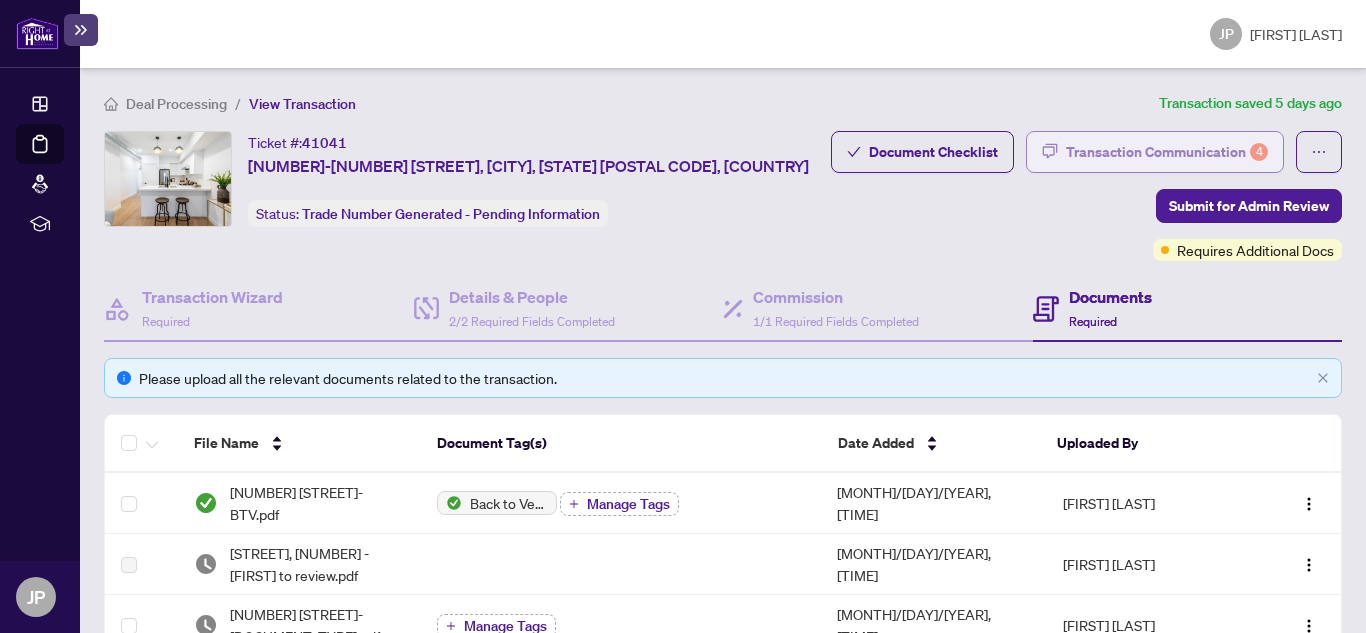 click on "Transaction Communication 4" at bounding box center [1155, 152] 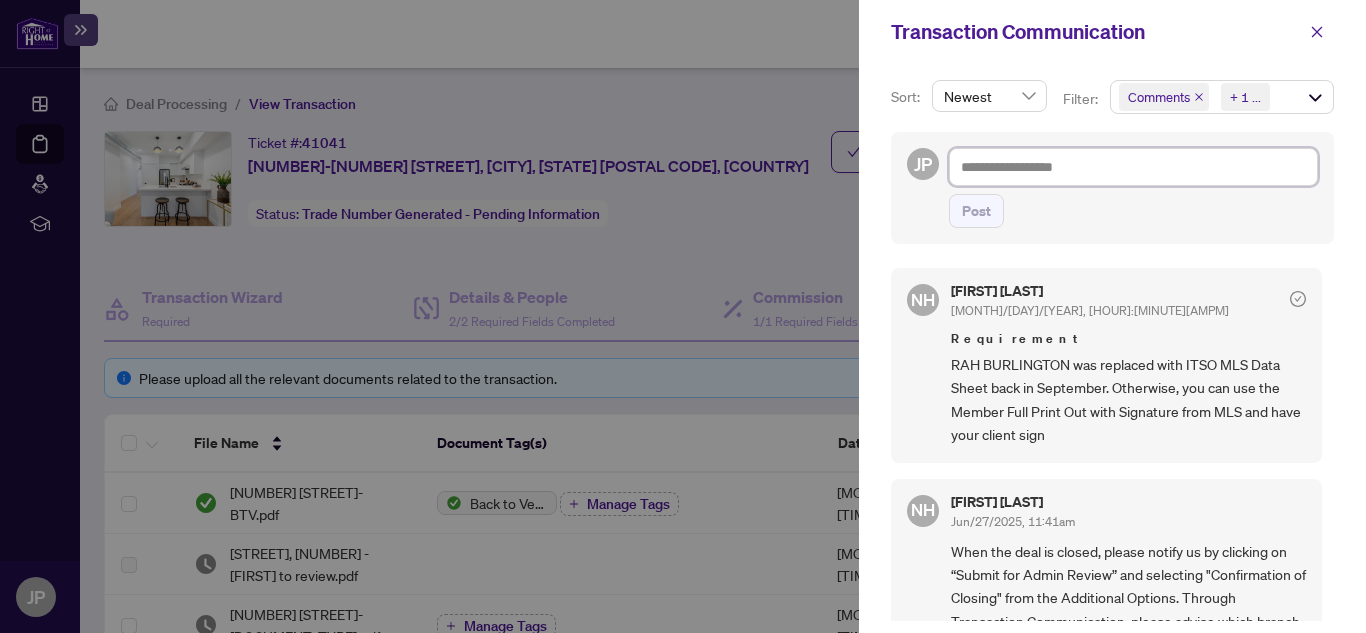 click at bounding box center [1133, 167] 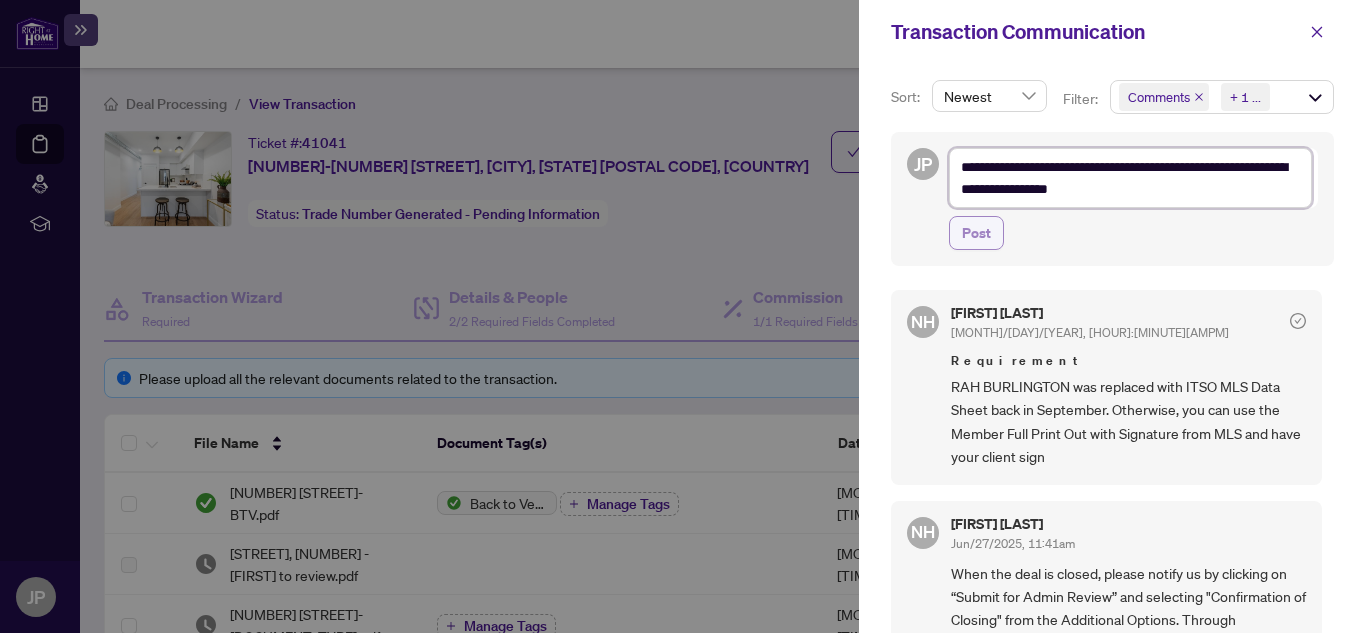 type on "**********" 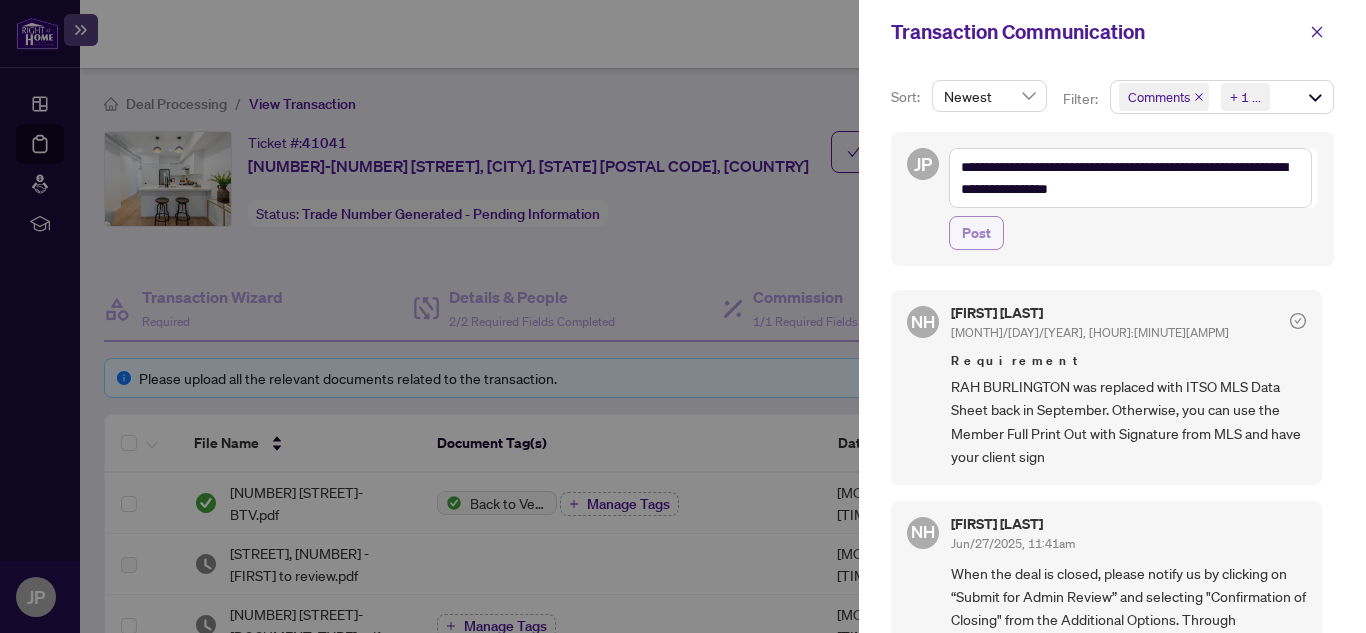 click on "Post" at bounding box center [976, 233] 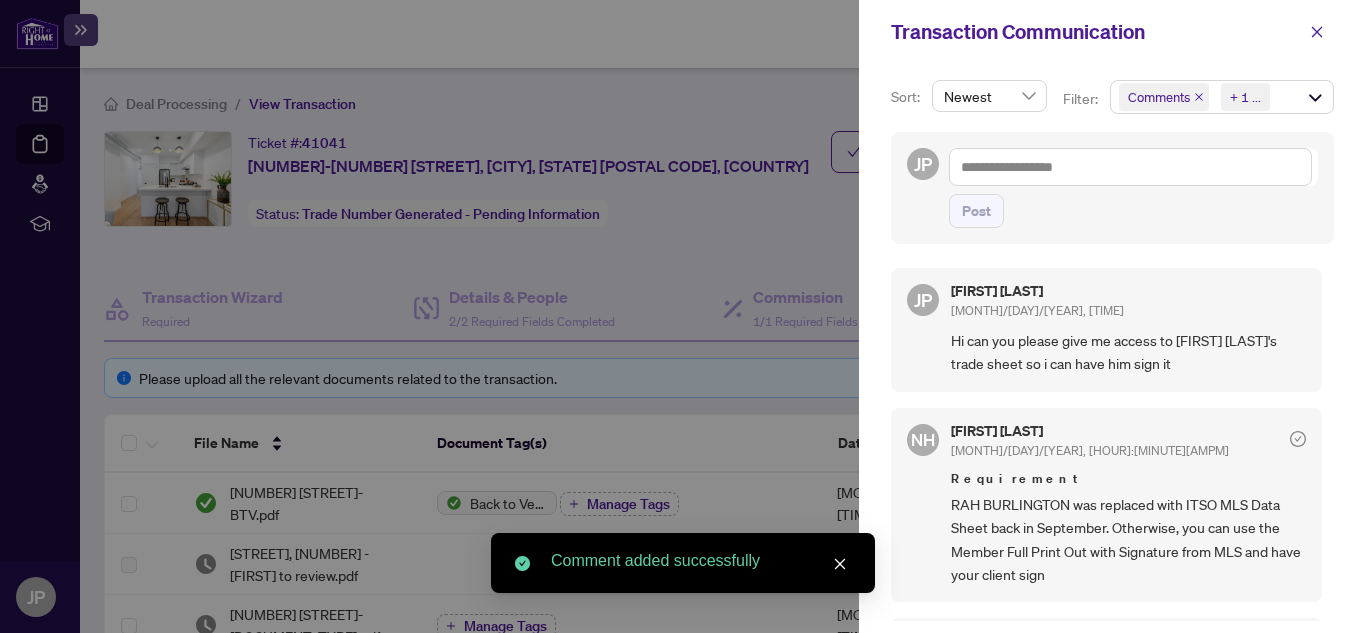 click on "Comments" at bounding box center (1164, 97) 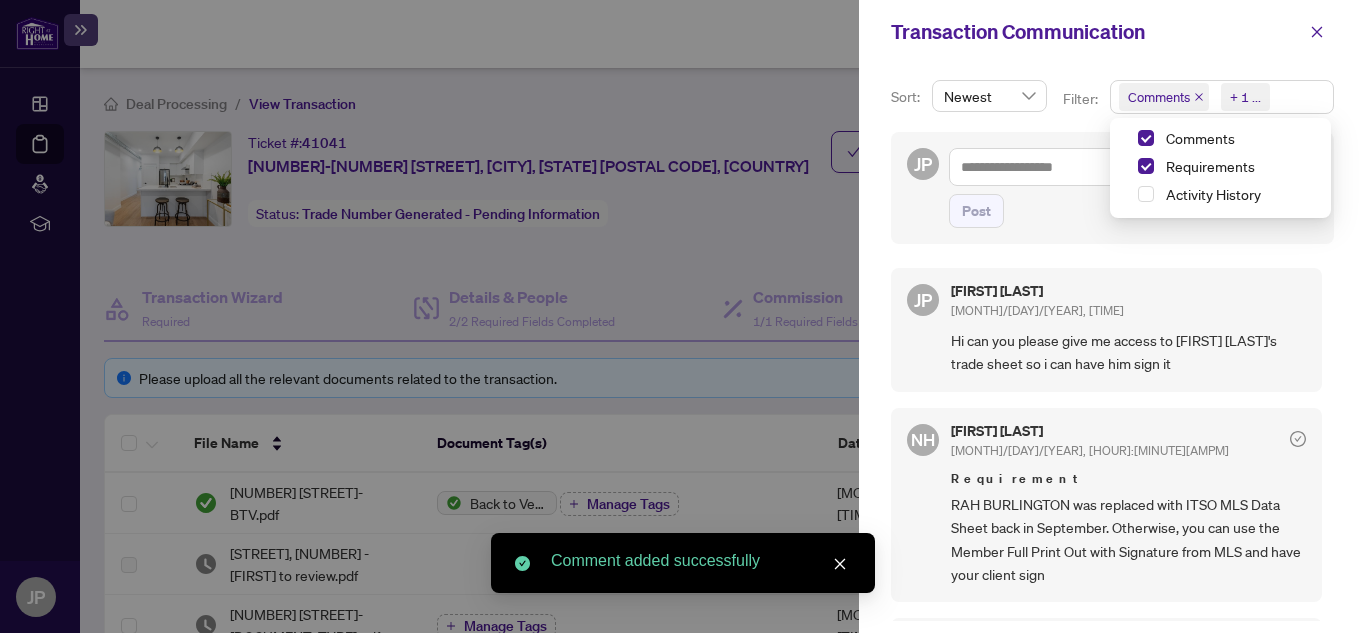 click on "Comments" at bounding box center (1164, 97) 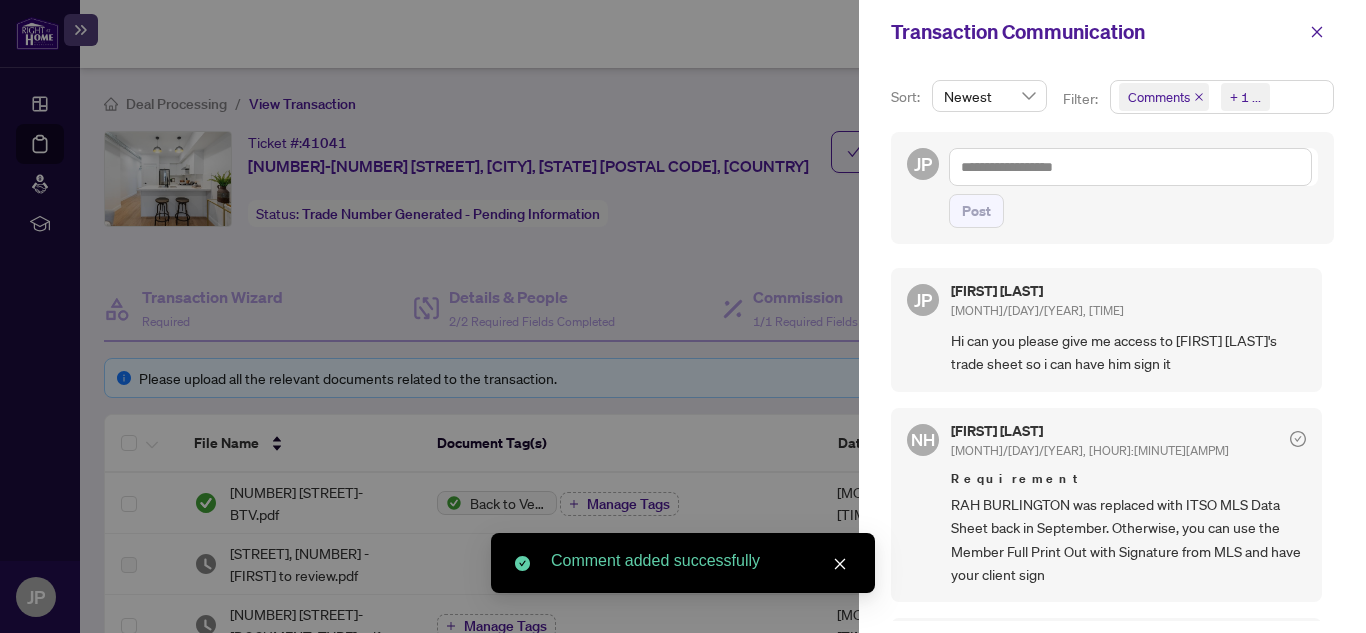 click at bounding box center [1199, 97] 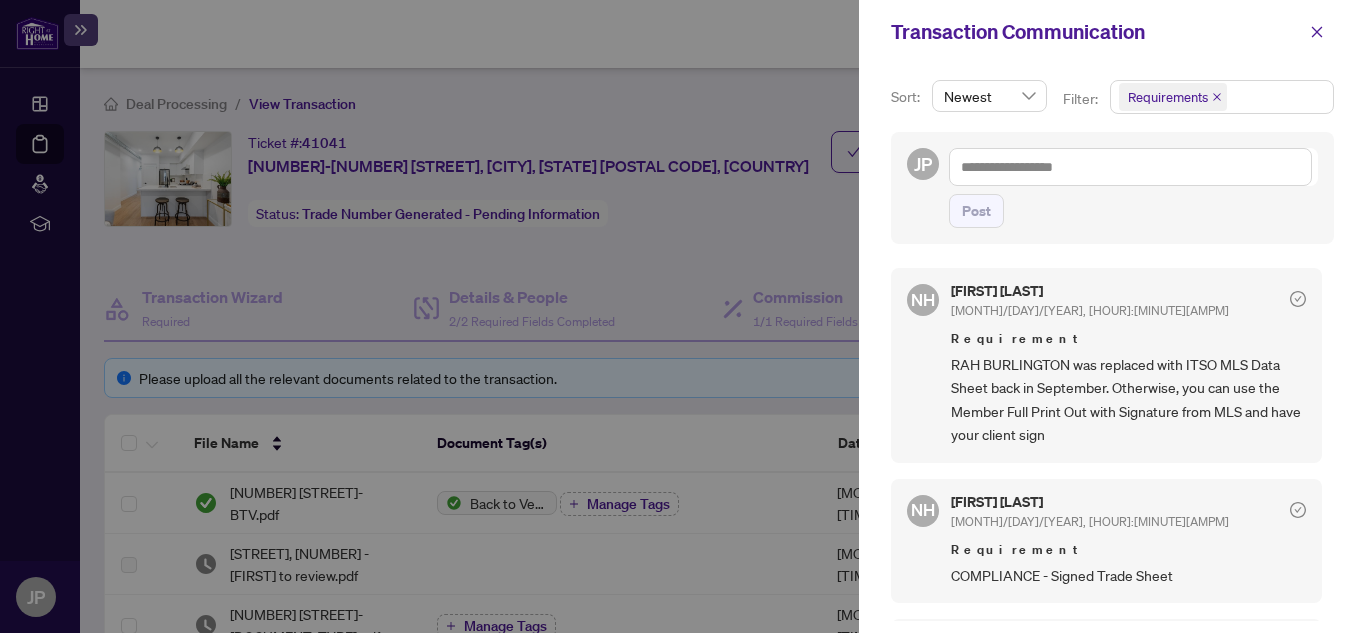 click at bounding box center [1217, 97] 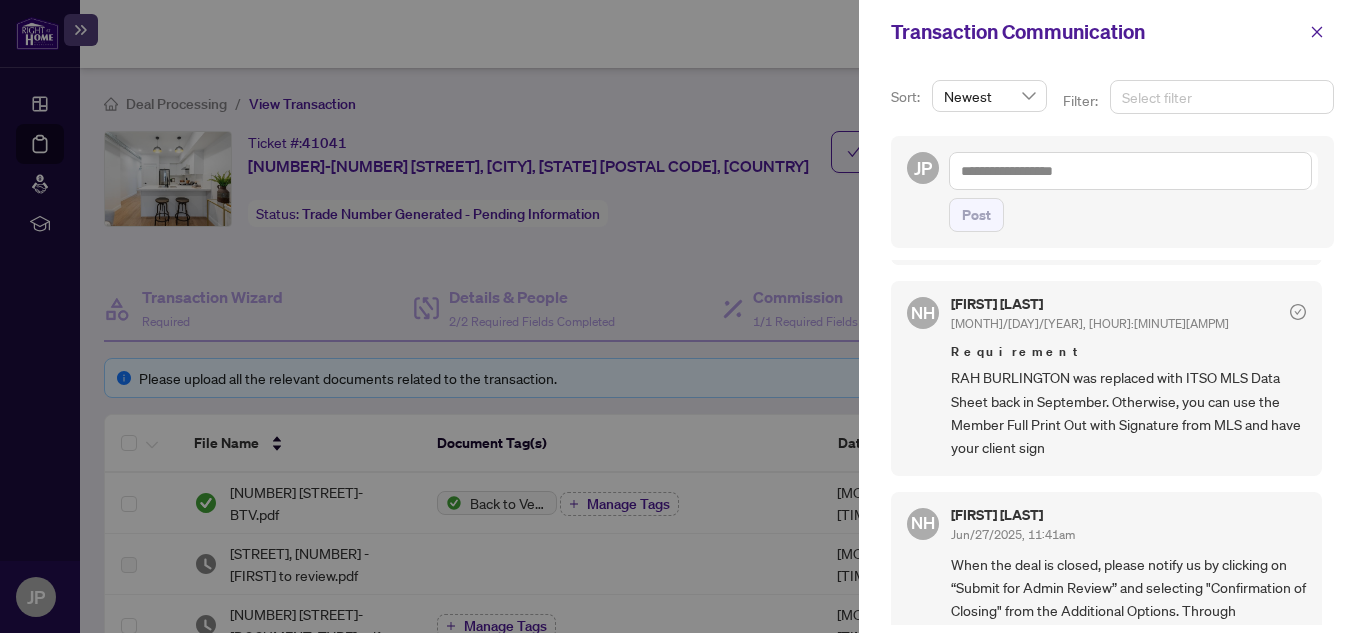 scroll, scrollTop: 0, scrollLeft: 0, axis: both 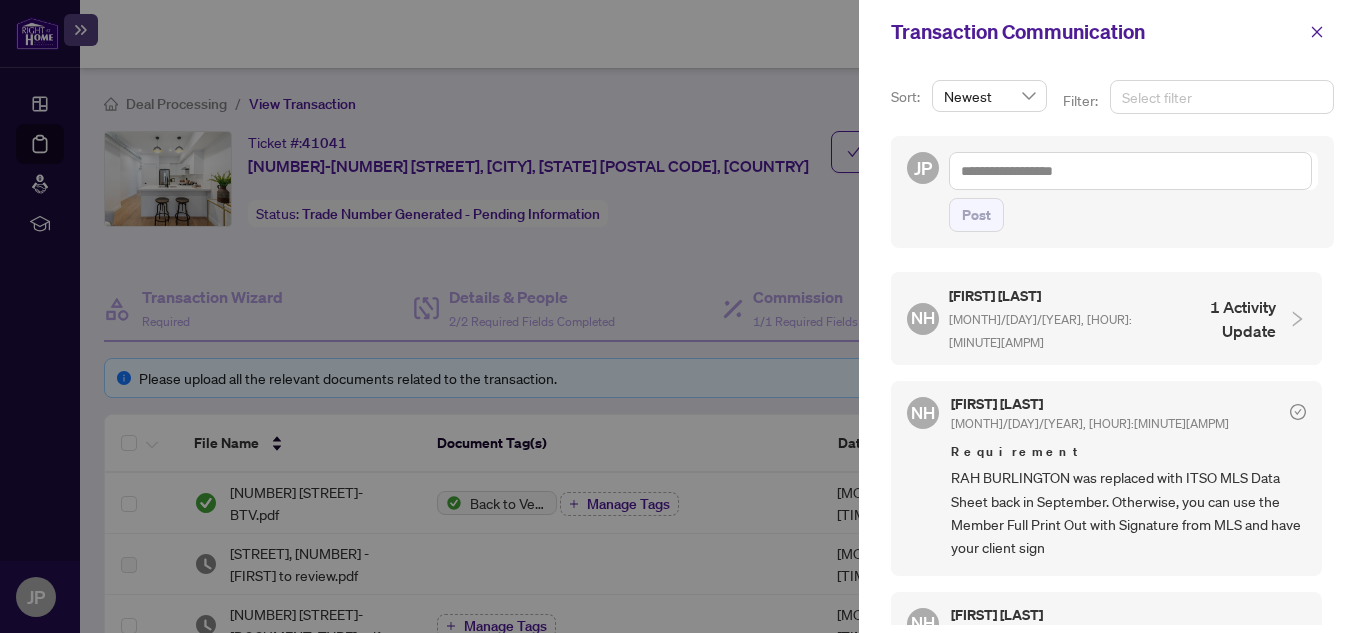 click at bounding box center [1222, 97] 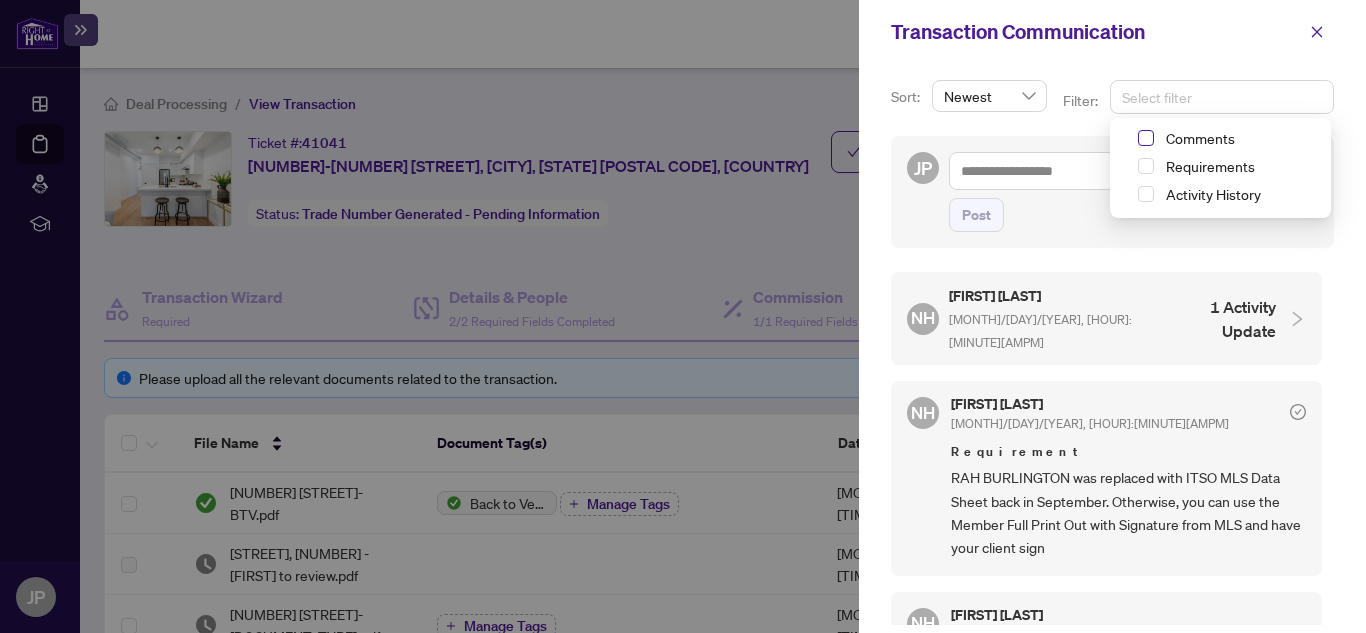 click at bounding box center [1146, 138] 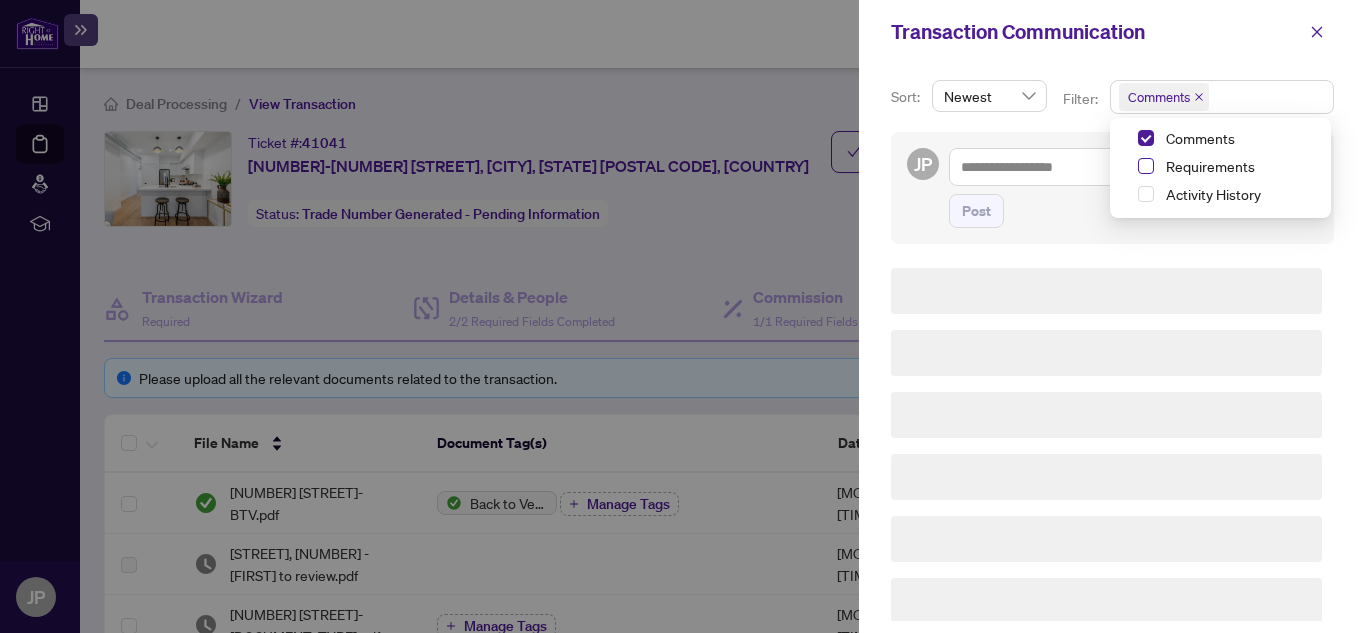 click at bounding box center (1146, 138) 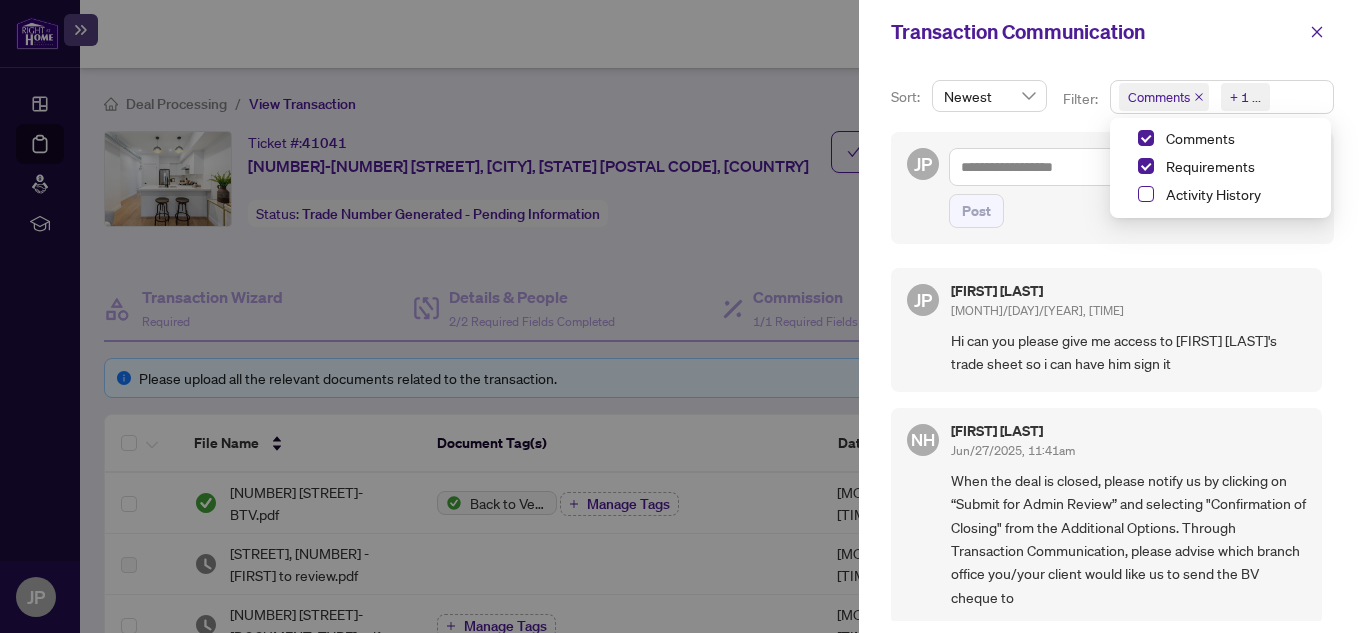 click at bounding box center (1146, 194) 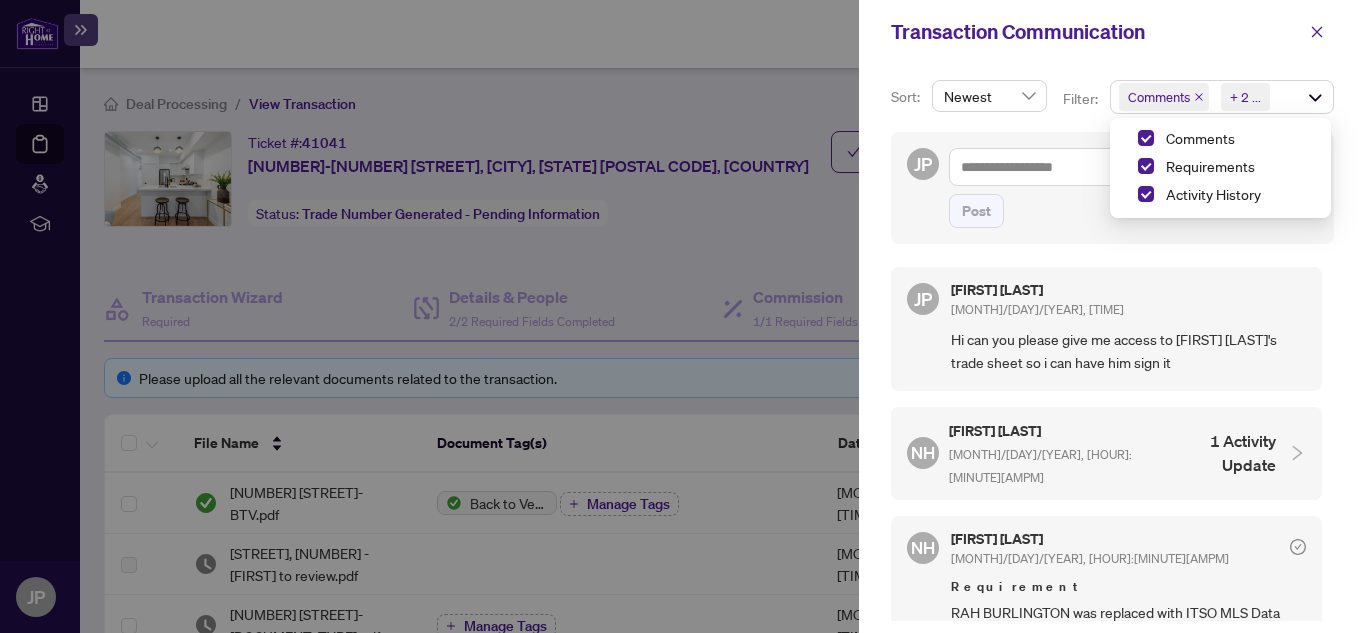 scroll, scrollTop: 0, scrollLeft: 0, axis: both 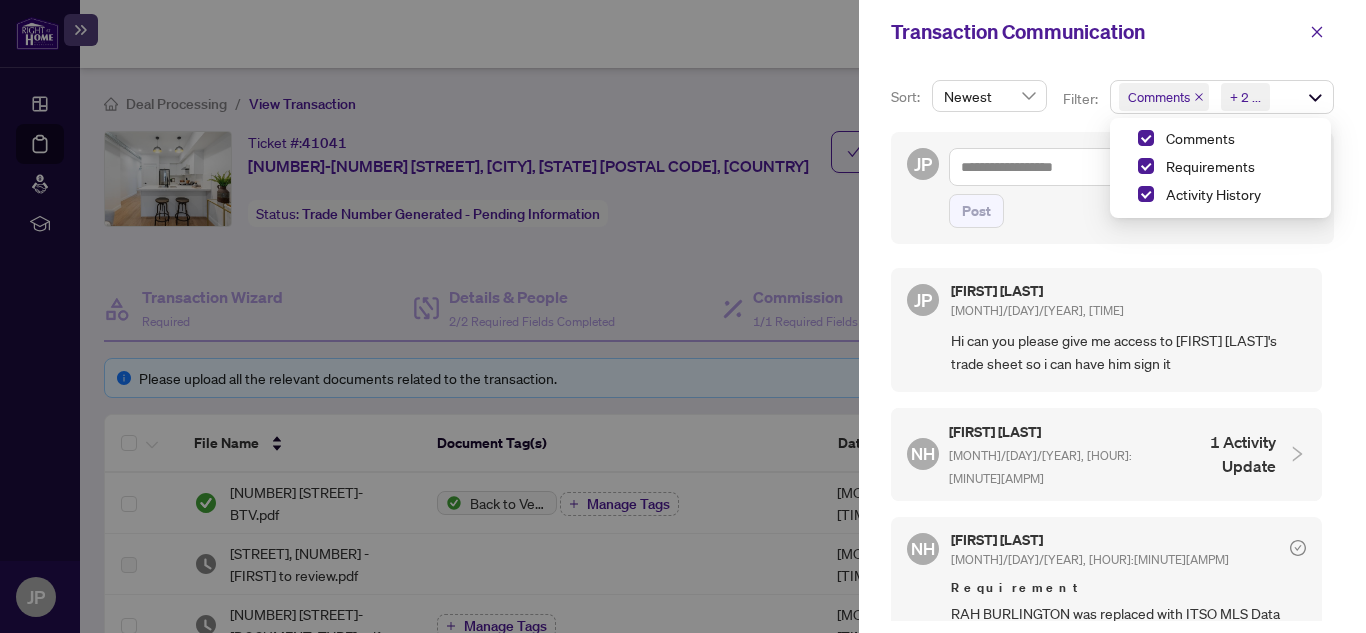 click at bounding box center (1297, 454) 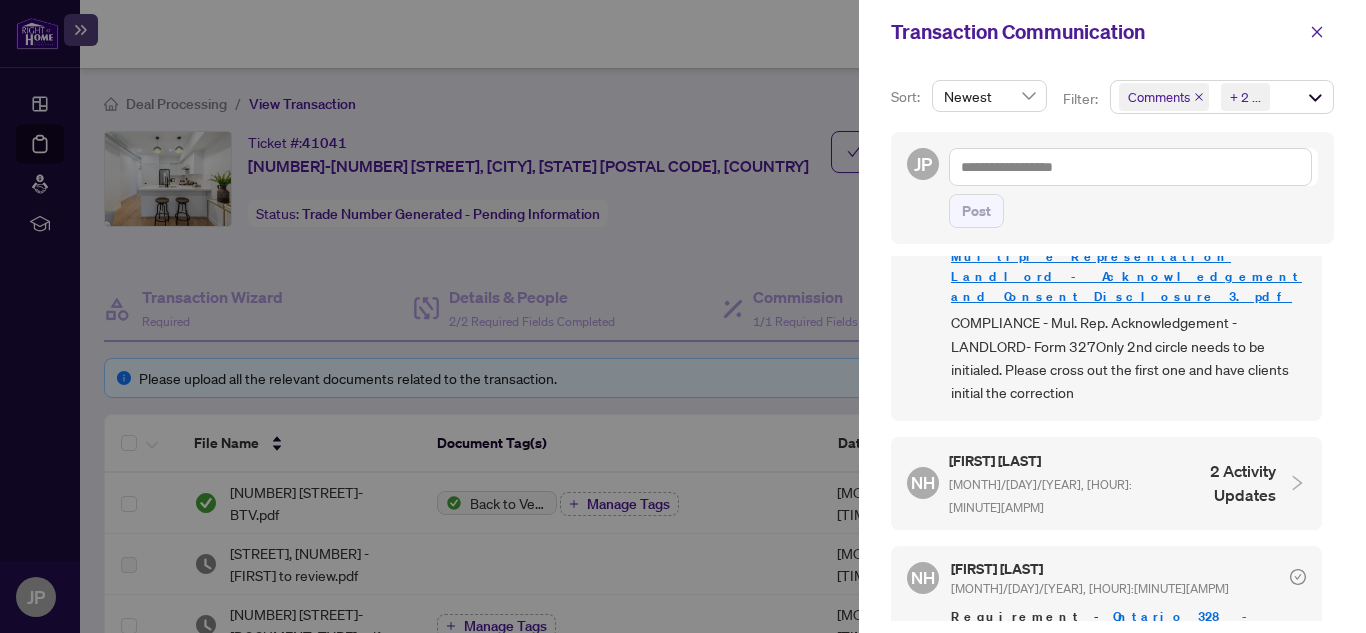 scroll, scrollTop: 2350, scrollLeft: 0, axis: vertical 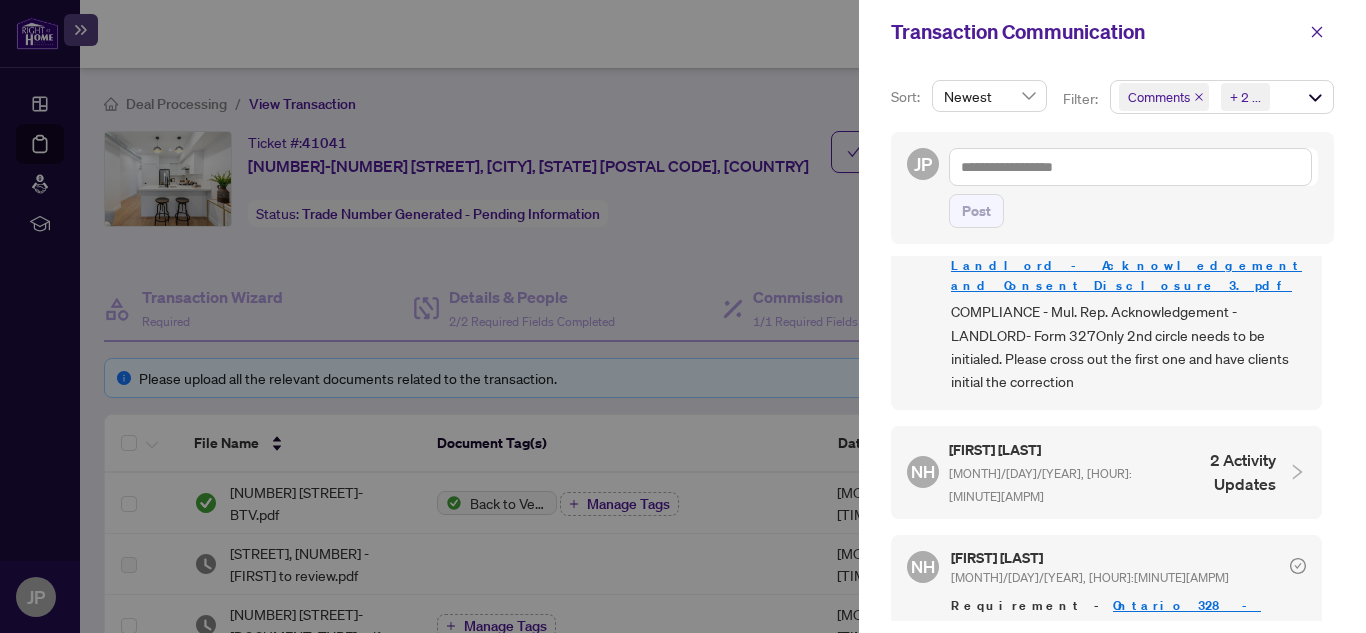 click on "1 Activity Update" at bounding box center [1226, 852] 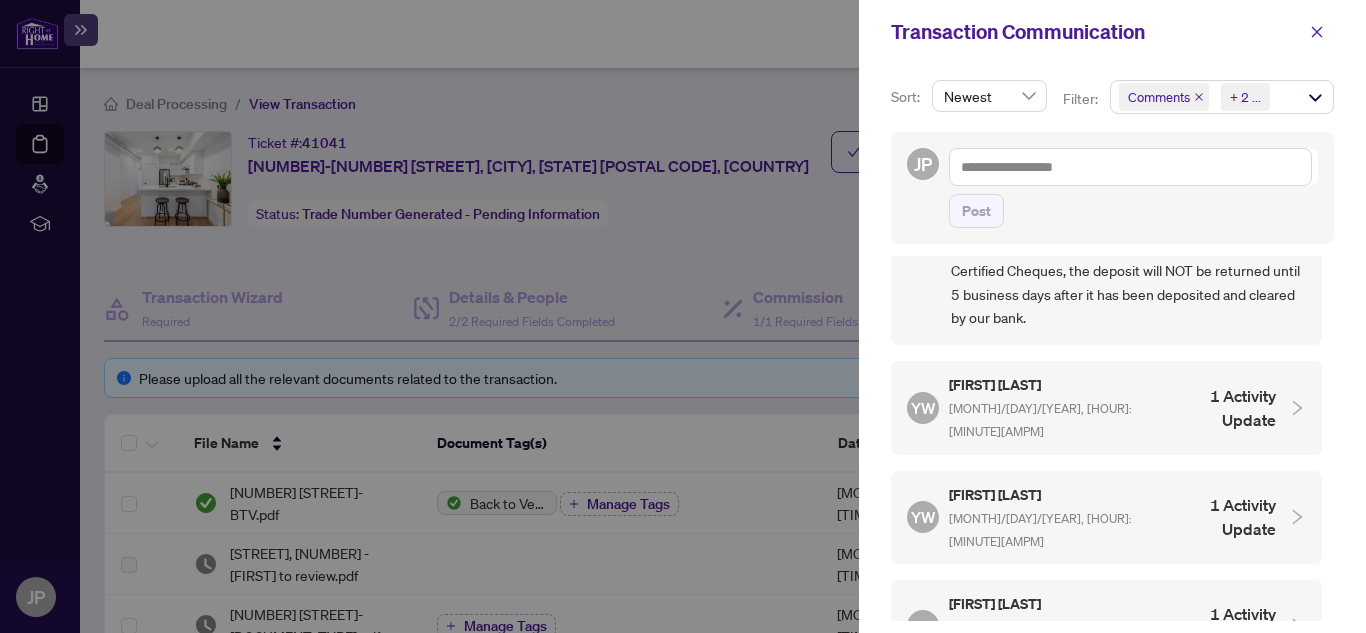 scroll, scrollTop: 4450, scrollLeft: 0, axis: vertical 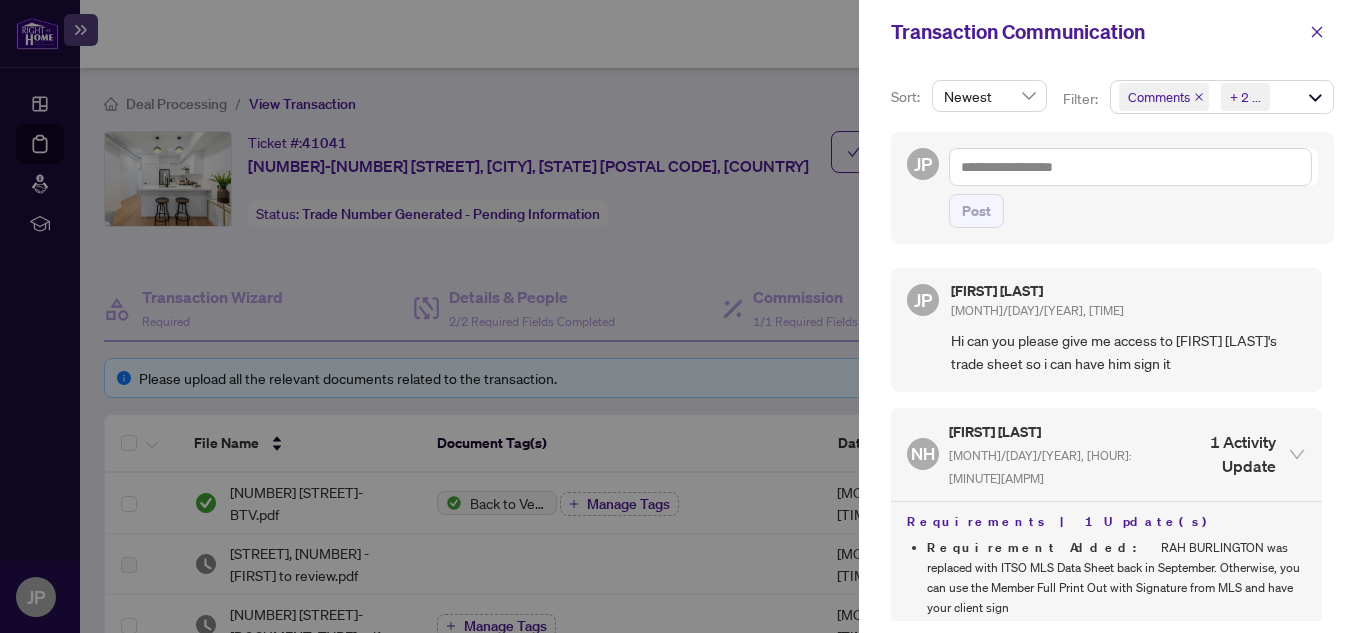 click at bounding box center [683, 316] 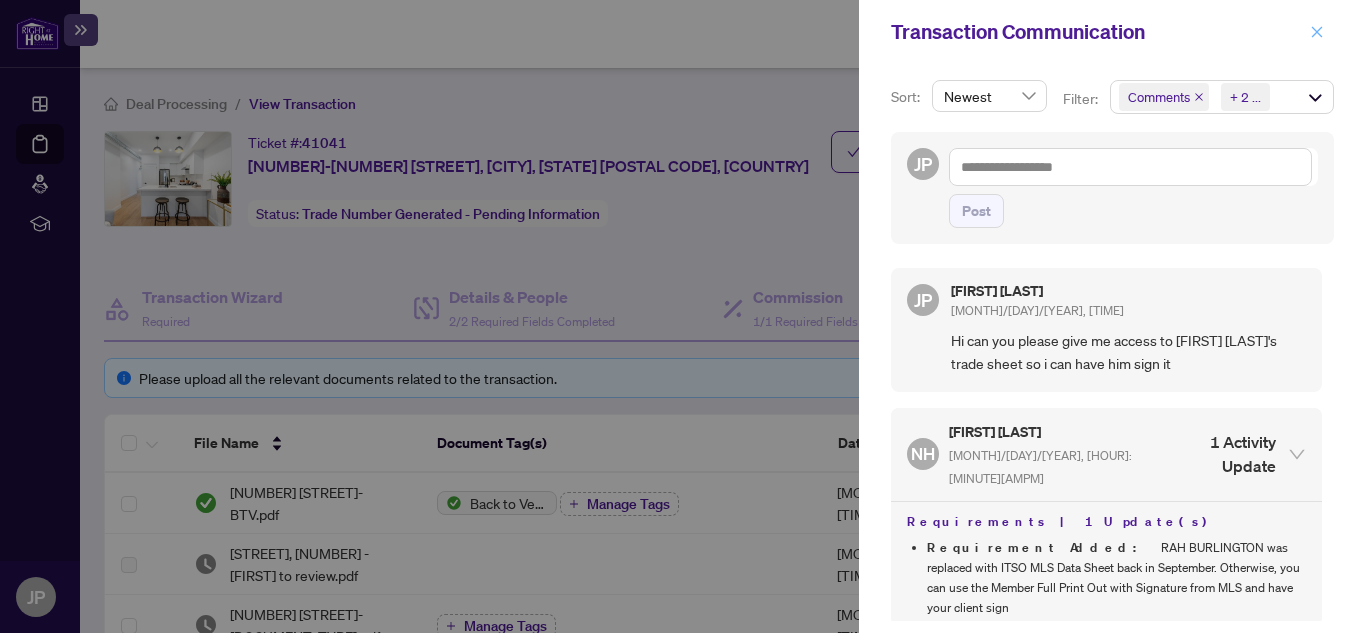 click at bounding box center [1317, 32] 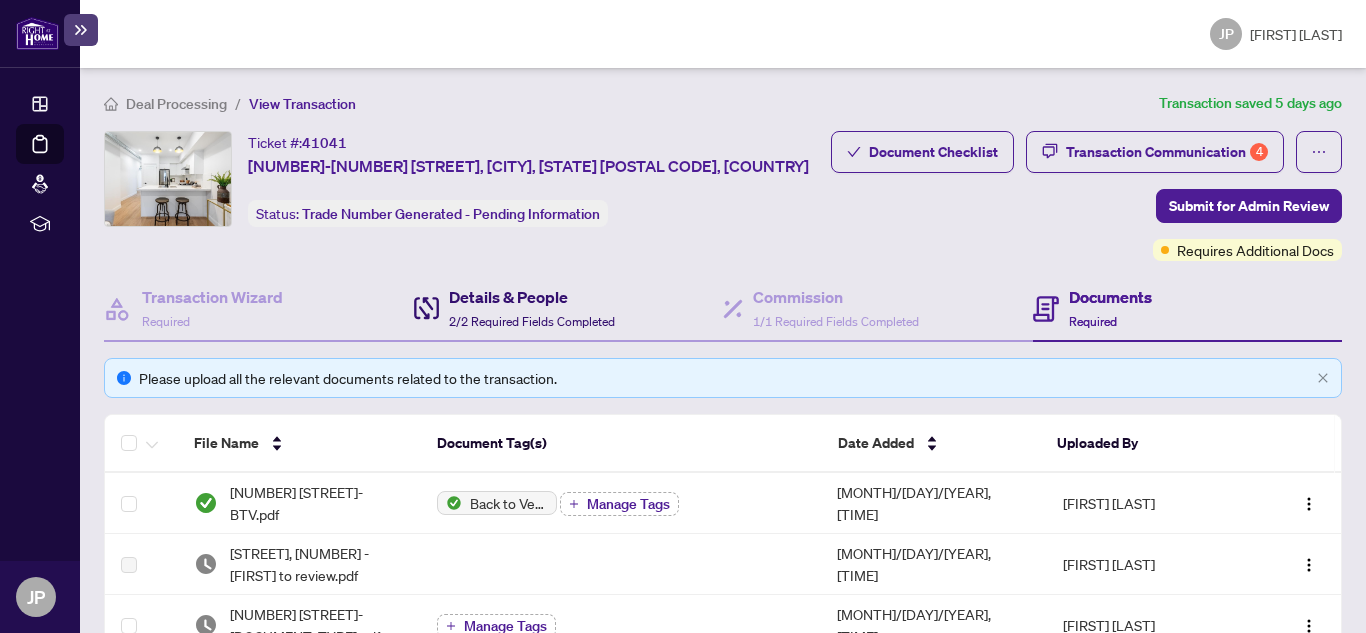 click on "Details & People" at bounding box center [532, 297] 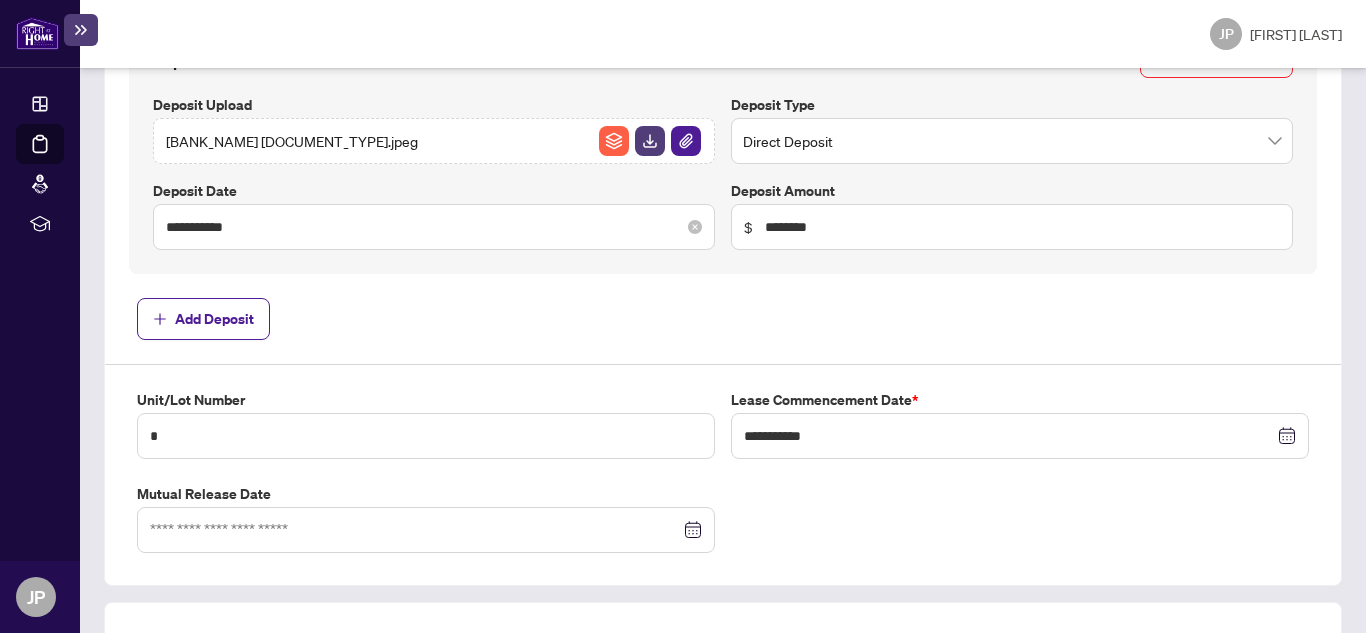 scroll, scrollTop: 900, scrollLeft: 0, axis: vertical 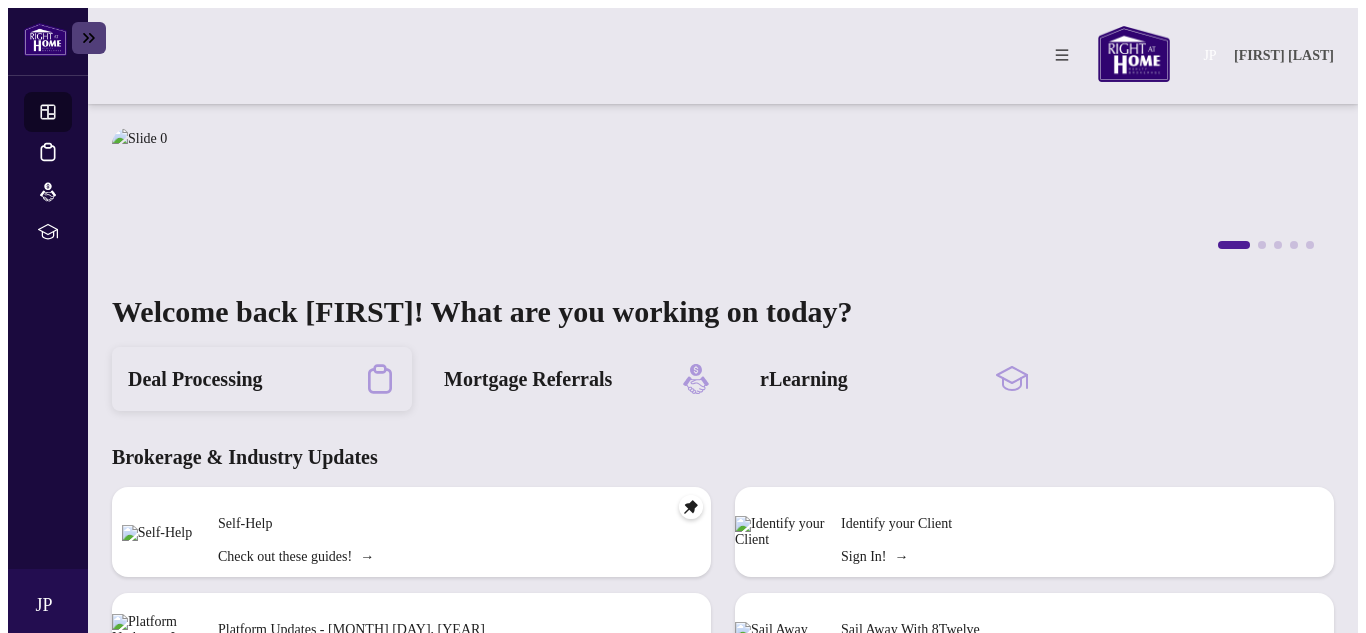 click on "Deal Processing" at bounding box center (195, 379) 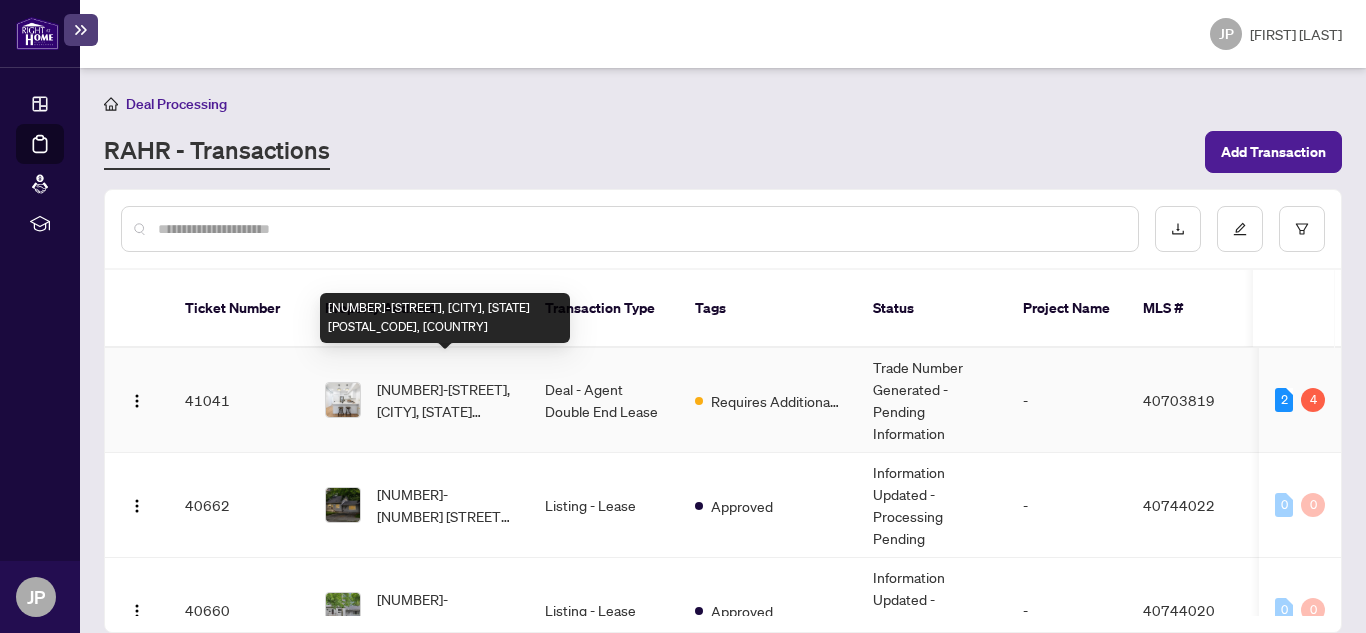 click on "[NUMBER]-[STREET], [CITY], [STATE] [POSTAL_CODE], [COUNTRY]" at bounding box center [445, 400] 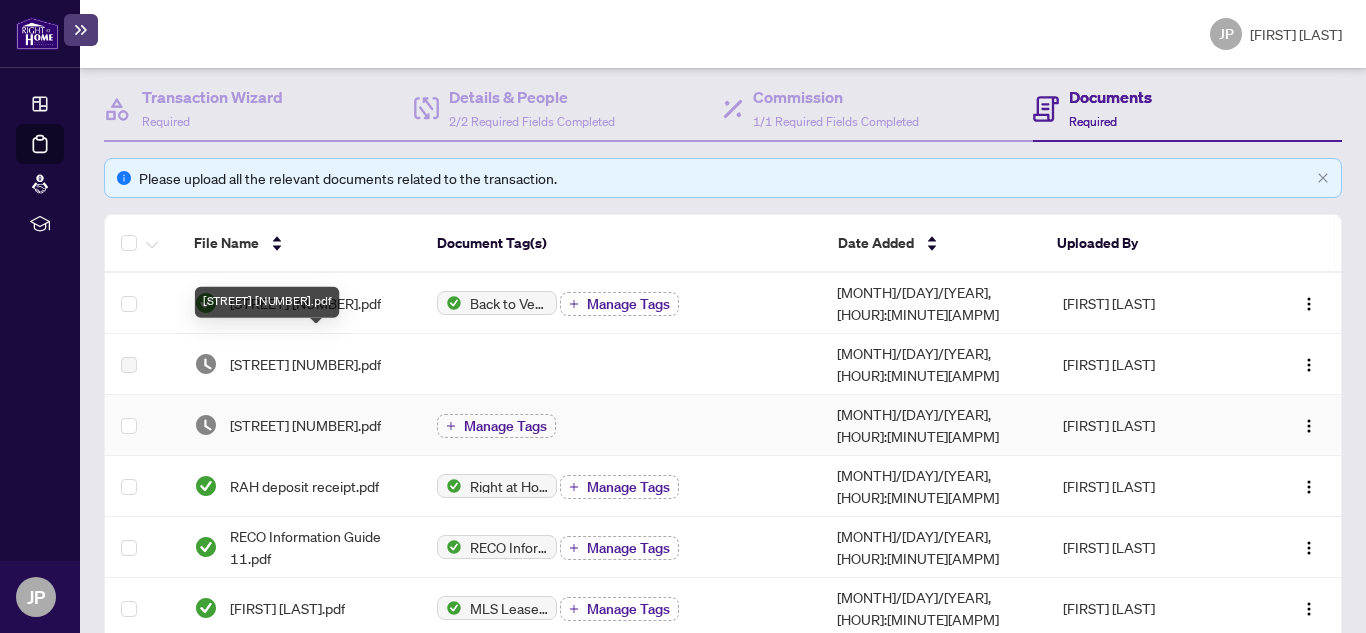 scroll, scrollTop: 0, scrollLeft: 0, axis: both 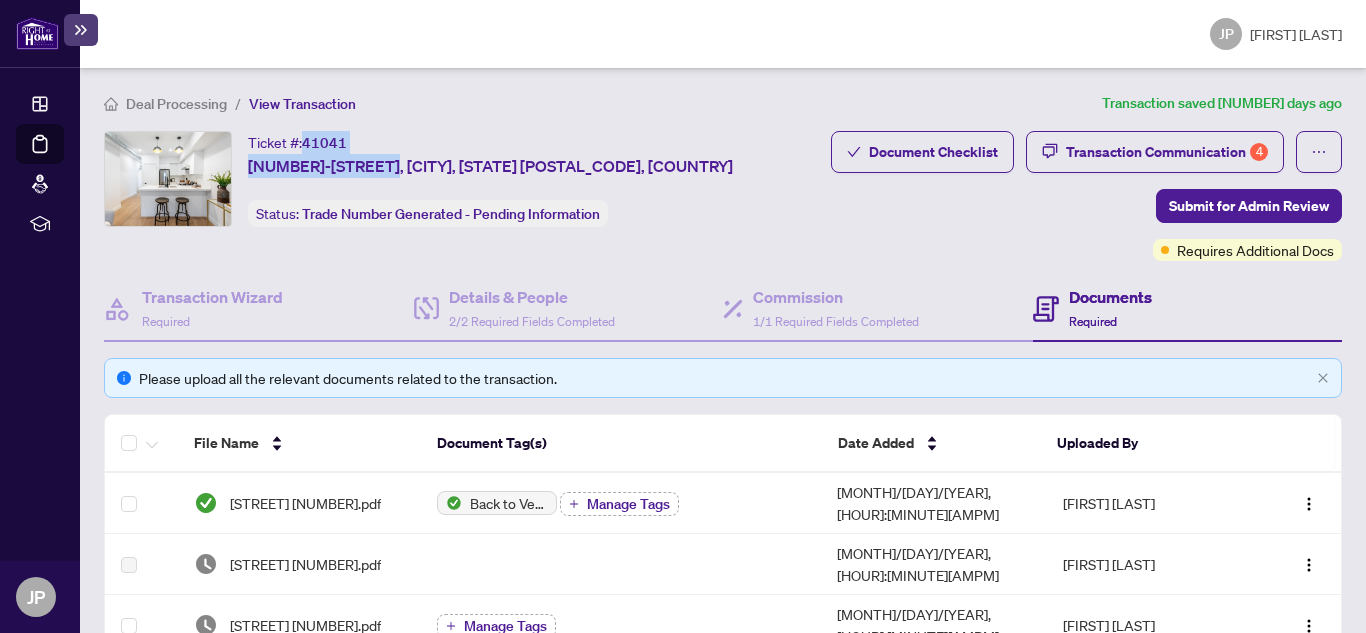drag, startPoint x: 306, startPoint y: 144, endPoint x: 374, endPoint y: 143, distance: 68.007355 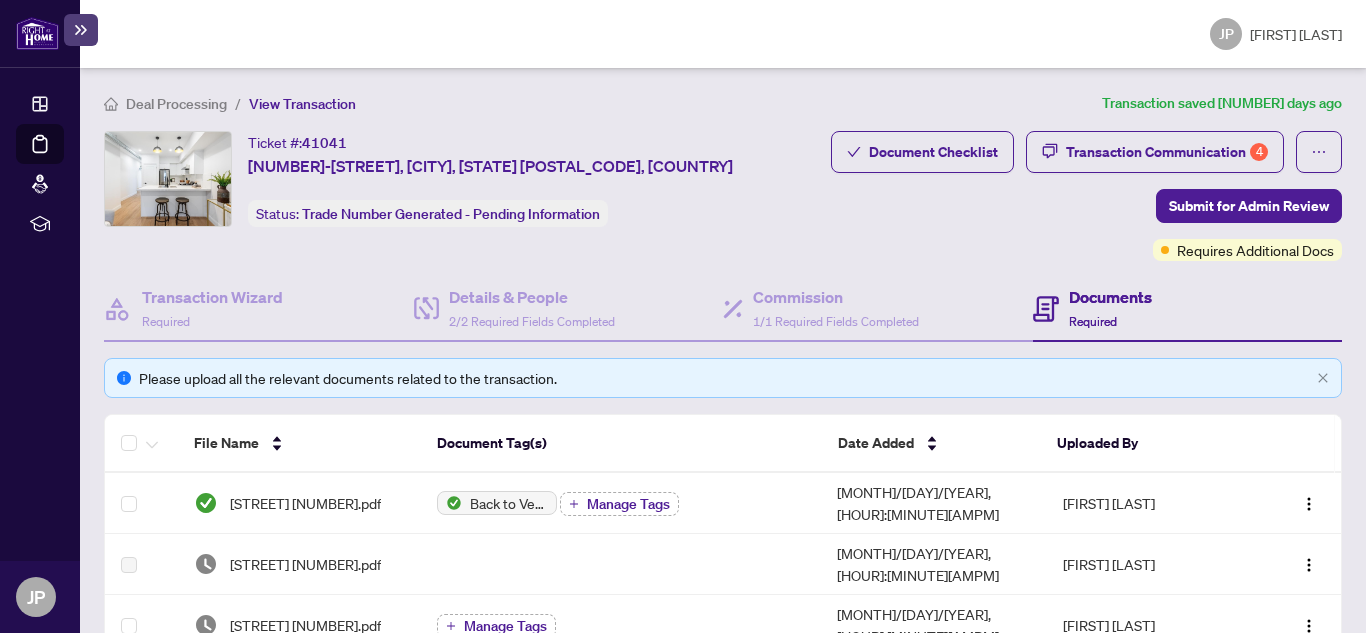 click on "Deal Processing / View Transaction Transaction saved   [NUMBER] days ago Ticket #:  [NUMBER] [STREET] [CITY], [STATE] [POSTAL_CODE], [COUNTRY] Status:   Trade Number Generated - Pending Information Submit for Admin Review Document Checklist Transaction Communication [NUMBER] Submit for Admin Review Requires Additional Docs Transaction Wizard Required Details & People [NUMBER]/[NUMBER] Required Fields Completed Commission [NUMBER]/[NUMBER] Required Fields Completed Documents Required Please upload all the relevant documents related to the transaction. File Name Document Tag(s) Date Added Uploaded By             [STREET] [NUMBER].pdf Back to Vendor Letter Manage Tags [MONTH]/[DAY], [HOUR]:[MINUTE][AMPM] [FIRST] [LAST] [STREET] [NUMBER].pdf [MONTH]/[DAY], [HOUR]:[MINUTE][AMPM] [FIRST] [LAST] [STREET] [NUMBER].pdf Manage Tags [MONTH]/[DAY], [HOUR]:[MINUTE][AMPM] [FIRST] [LAST] RAH deposit receipt.pdf Right at Home Deposit Receipt Manage Tags [MONTH]/[DAY], [HOUR]:[MINUTE][AMPM] [FIRST] [LAST] RECO Information Guide [NUMBER].pdf Manage Tags [FIRST] [LAST]" at bounding box center [723, 921] 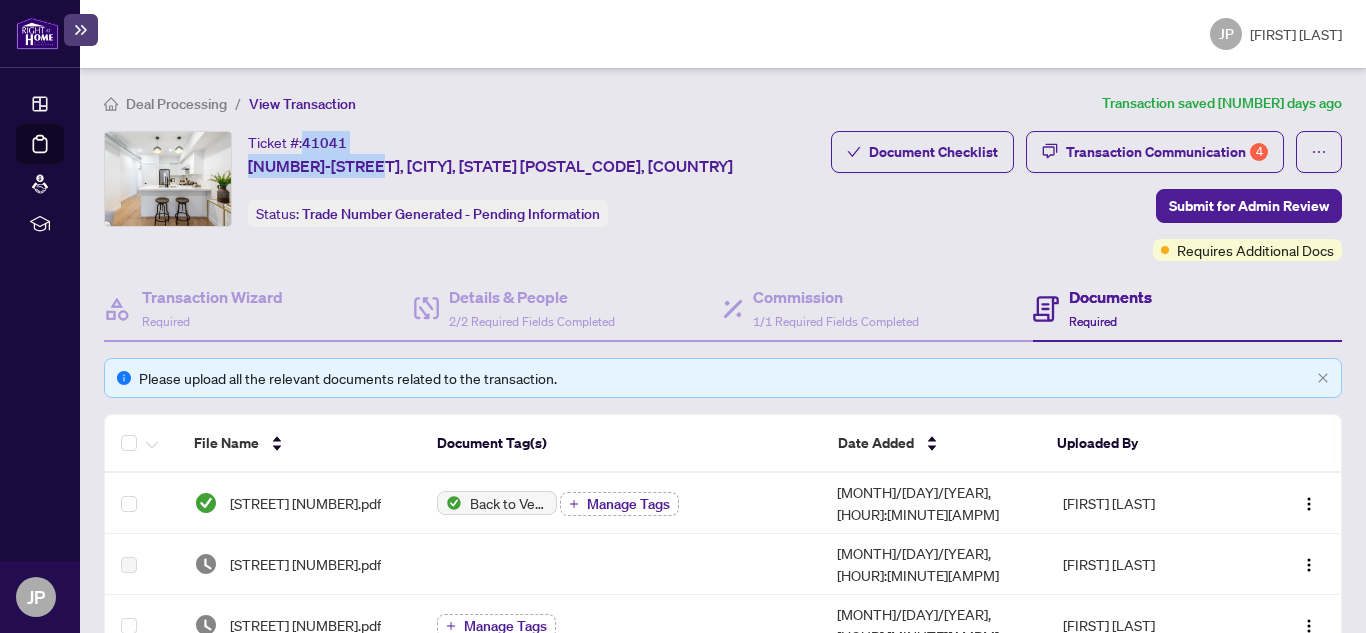 drag, startPoint x: 306, startPoint y: 144, endPoint x: 366, endPoint y: 143, distance: 60.00833 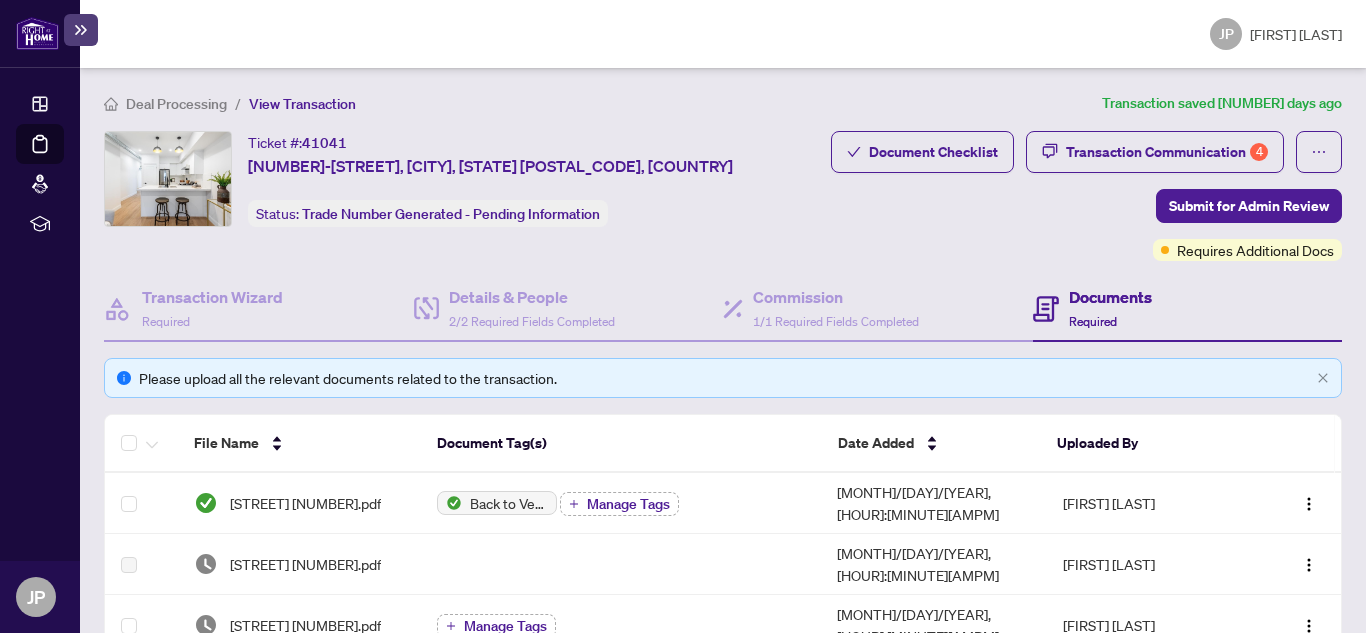 click on "Ticket #:  [NUMBER] [NUMBER] [STREET], [CITY], [STATE] [POSTAL_CODE], [COUNTRY]" at bounding box center [490, 154] 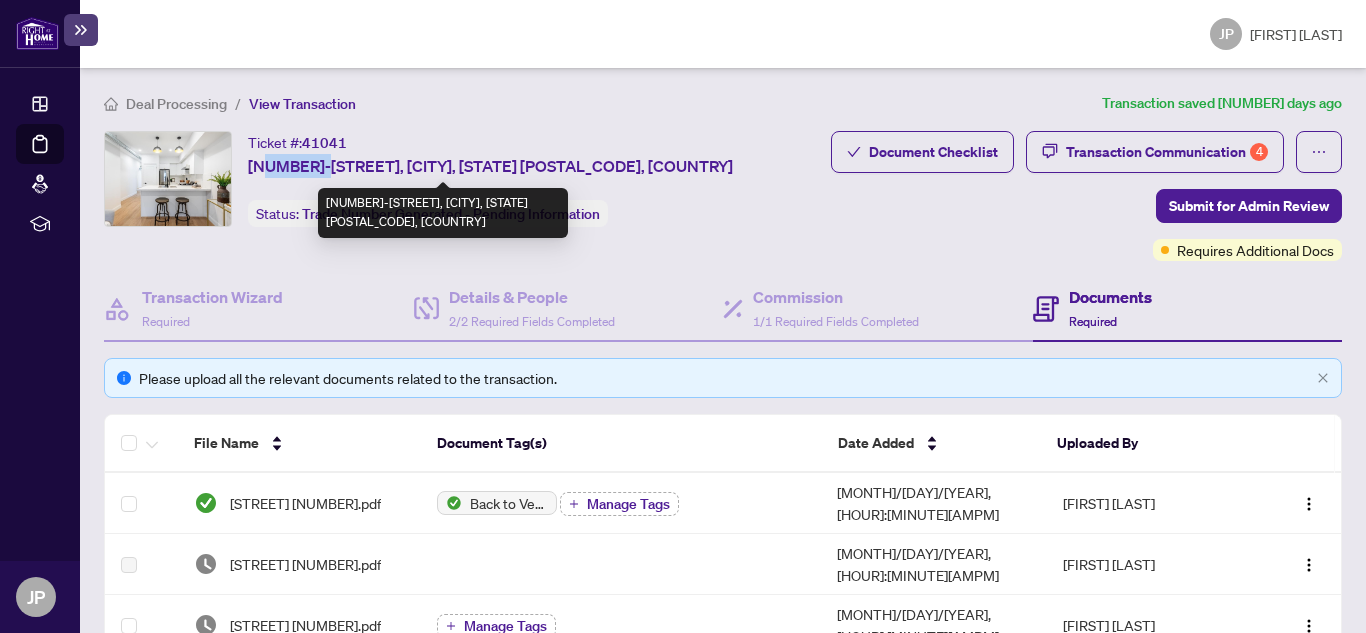 drag, startPoint x: 268, startPoint y: 159, endPoint x: 324, endPoint y: 158, distance: 56.008926 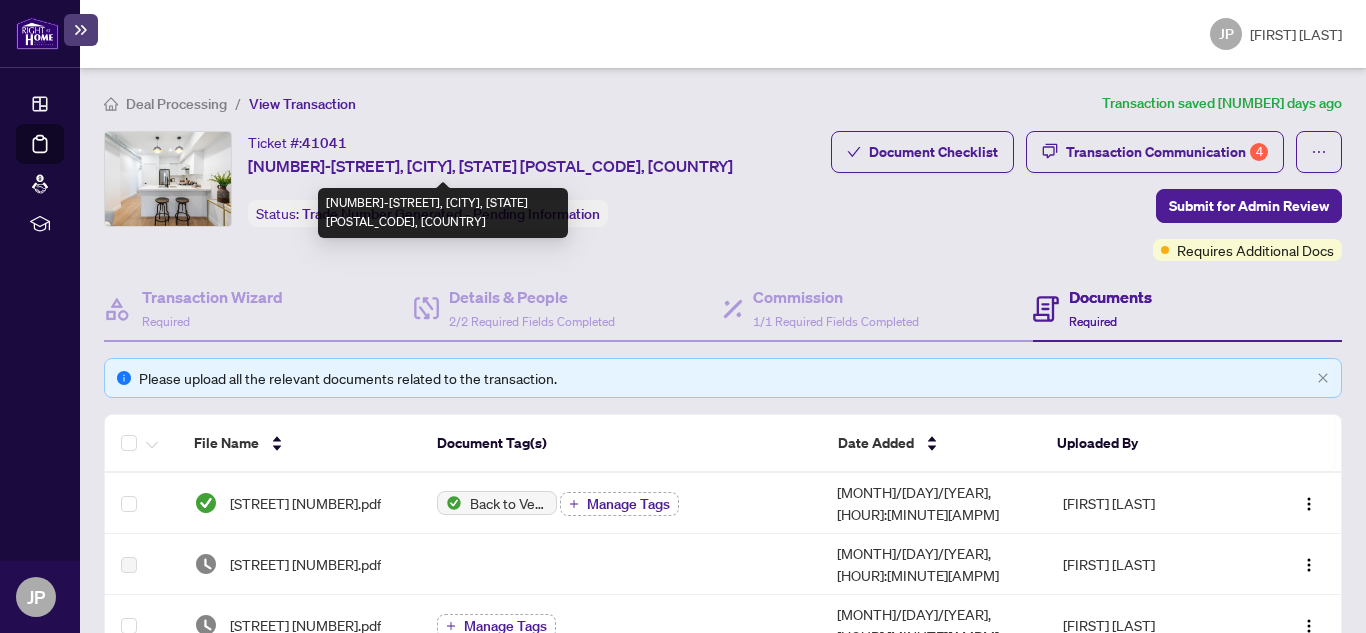 click on "[NUMBER]-[NUMBER] [STREET], [CITY], [STATE] [POSTAL CODE], [COUNTRY]" at bounding box center (490, 166) 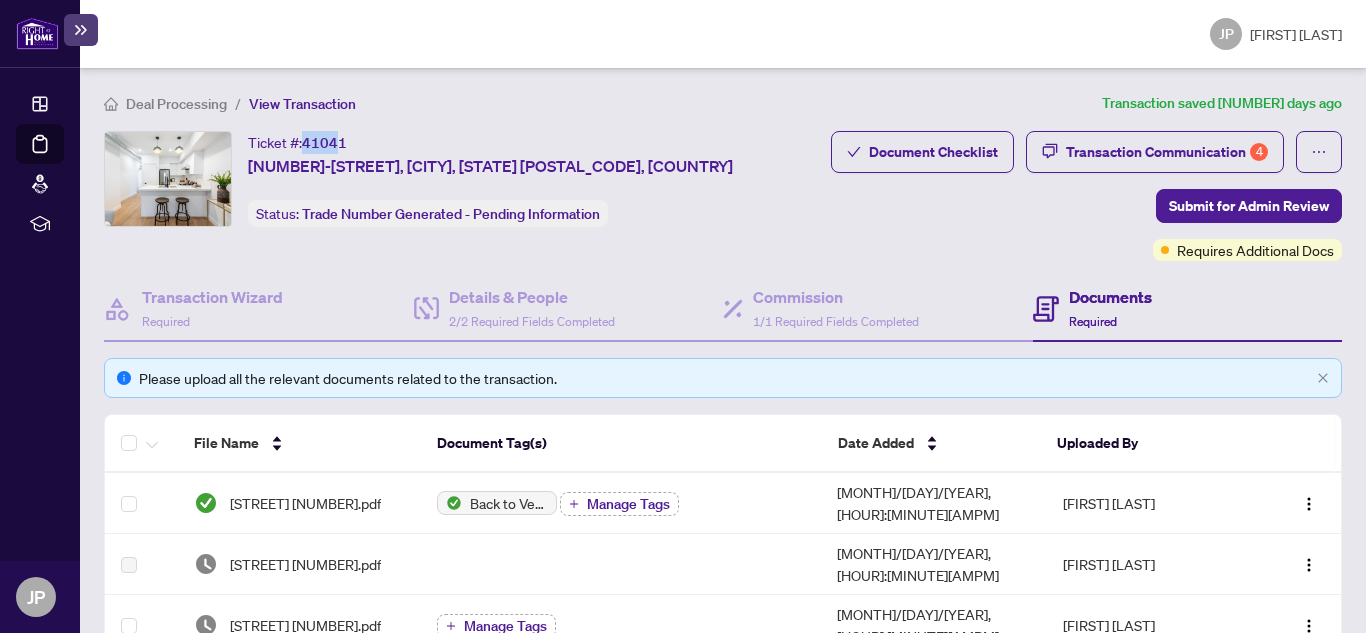 drag, startPoint x: 302, startPoint y: 143, endPoint x: 340, endPoint y: 144, distance: 38.013157 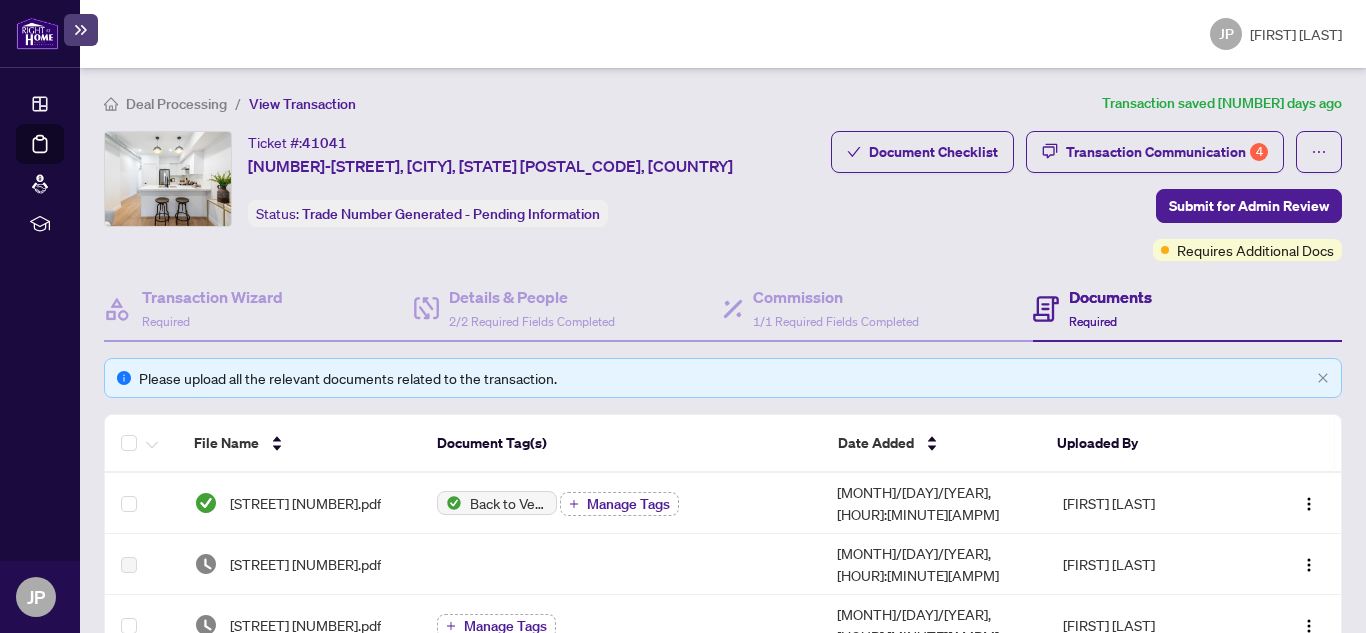 click on "[NUMBER]-[NUMBER] [STREET], [CITY], [STATE] [POSTAL CODE], [COUNTRY]" at bounding box center (490, 166) 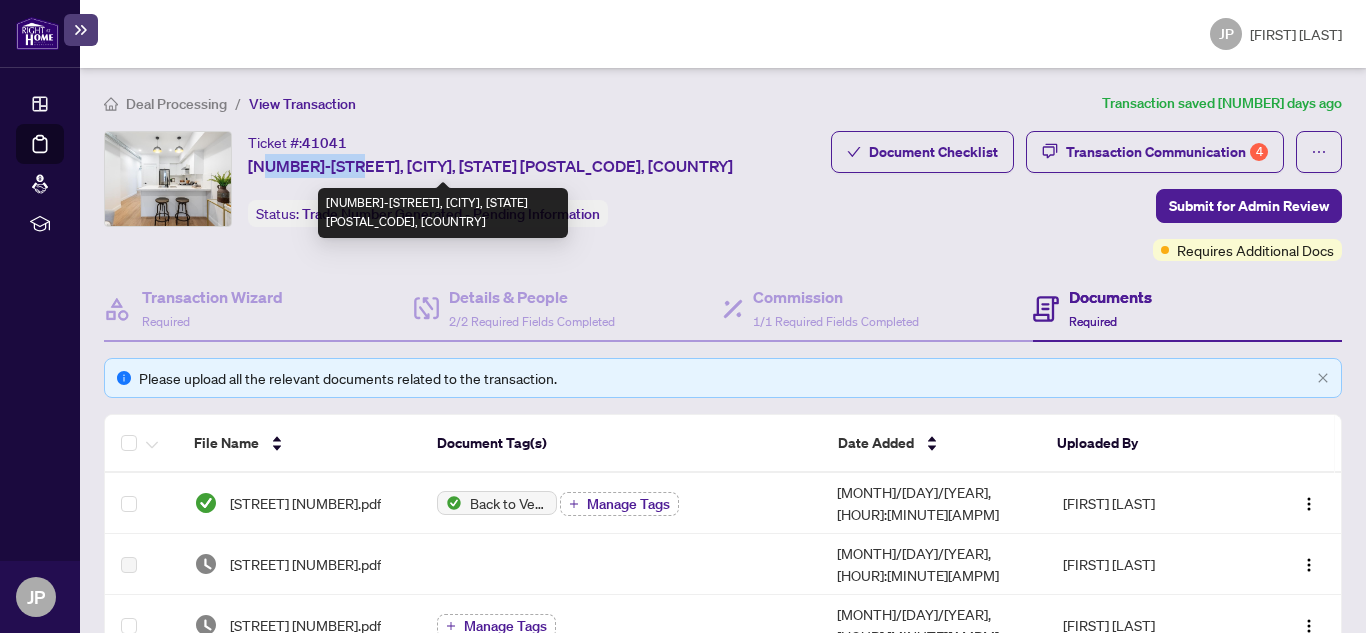 click on "[NUMBER]-[NUMBER] [STREET], [CITY], [STATE] [POSTAL CODE], [COUNTRY]" at bounding box center (490, 166) 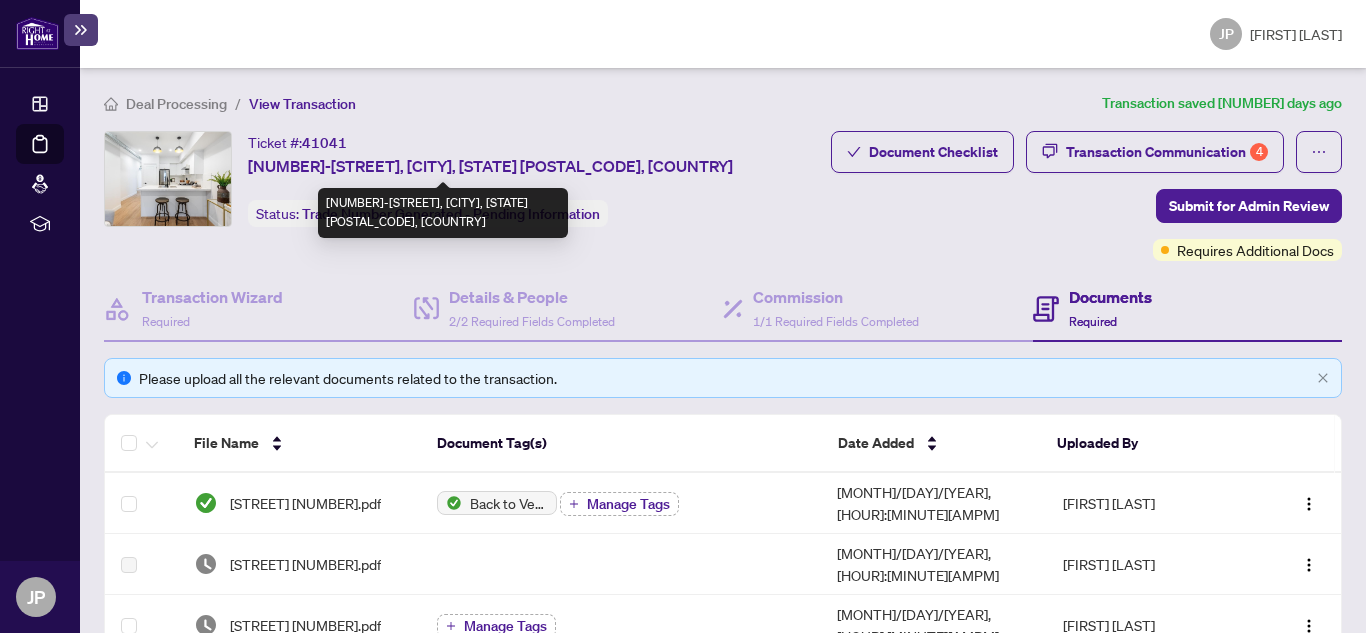 click on "[NUMBER]-[NUMBER] [STREET], [CITY], [STATE] [POSTAL CODE], [COUNTRY]" at bounding box center (490, 166) 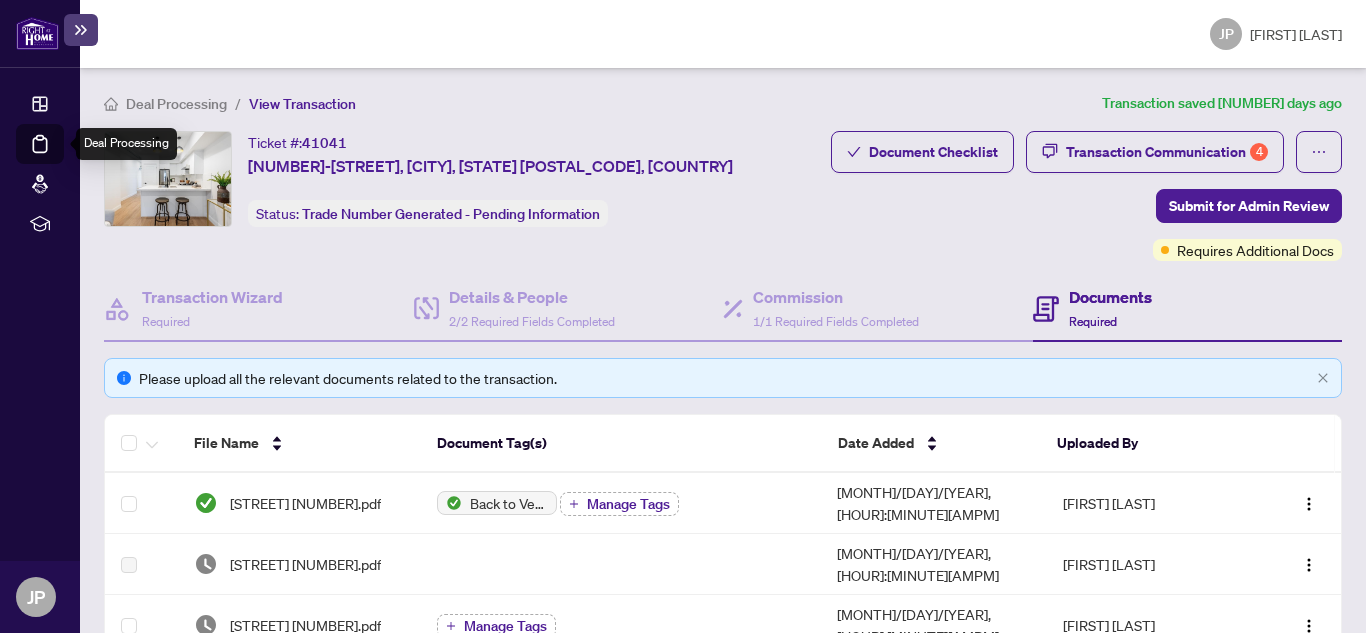 click on "Deal Processing" at bounding box center (63, 158) 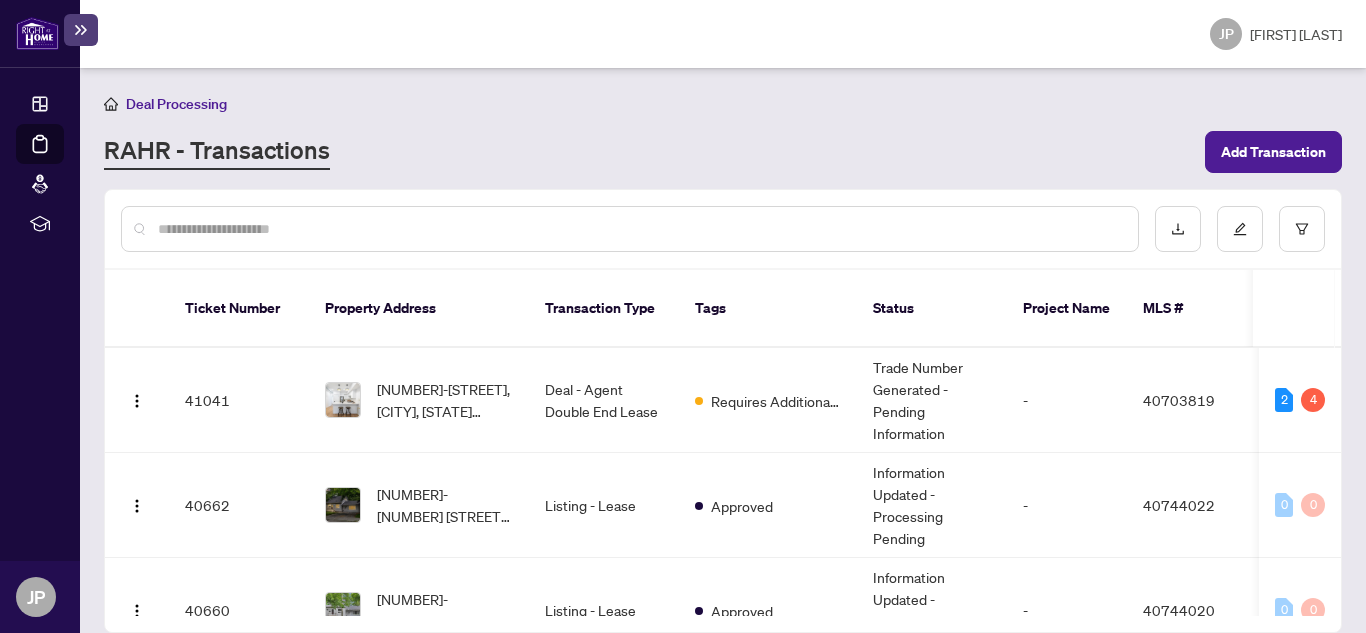 scroll, scrollTop: 1, scrollLeft: 0, axis: vertical 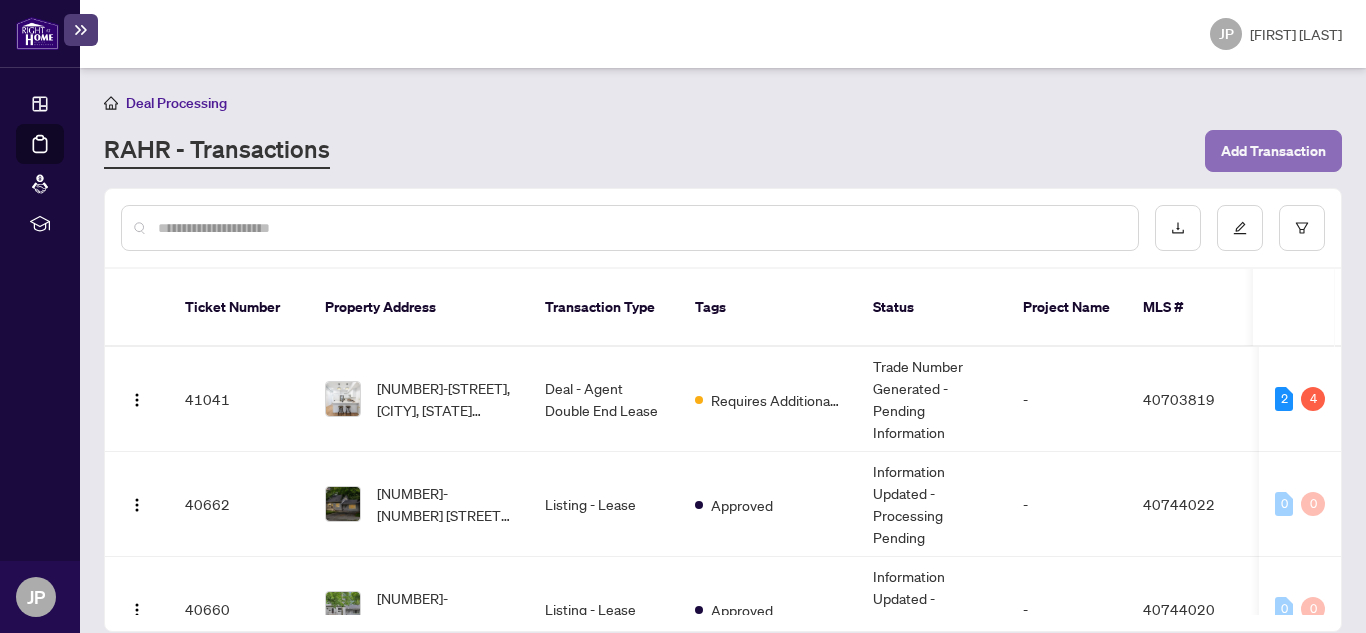 click on "Add Transaction" at bounding box center [1273, 151] 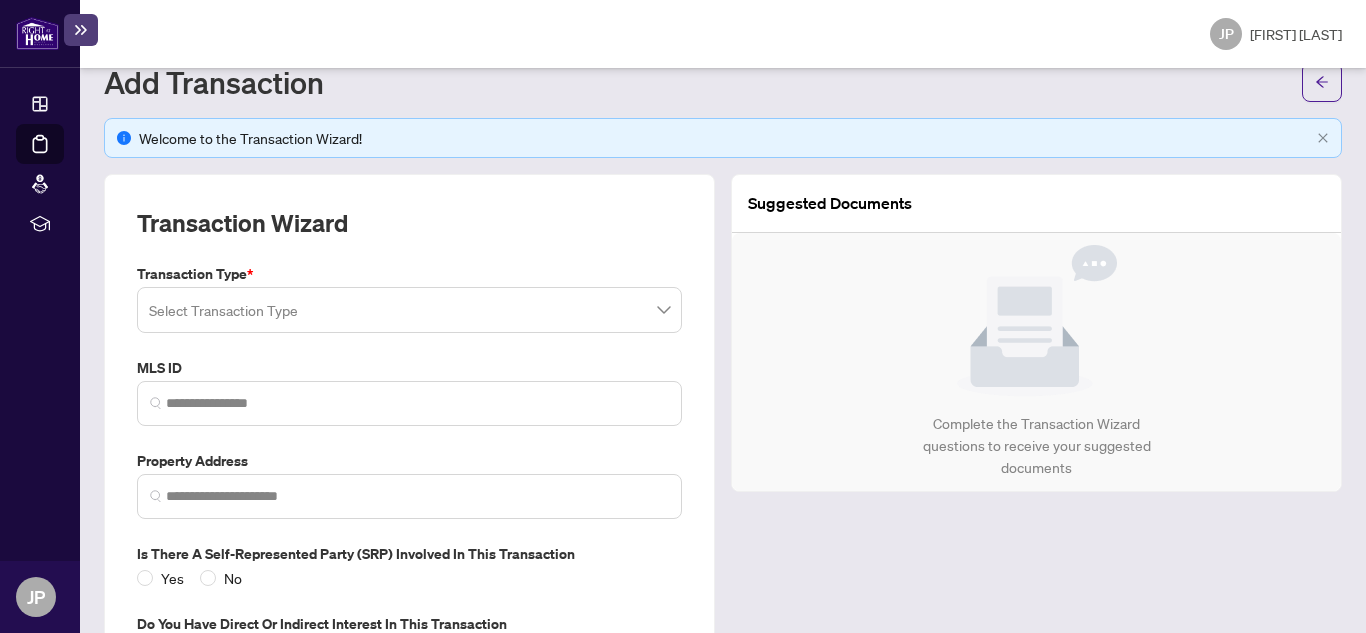 scroll, scrollTop: 100, scrollLeft: 0, axis: vertical 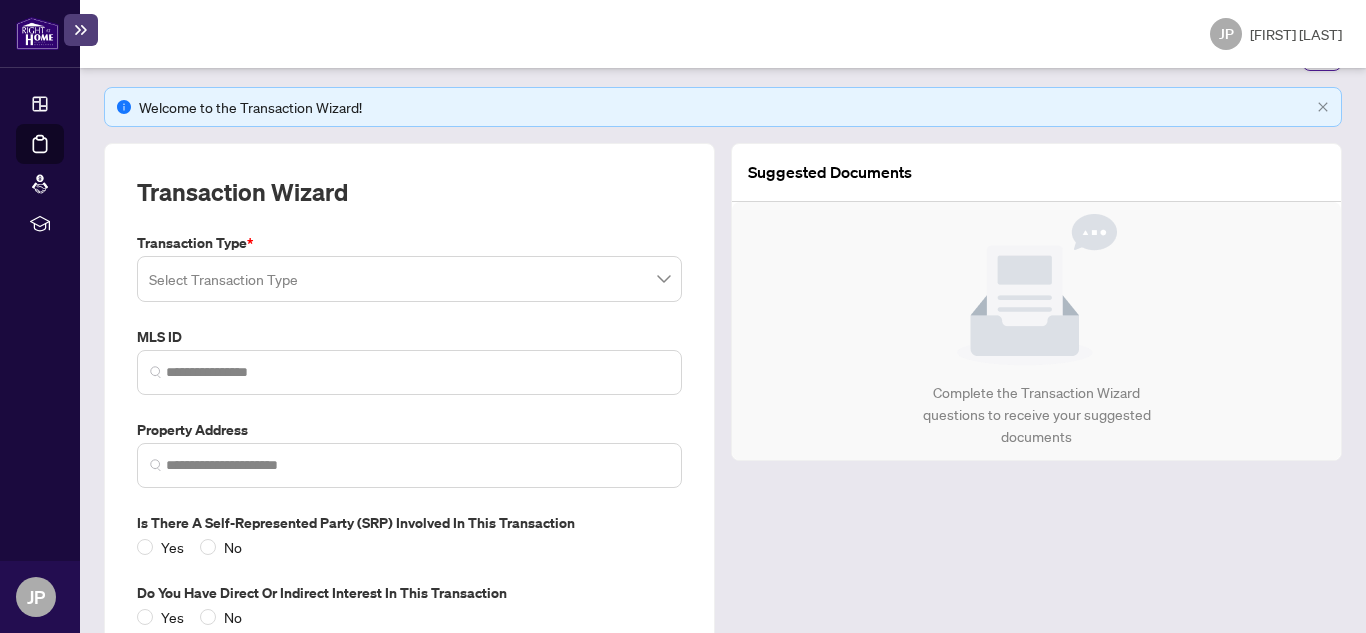 click at bounding box center [409, 279] 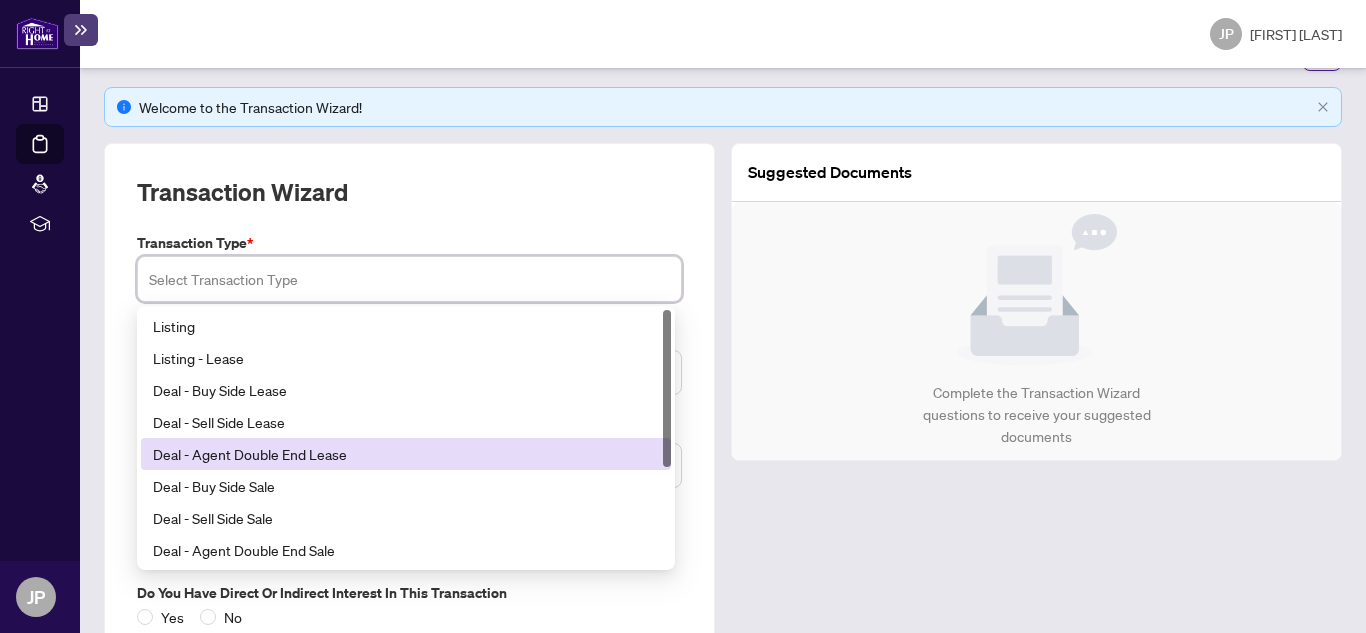click on "Deal - Agent Double End Lease" at bounding box center [406, 454] 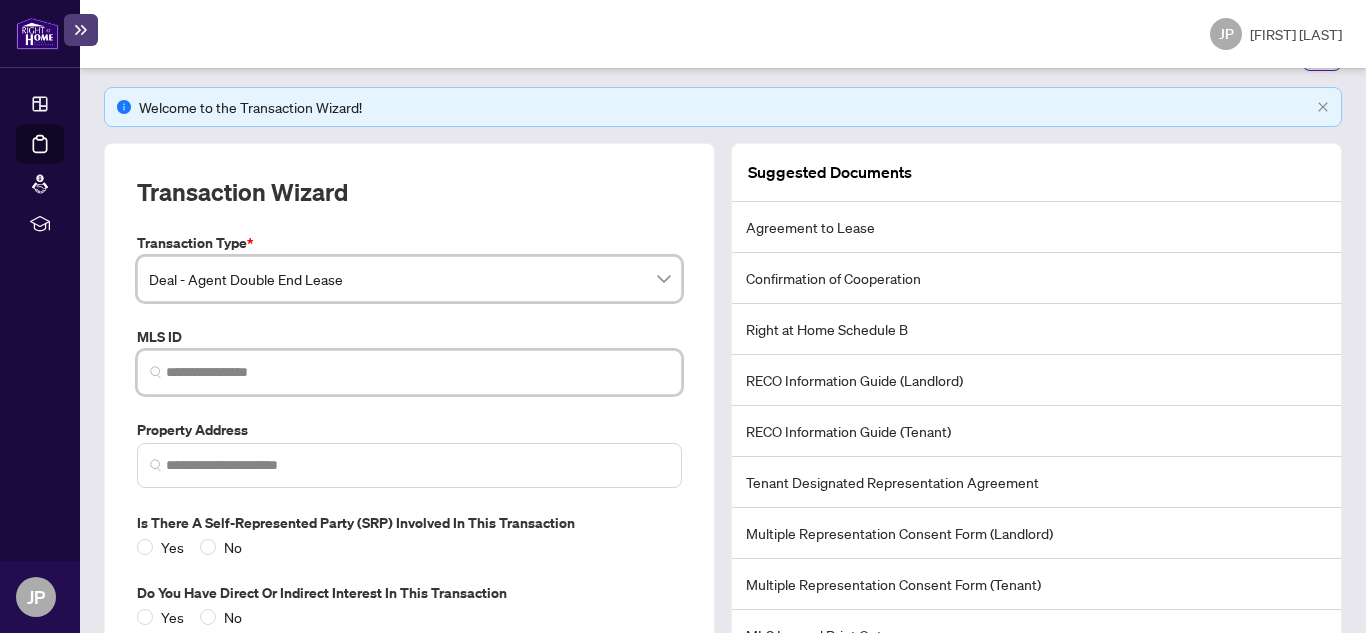 click at bounding box center (417, 372) 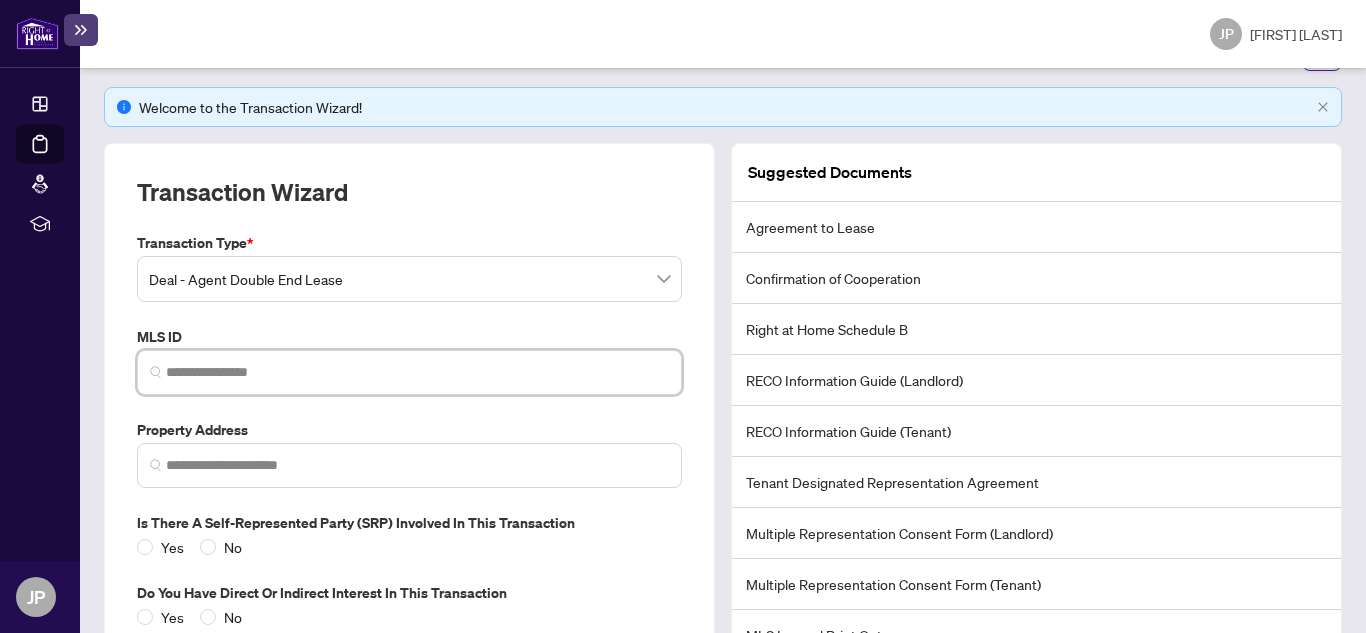 paste on "********" 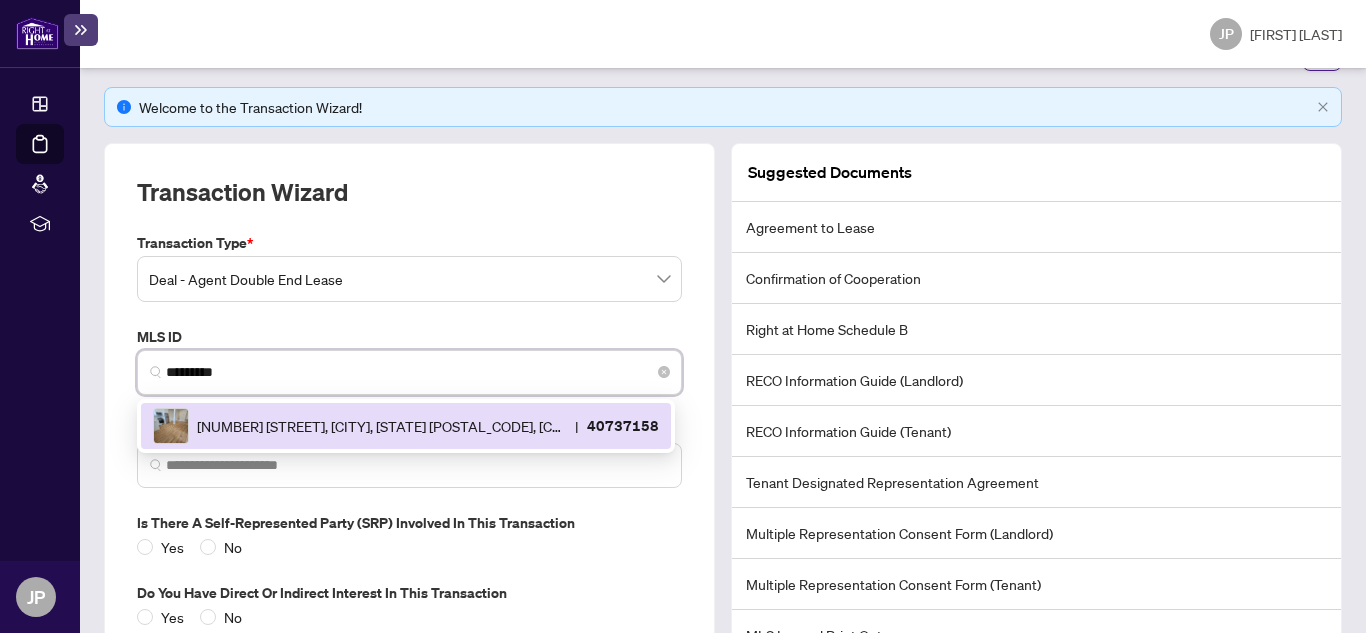 click on "82 Welland Avenue, St. Catharines, ON L2R 2N1, Canada" at bounding box center (382, 426) 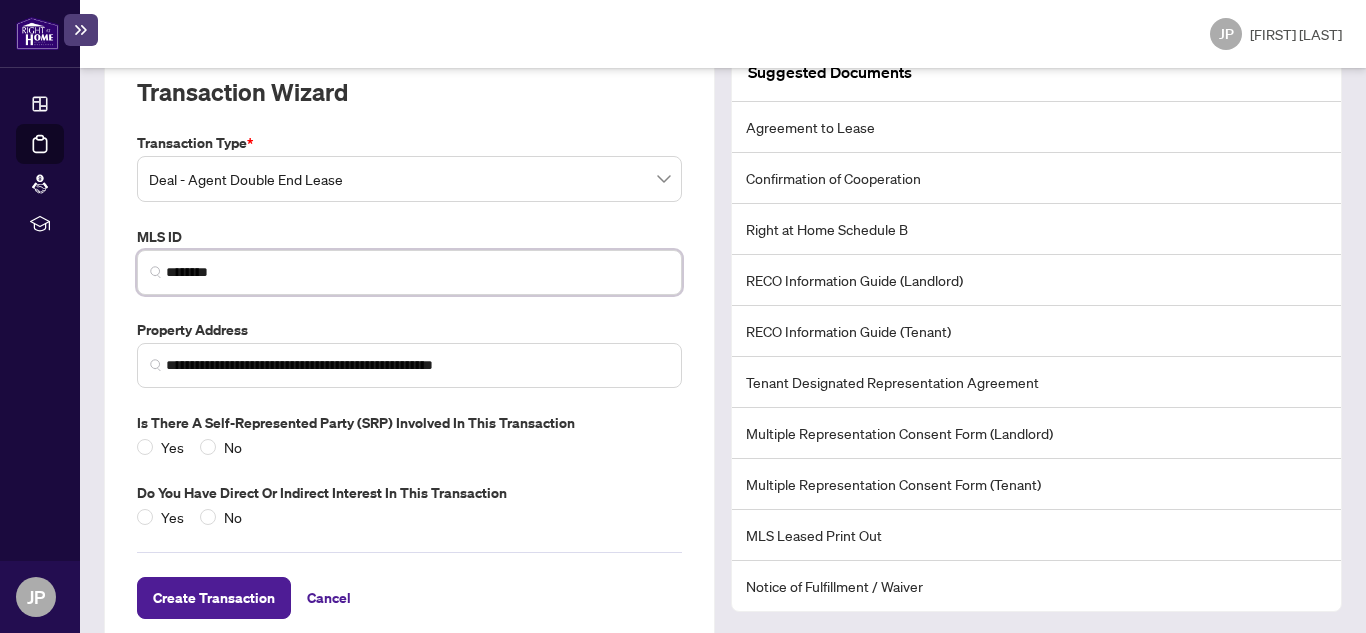 scroll, scrollTop: 242, scrollLeft: 0, axis: vertical 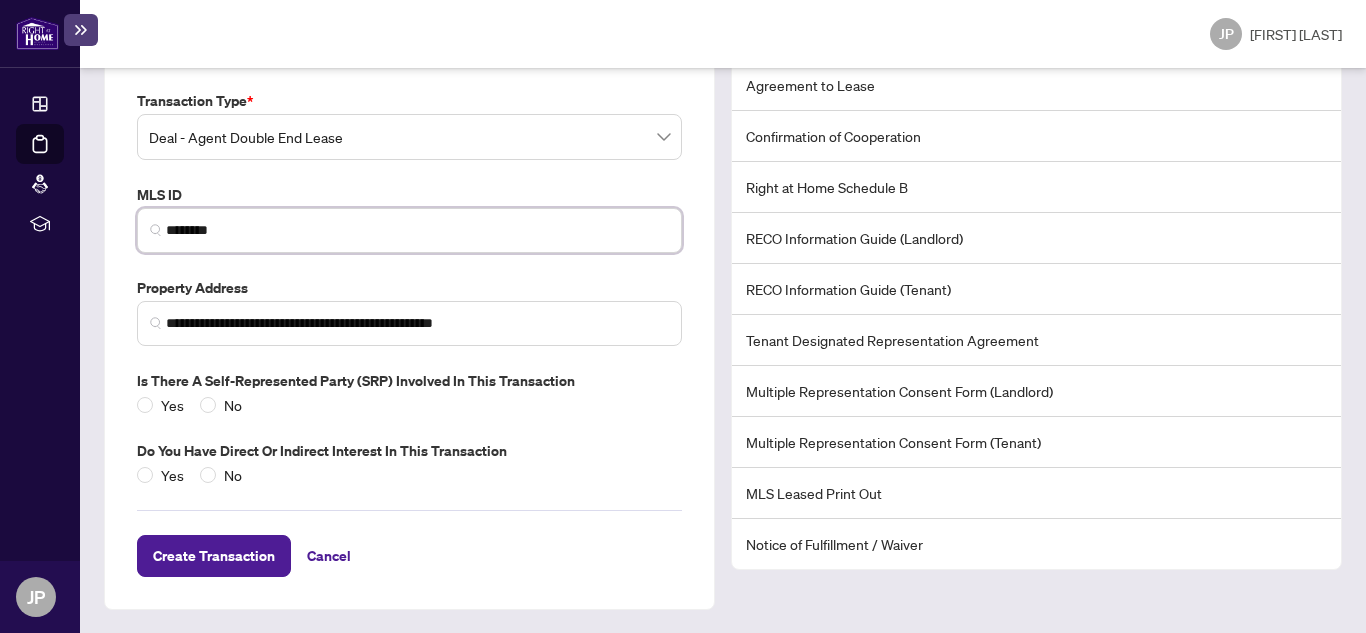 type on "********" 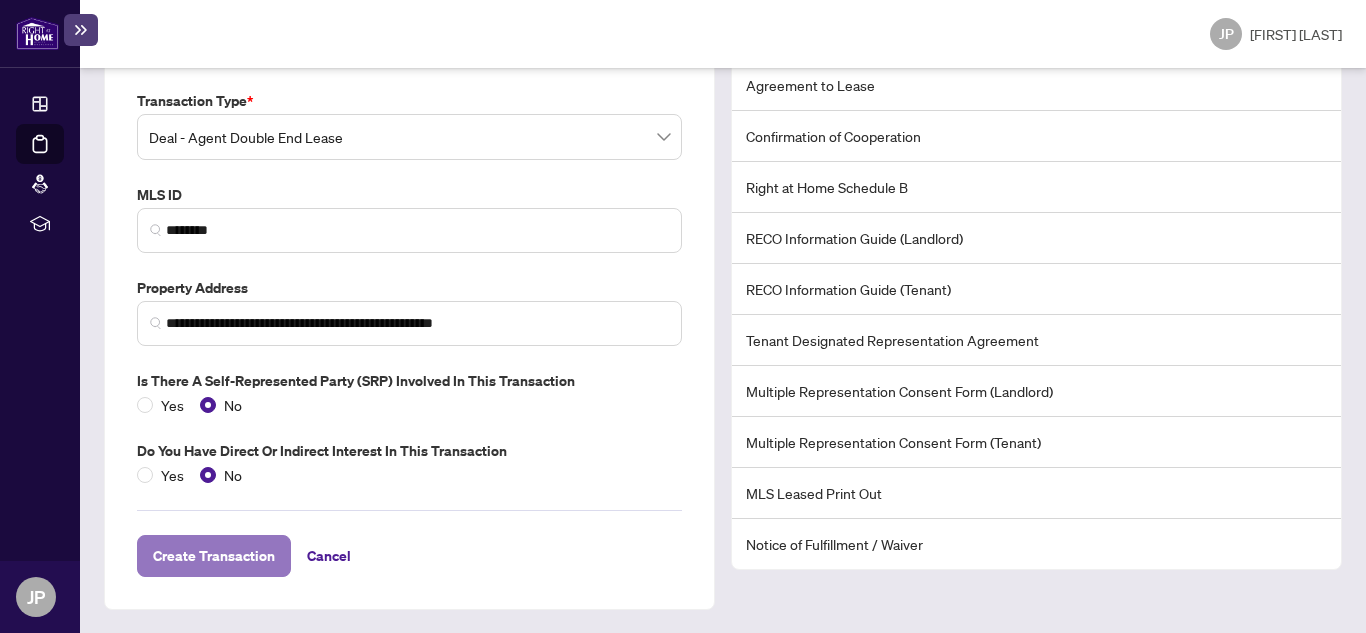 click on "Create Transaction" at bounding box center [214, 556] 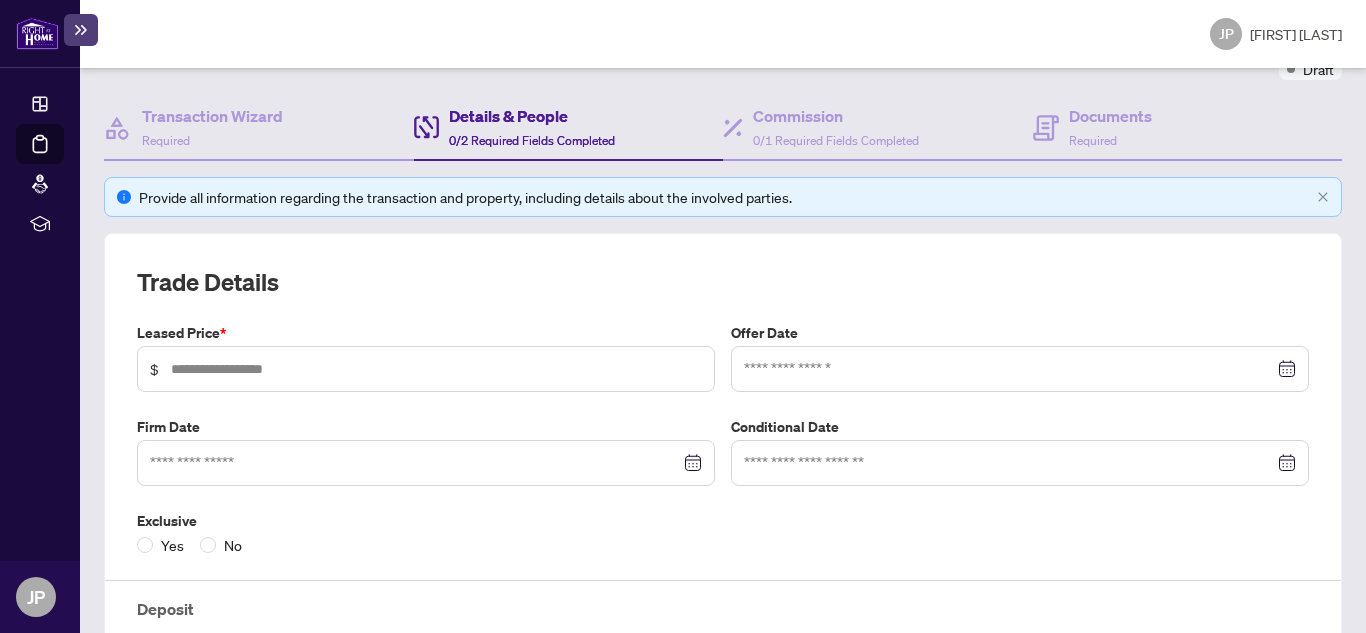 scroll, scrollTop: 0, scrollLeft: 0, axis: both 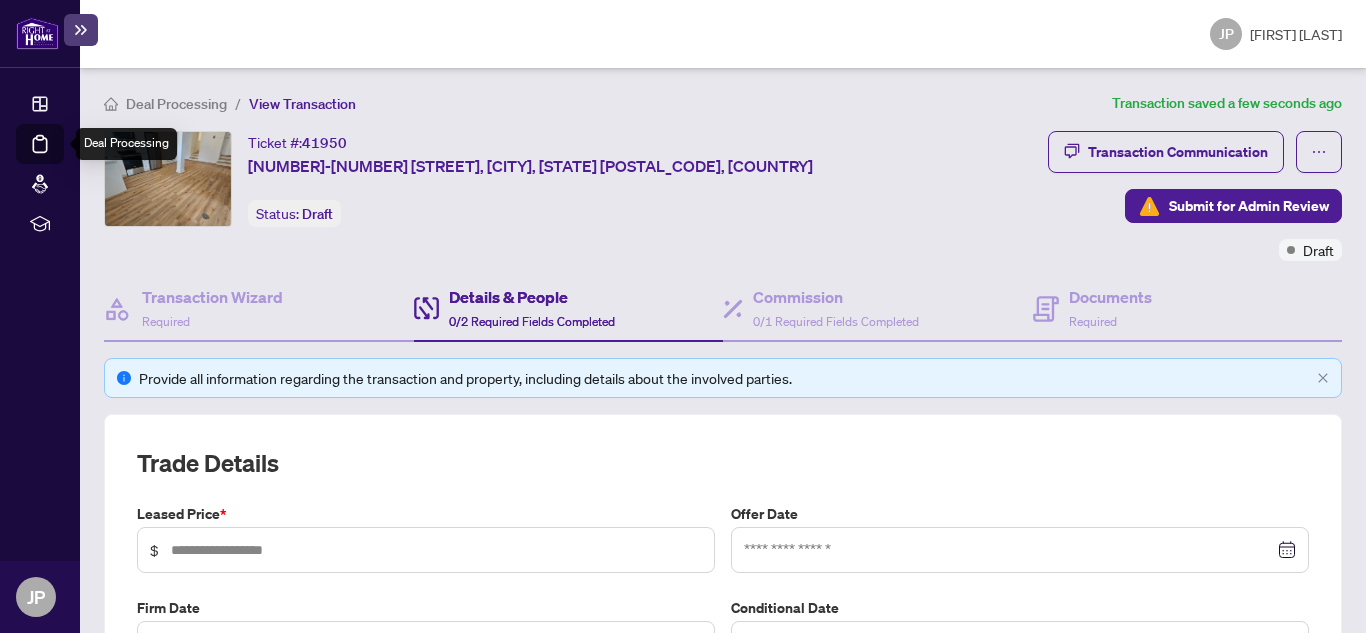 click on "Deal Processing" at bounding box center [63, 158] 